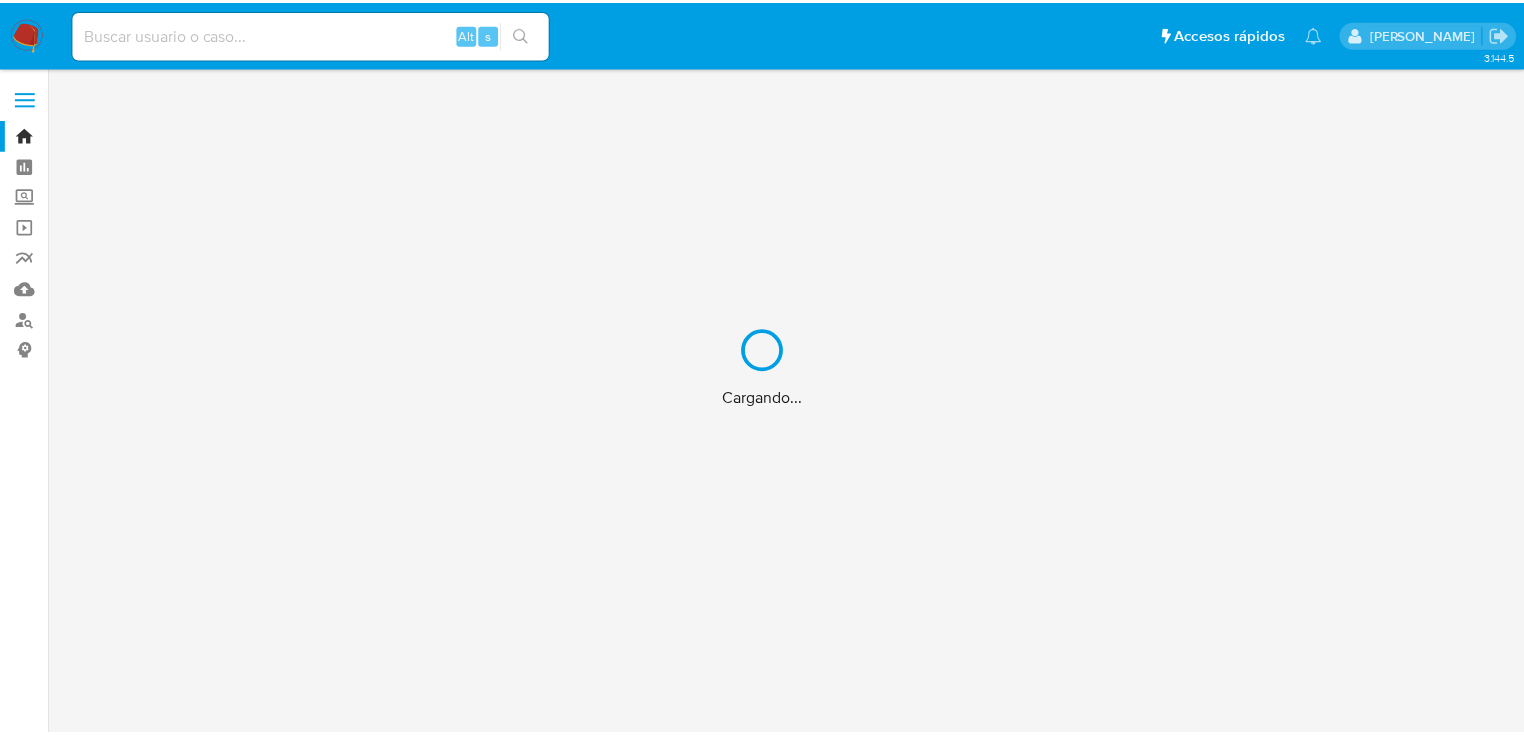 scroll, scrollTop: 0, scrollLeft: 0, axis: both 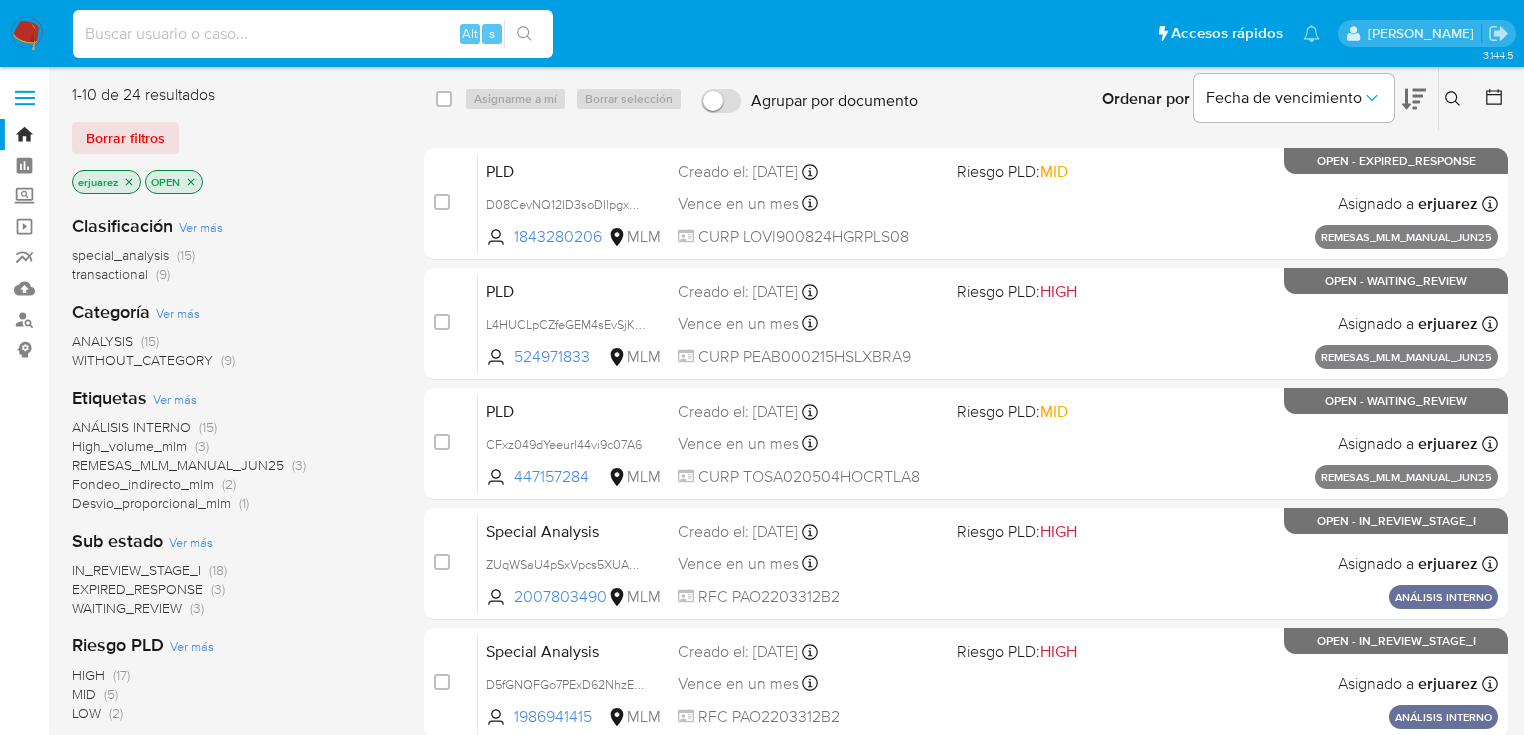 click at bounding box center [313, 34] 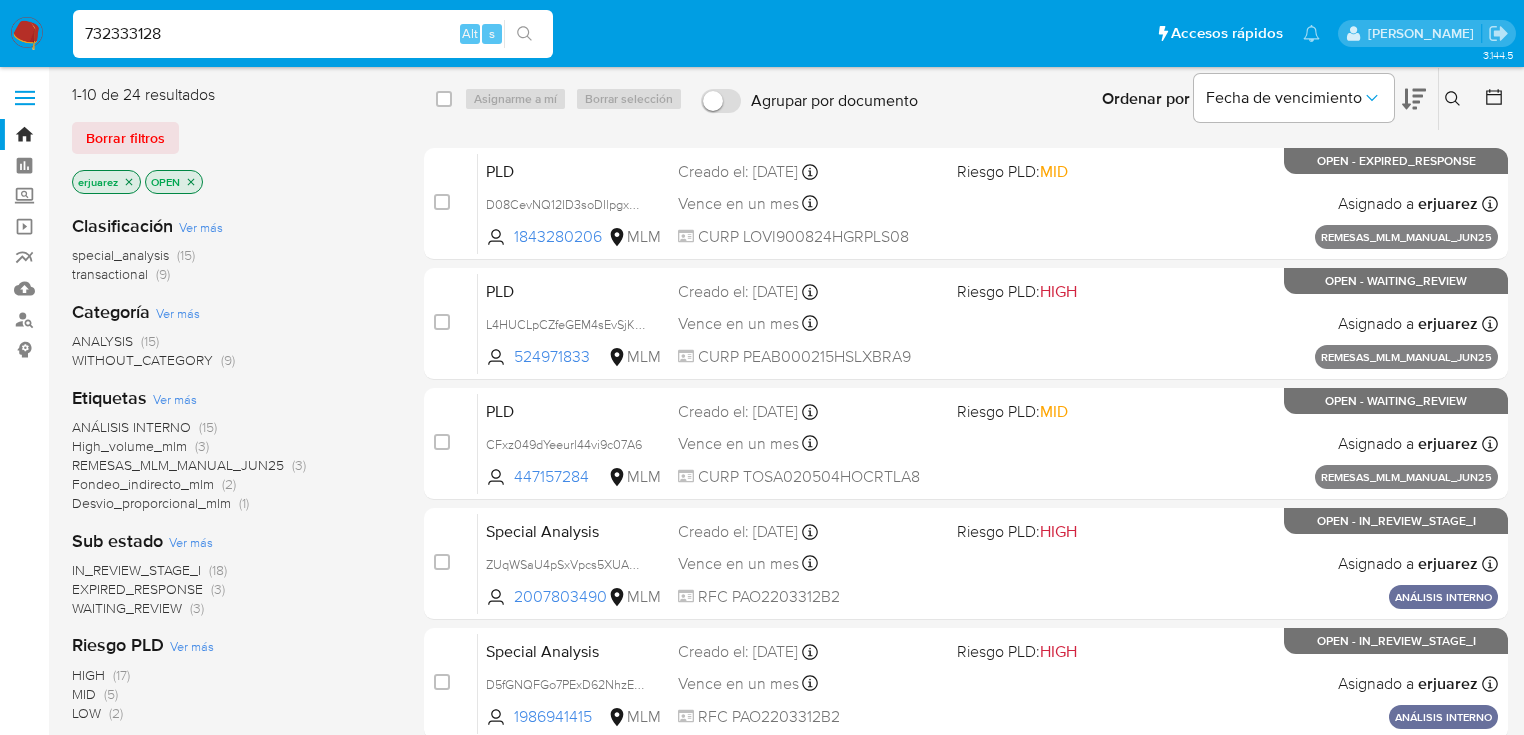 type on "732333128" 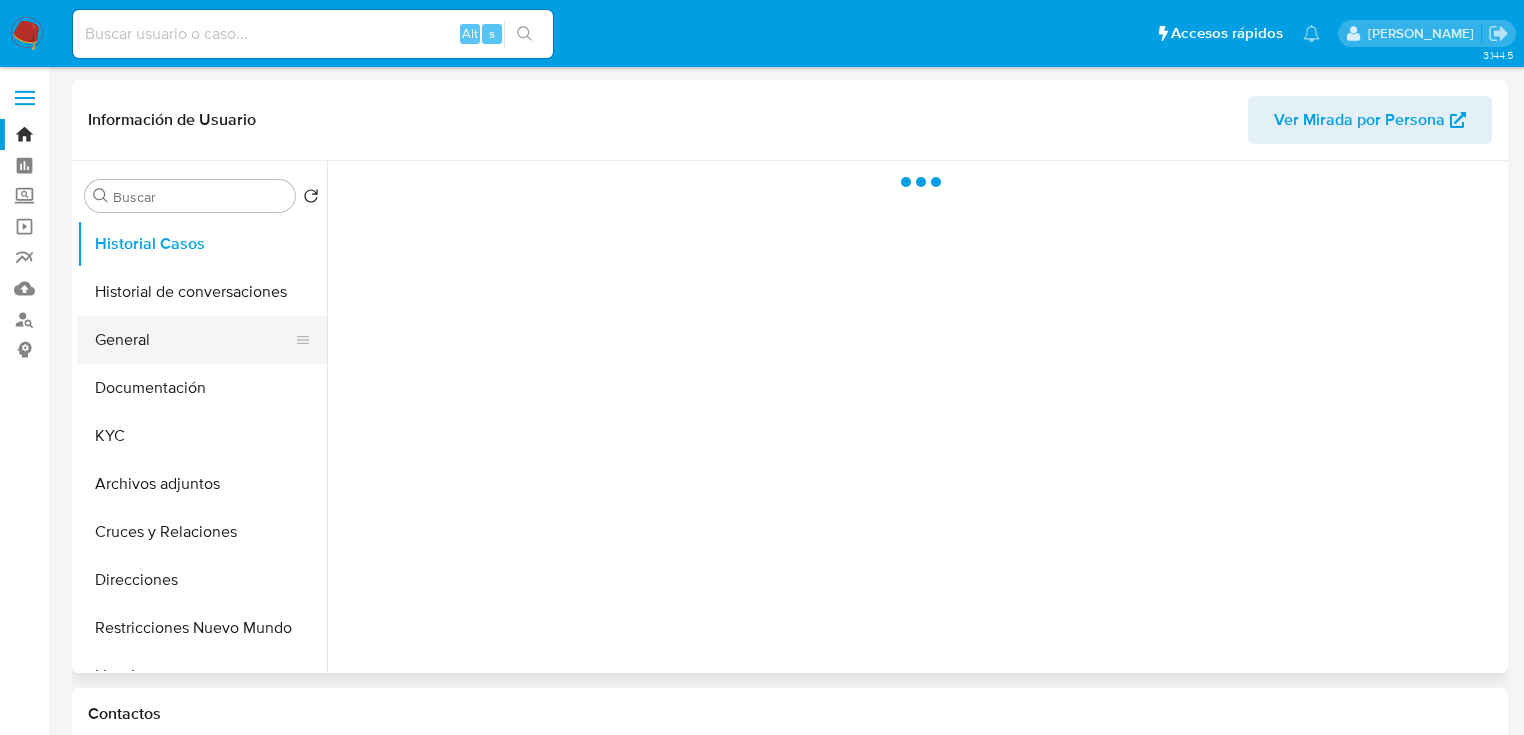 click on "General" at bounding box center (194, 340) 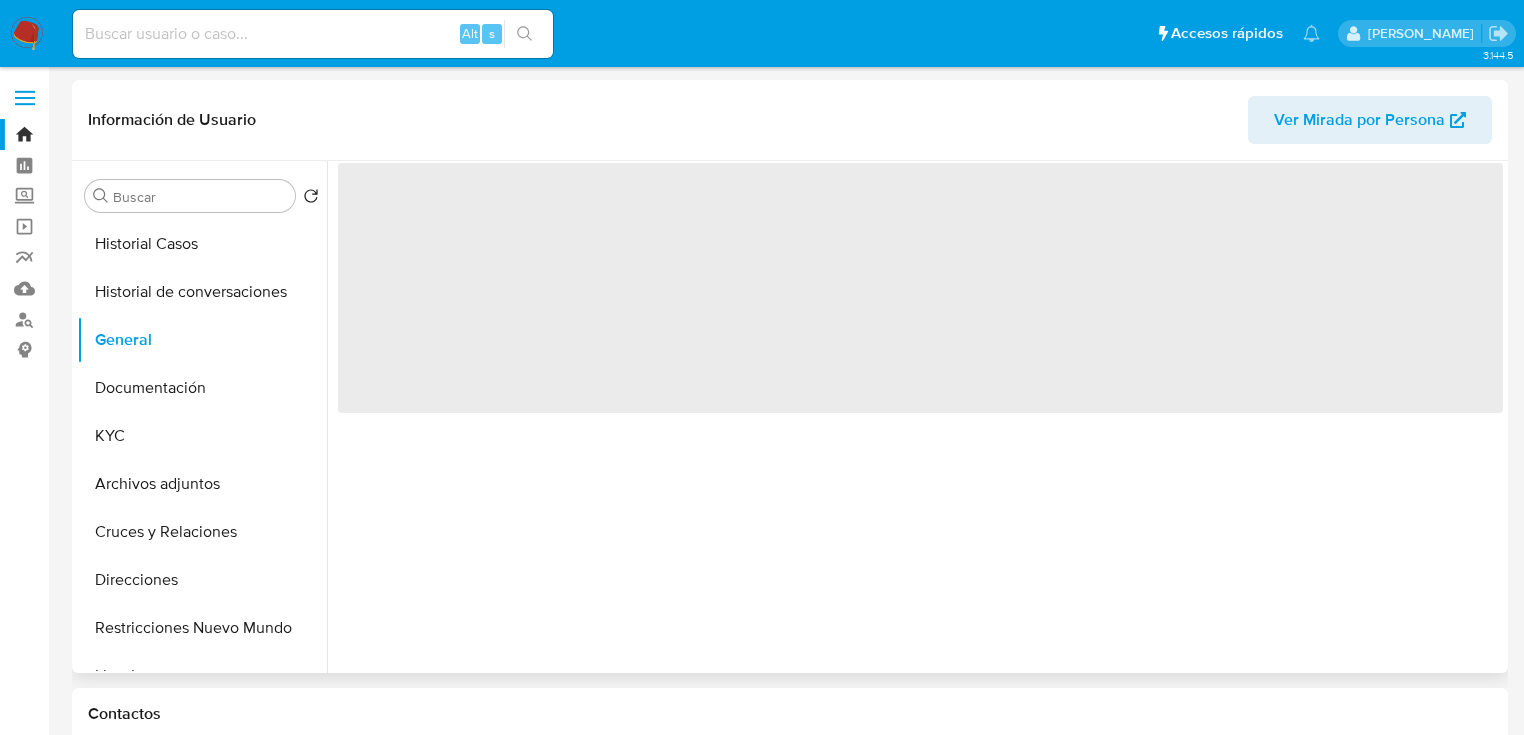 select on "10" 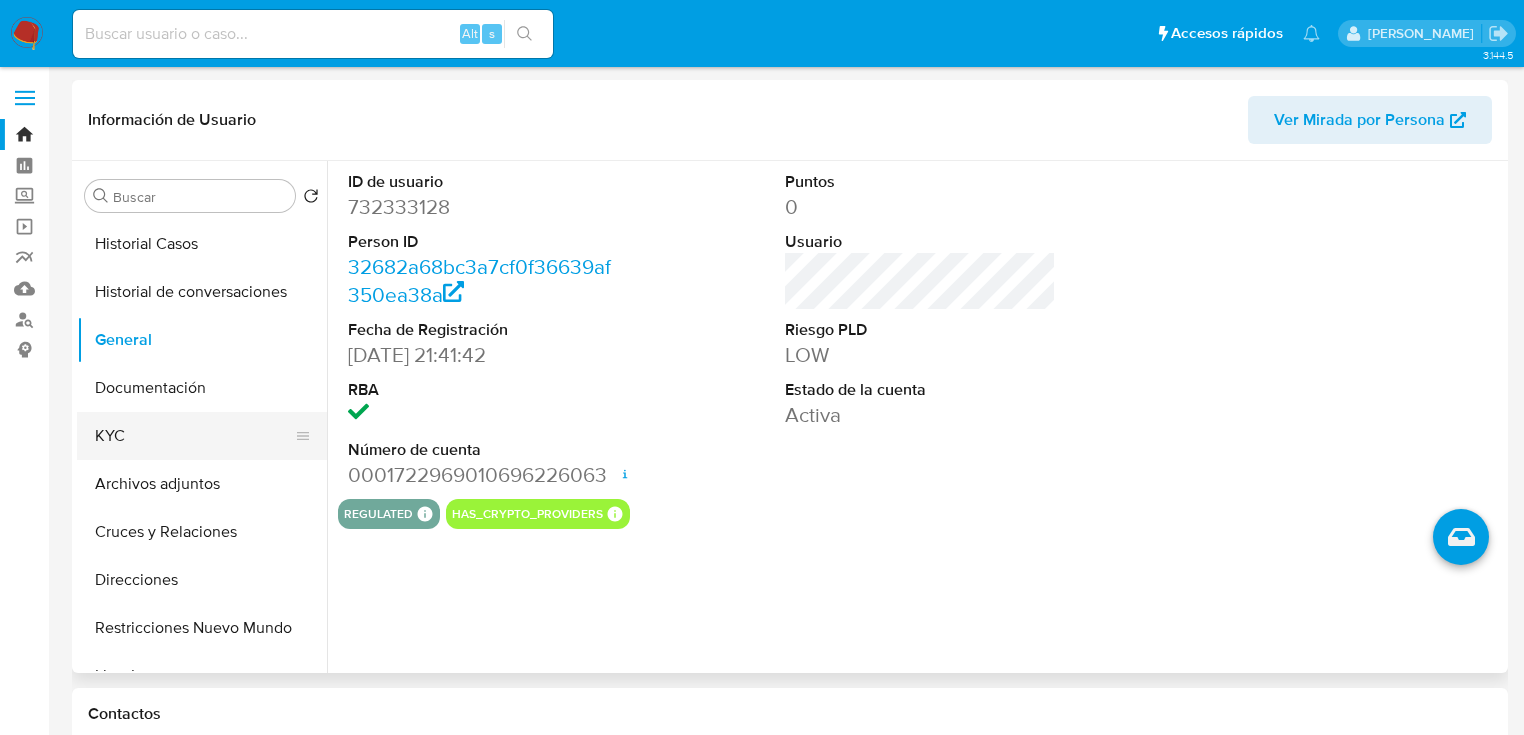 click on "KYC" at bounding box center (194, 436) 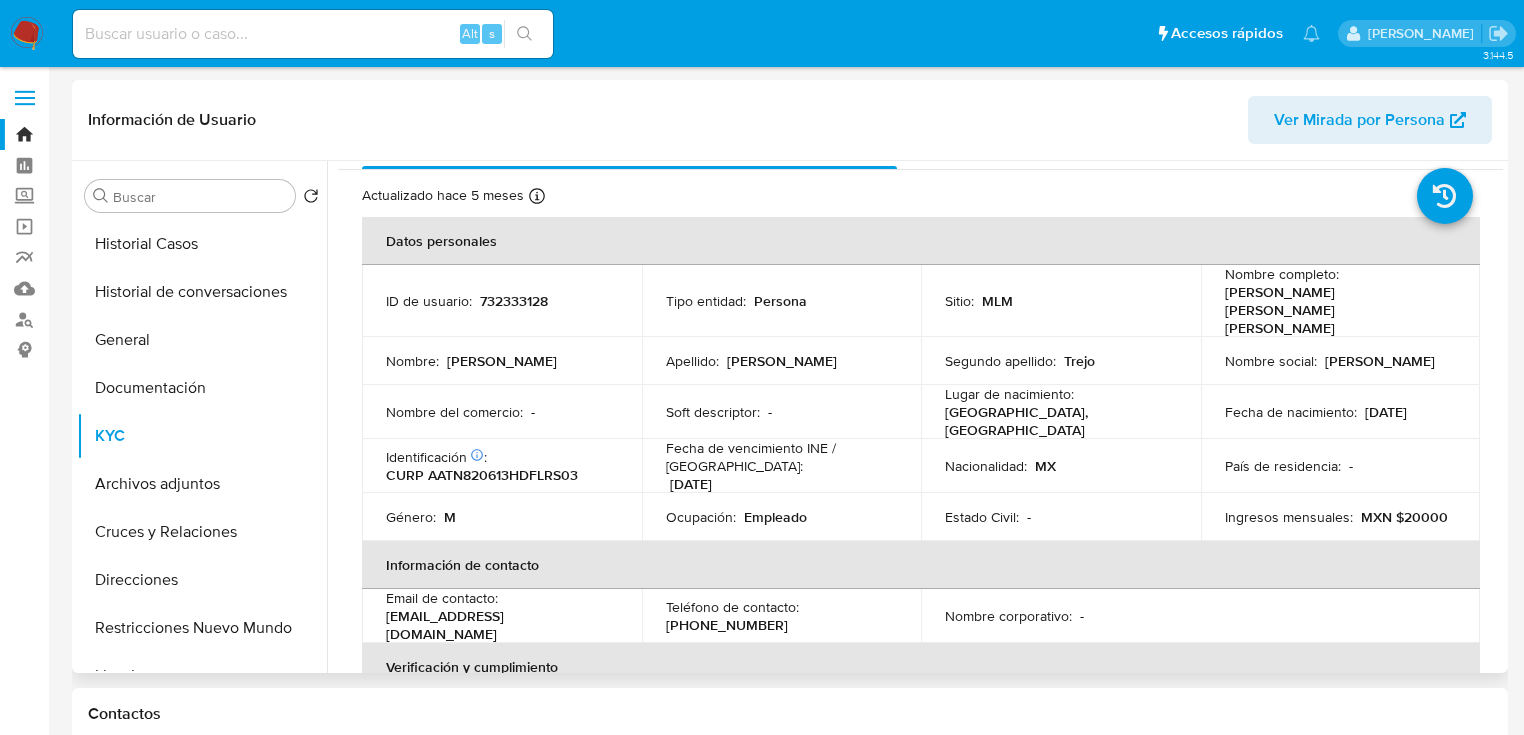 scroll, scrollTop: 0, scrollLeft: 0, axis: both 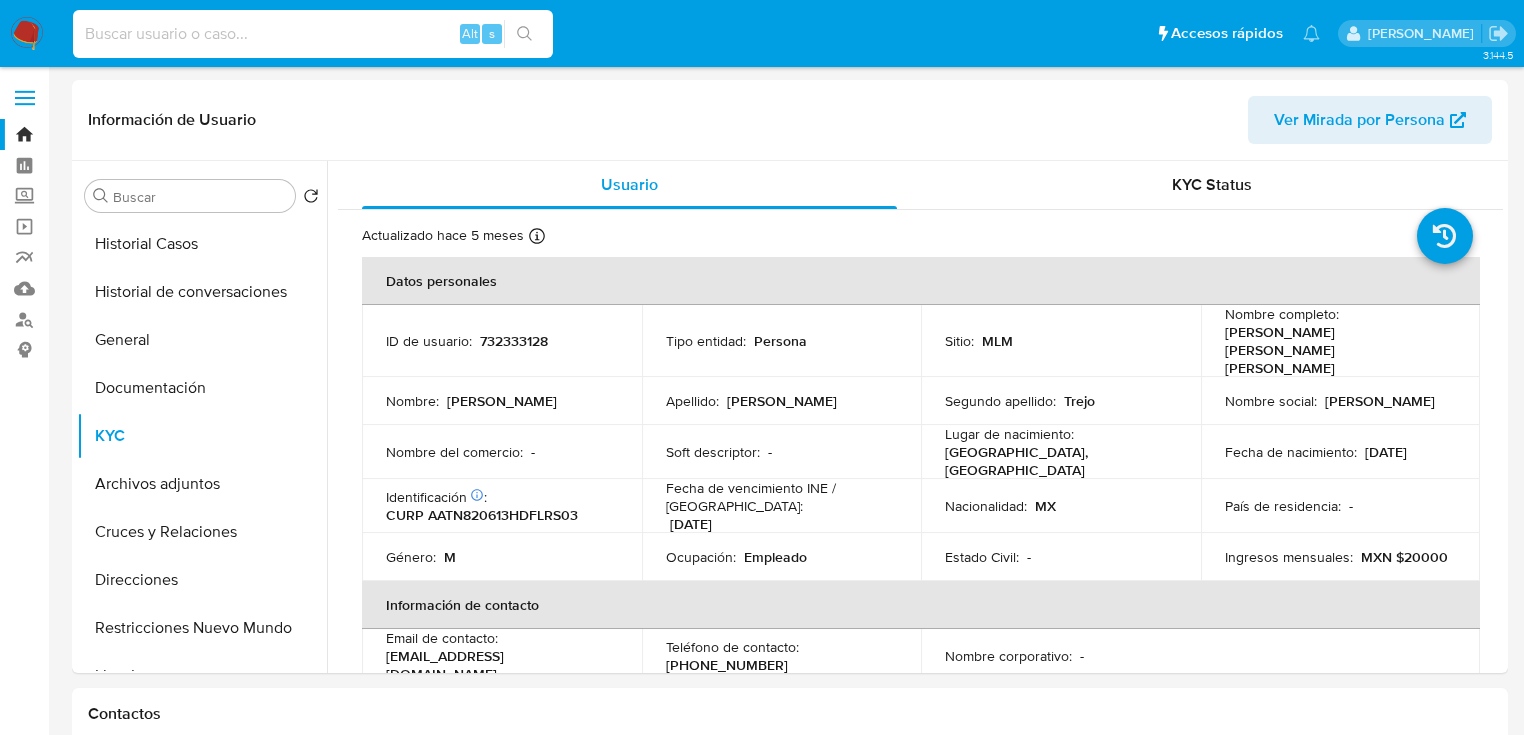 click at bounding box center [313, 34] 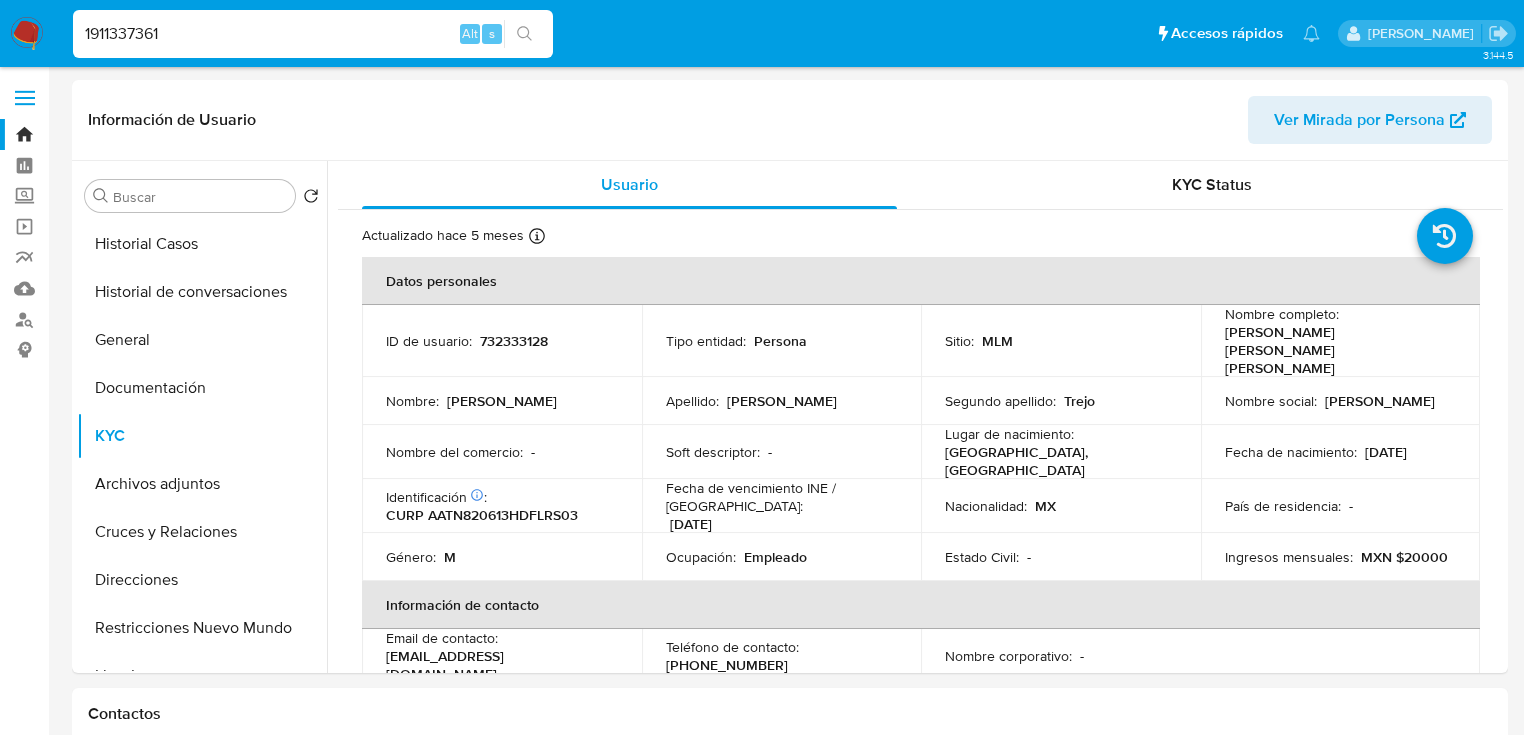 click on "1911337361" at bounding box center (313, 34) 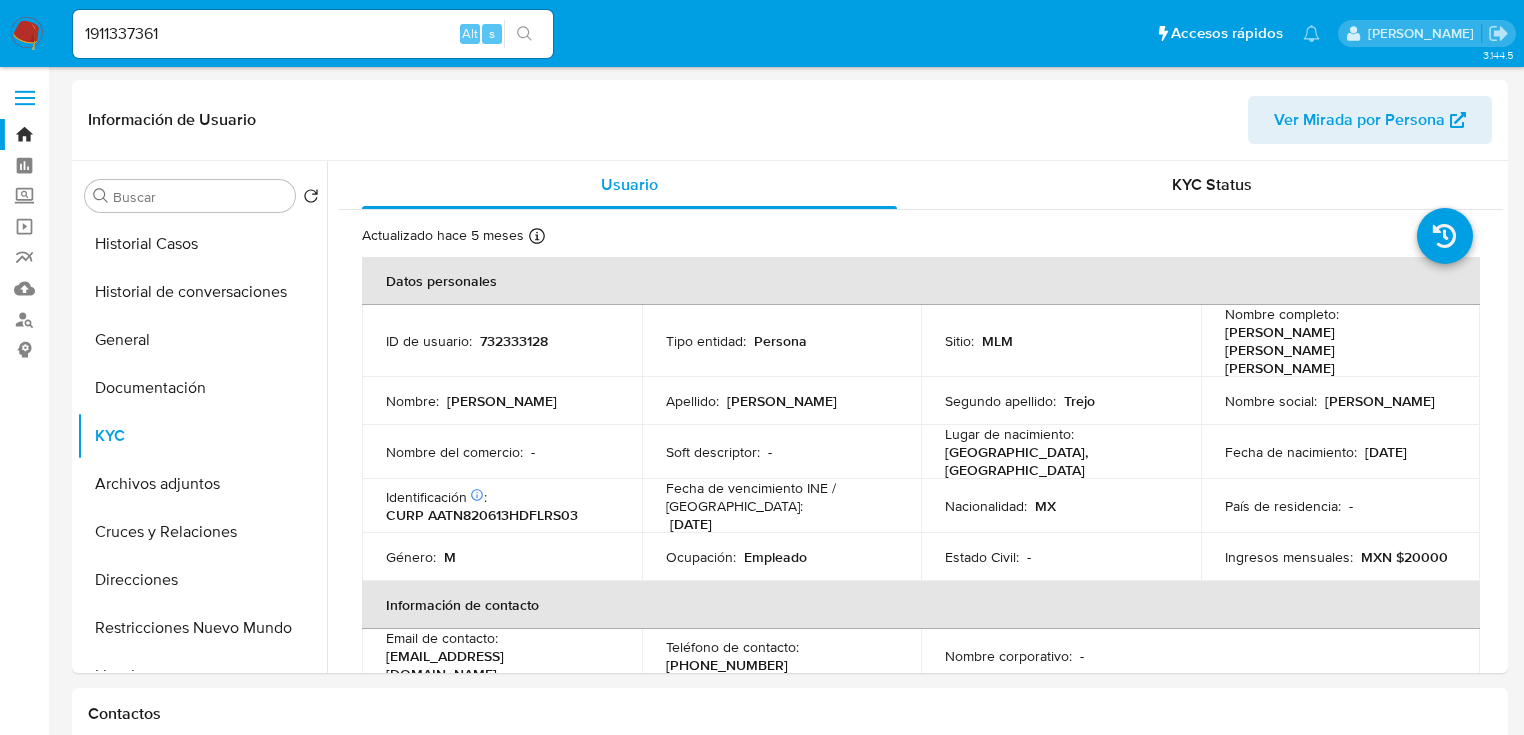 click 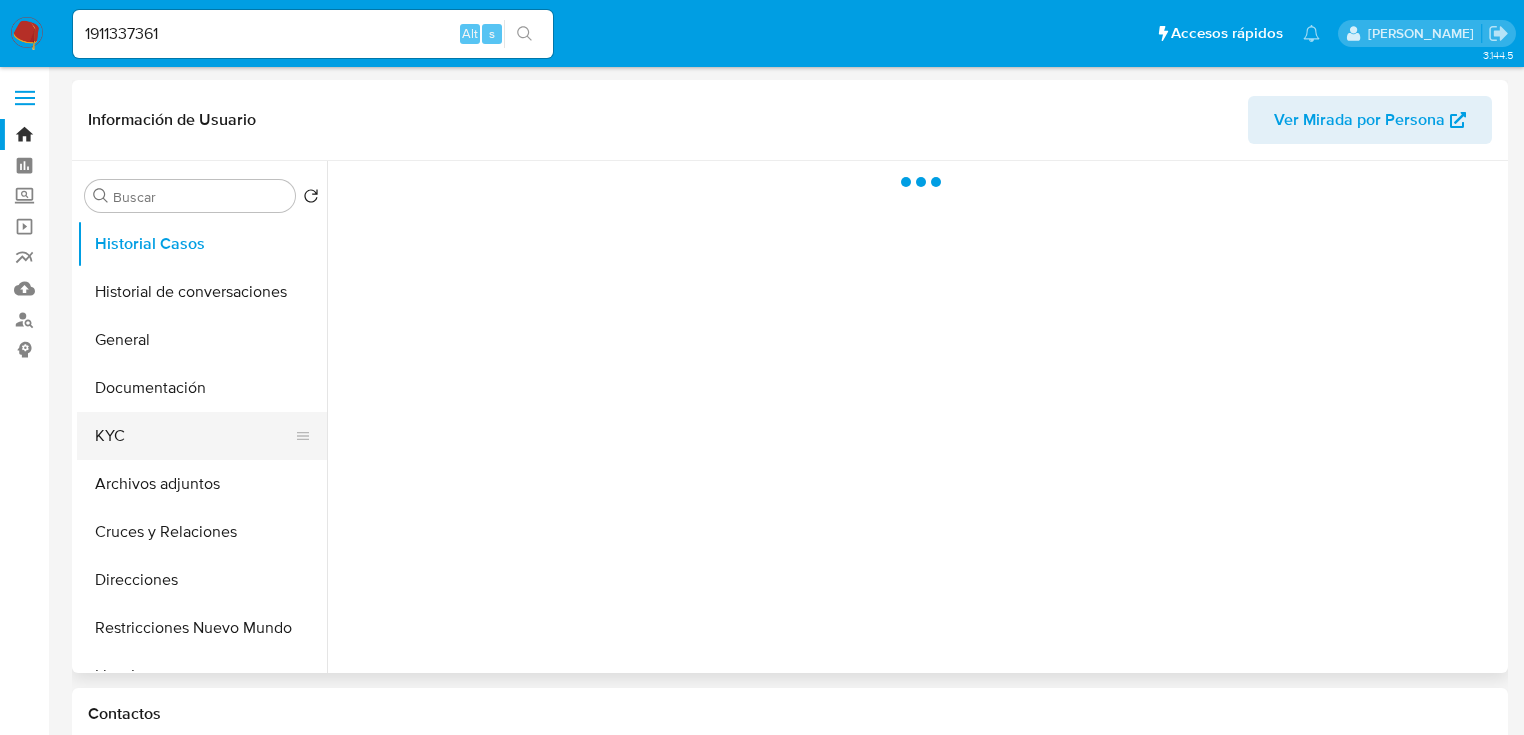 click on "KYC" at bounding box center [194, 436] 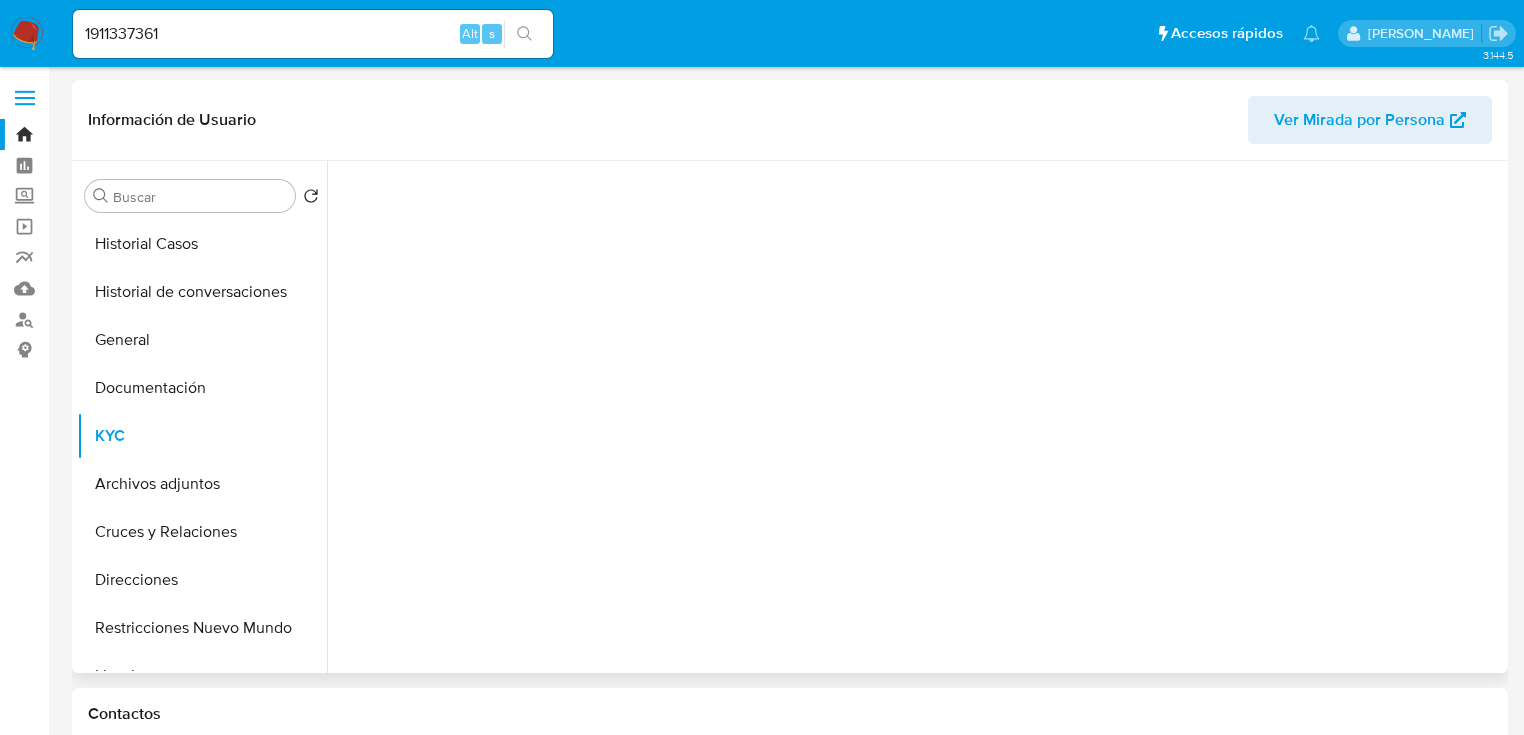 select on "10" 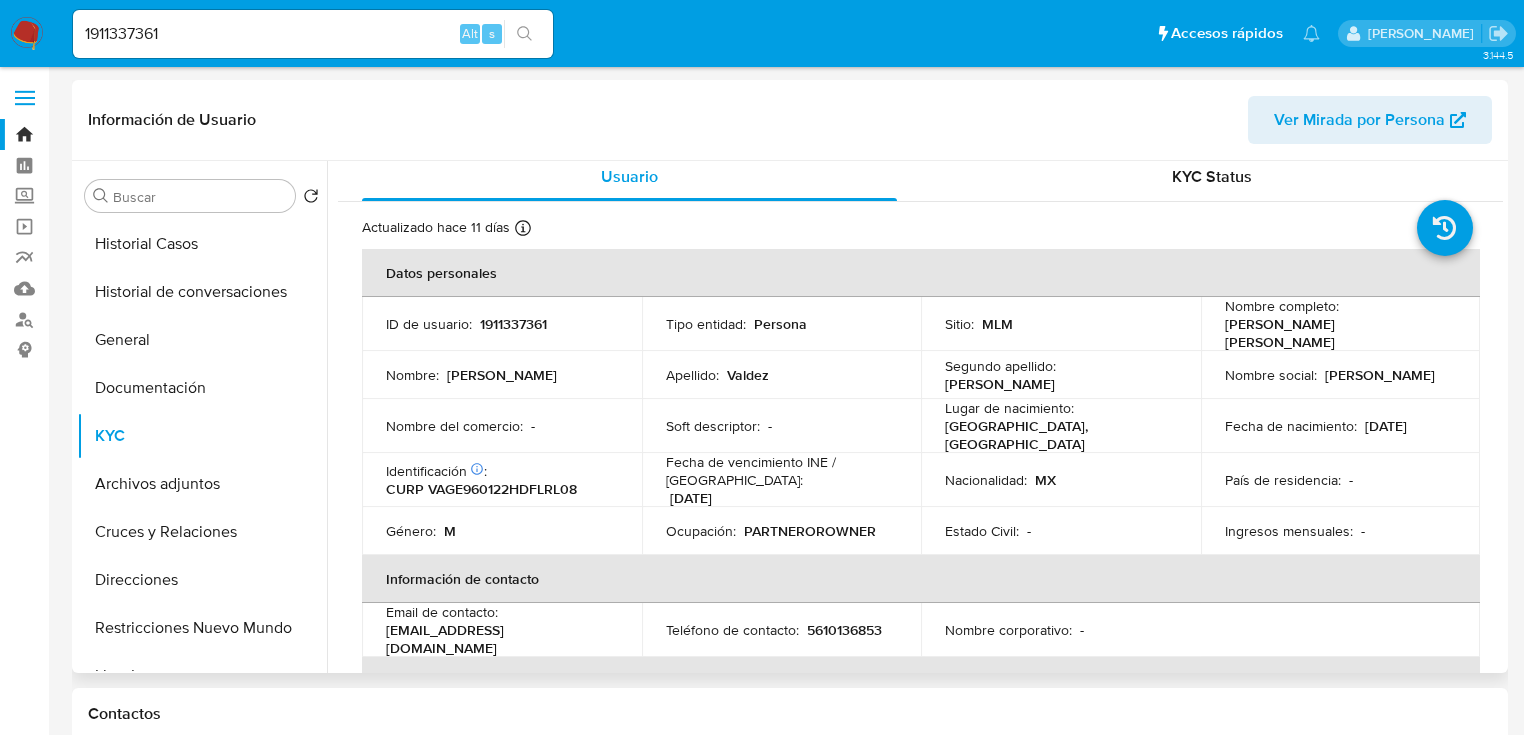 scroll, scrollTop: 0, scrollLeft: 0, axis: both 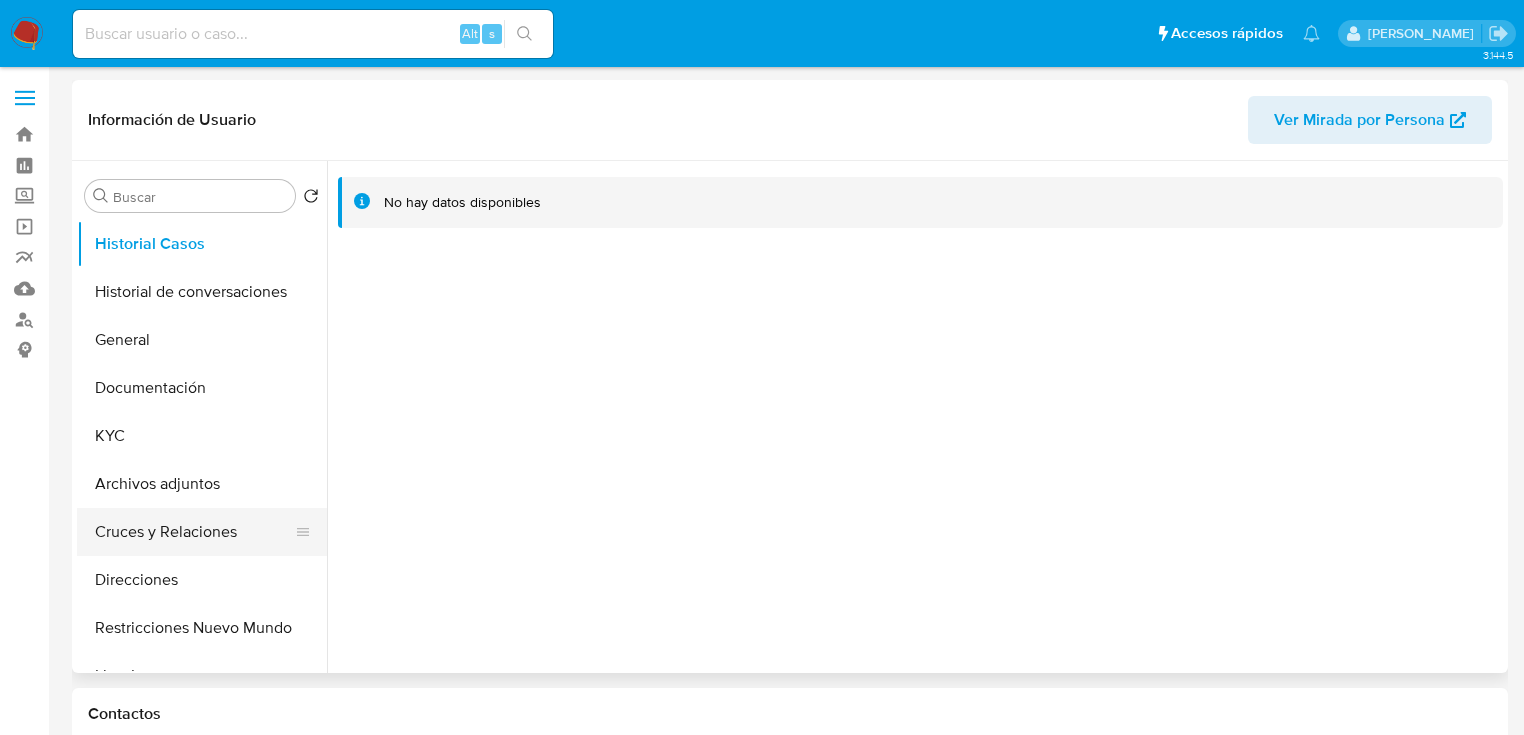 select on "10" 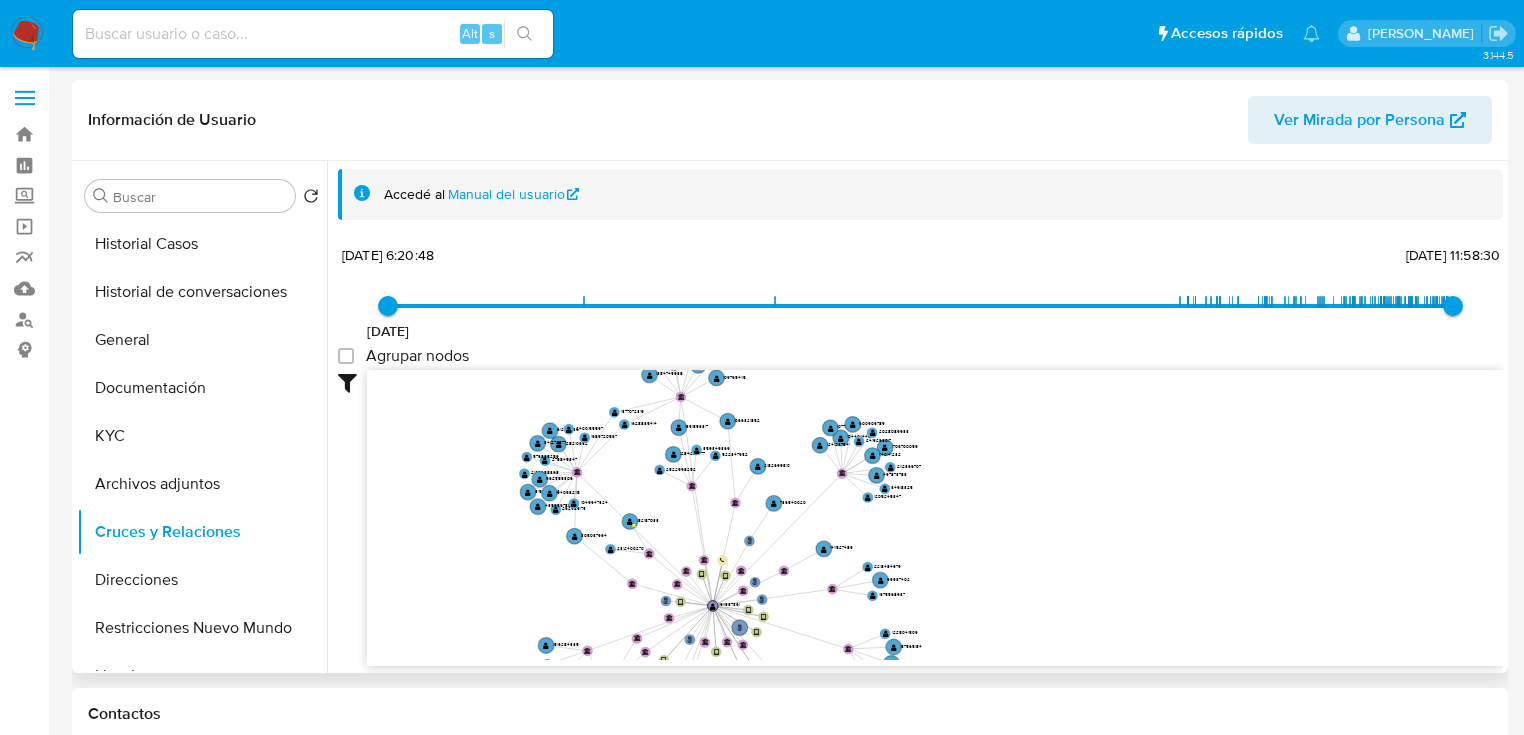 drag, startPoint x: 744, startPoint y: 505, endPoint x: 540, endPoint y: 531, distance: 205.65019 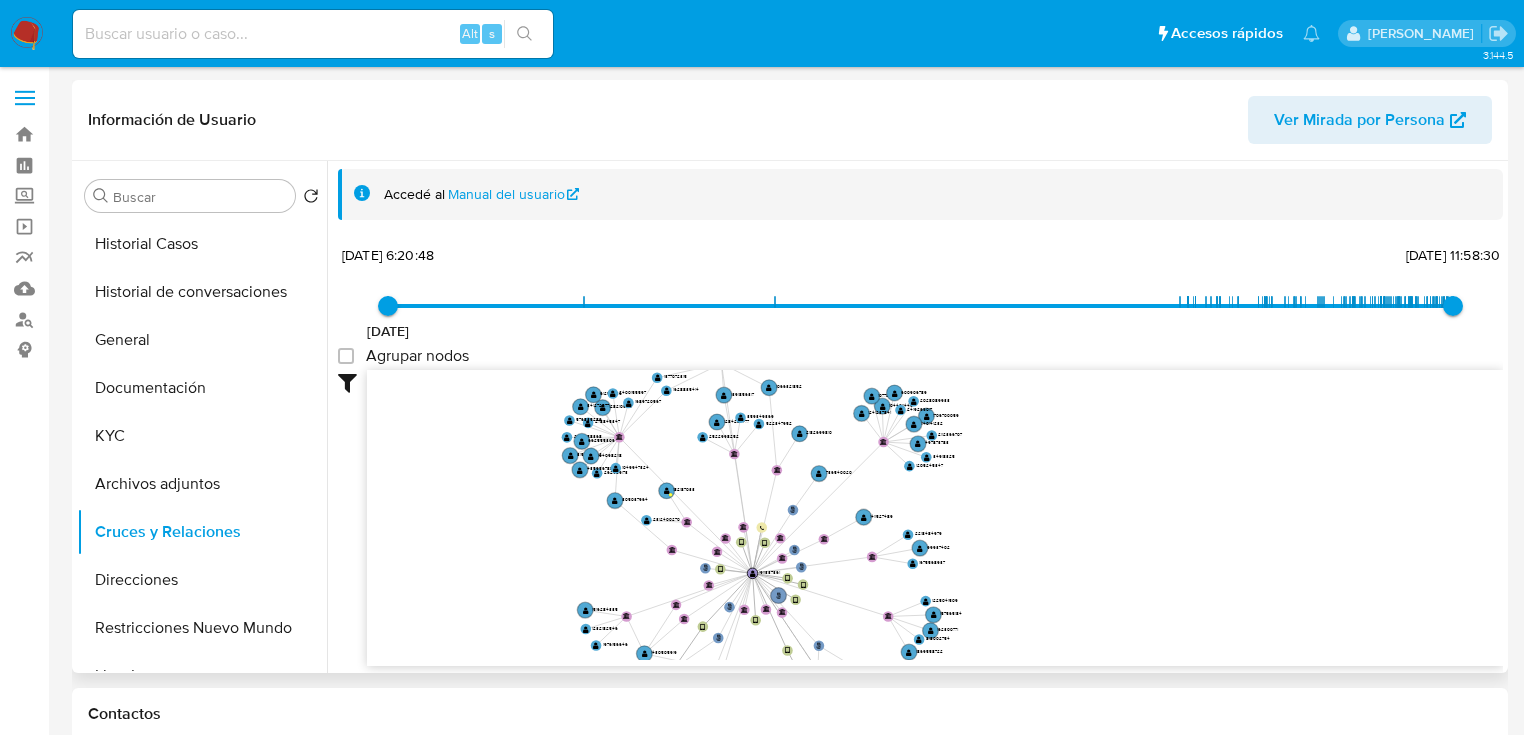 drag, startPoint x: 632, startPoint y: 476, endPoint x: 662, endPoint y: 470, distance: 30.594116 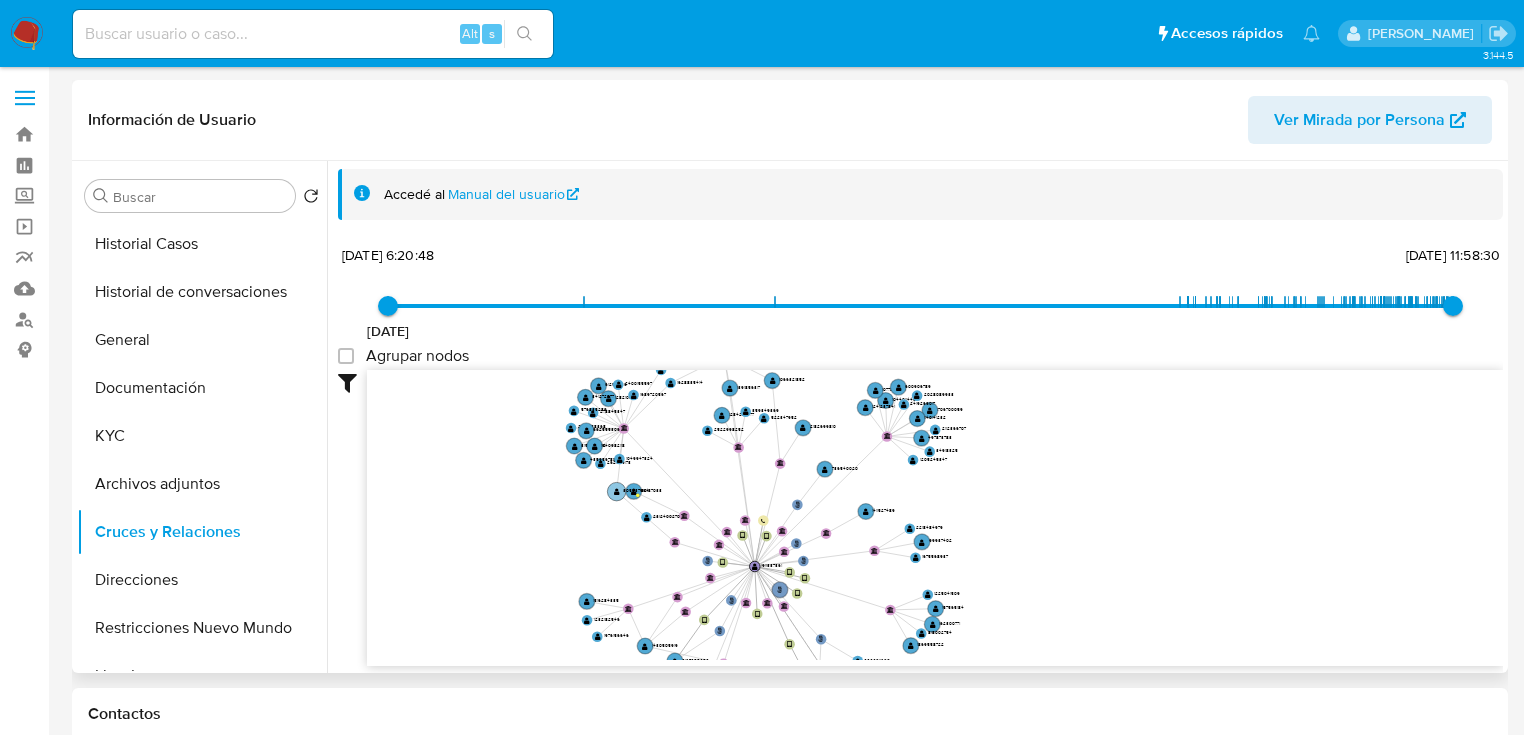 drag, startPoint x: 660, startPoint y: 484, endPoint x: 625, endPoint y: 491, distance: 35.69314 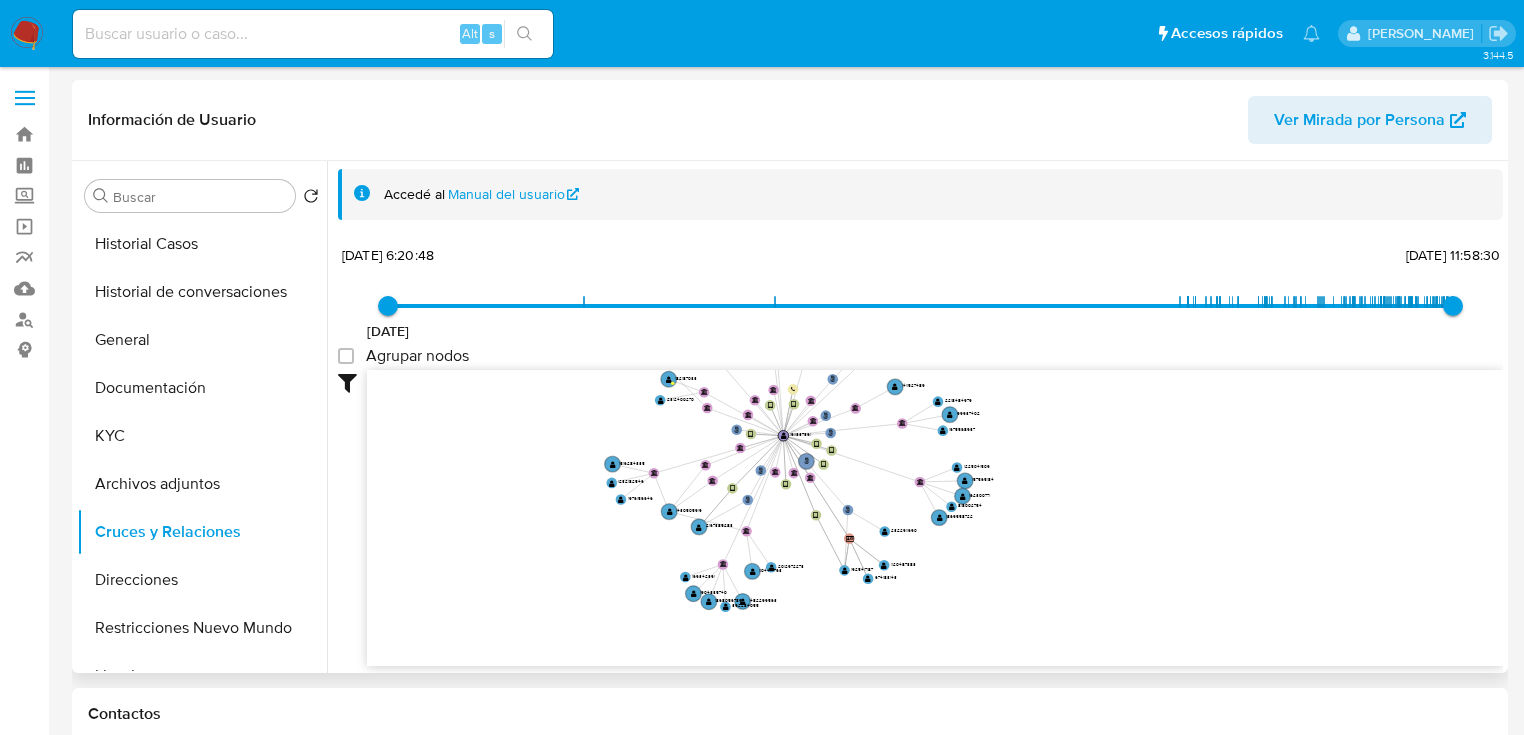 drag, startPoint x: 572, startPoint y: 539, endPoint x: 608, endPoint y: 426, distance: 118.595955 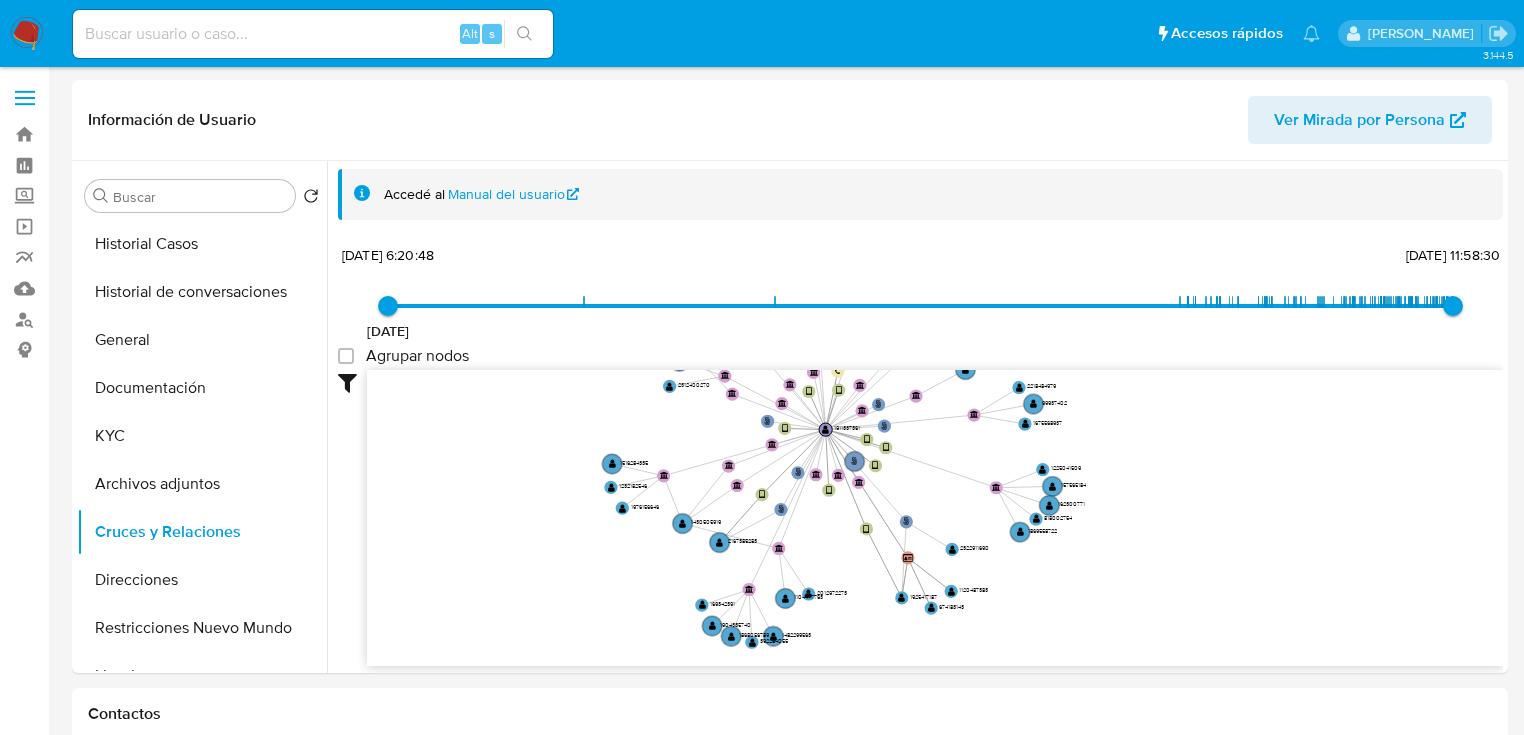 click at bounding box center [313, 34] 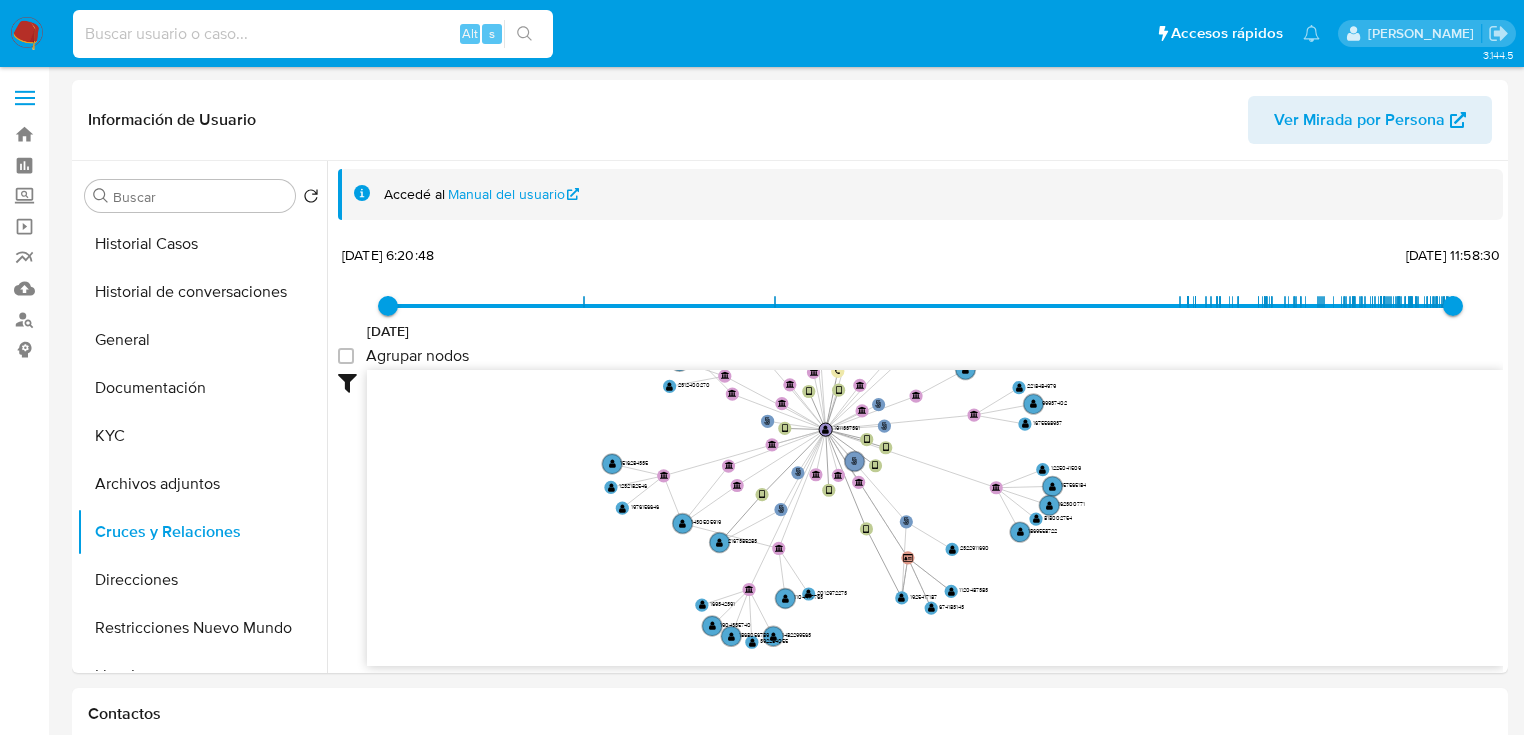 paste on "1507520072," 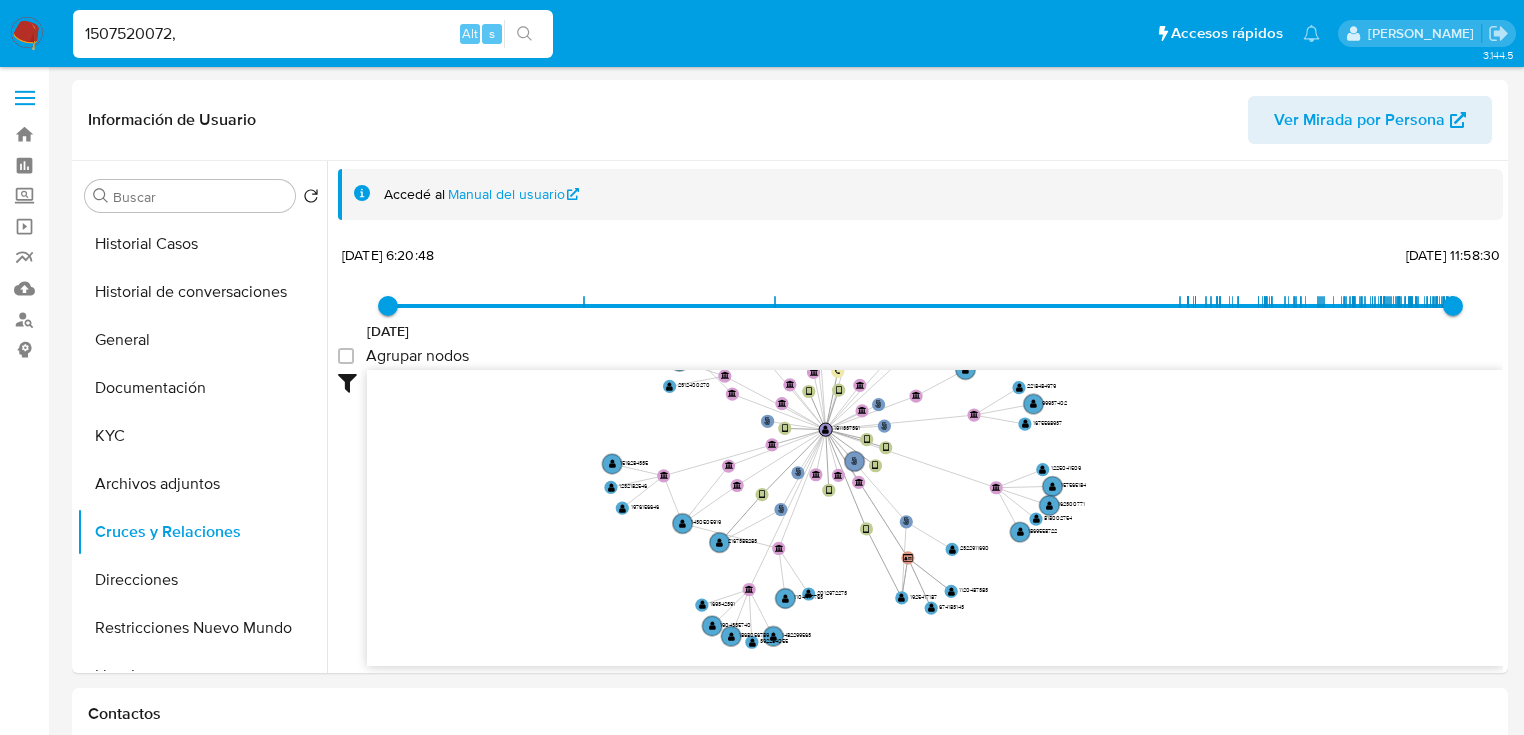 click on "1507520072," at bounding box center (313, 34) 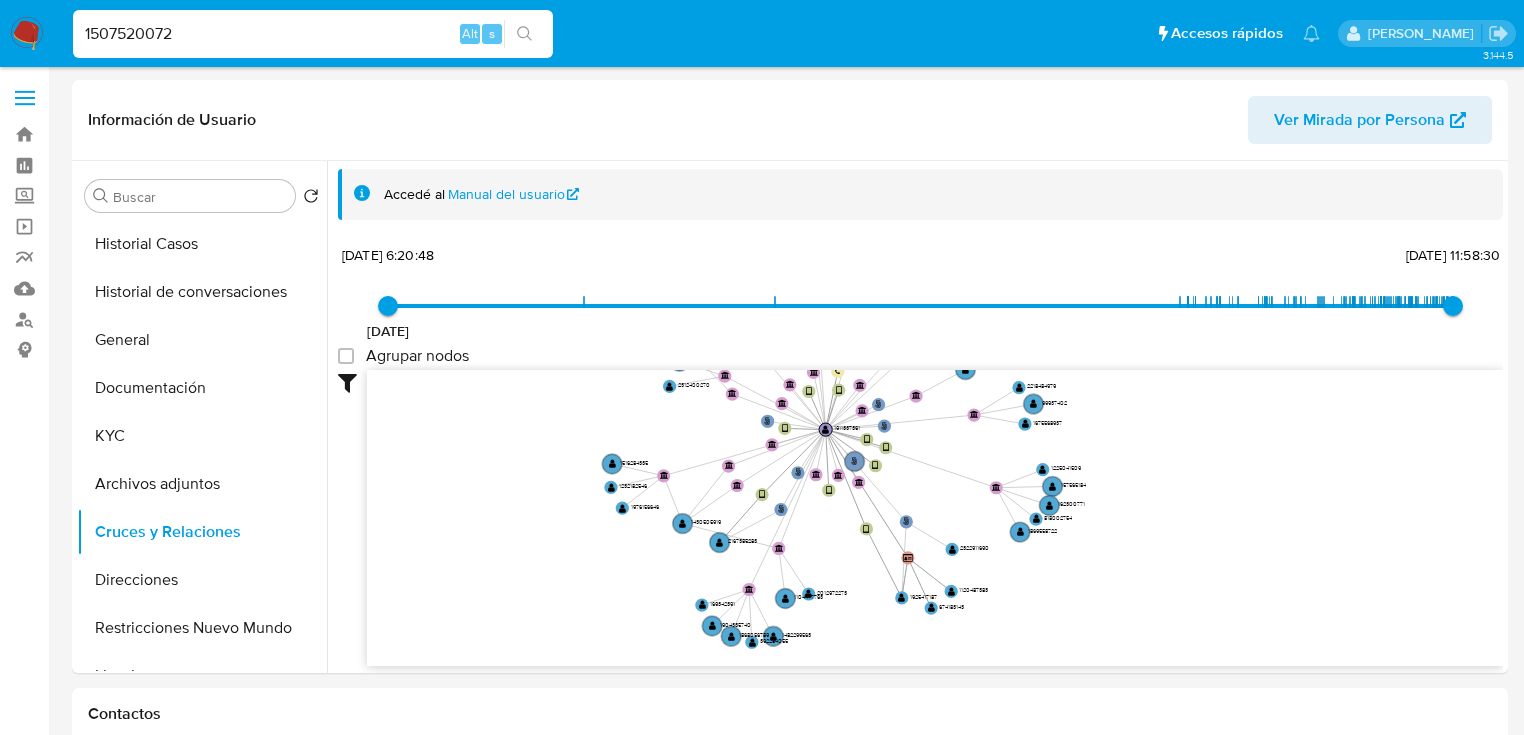 click on "1507520072" at bounding box center [313, 34] 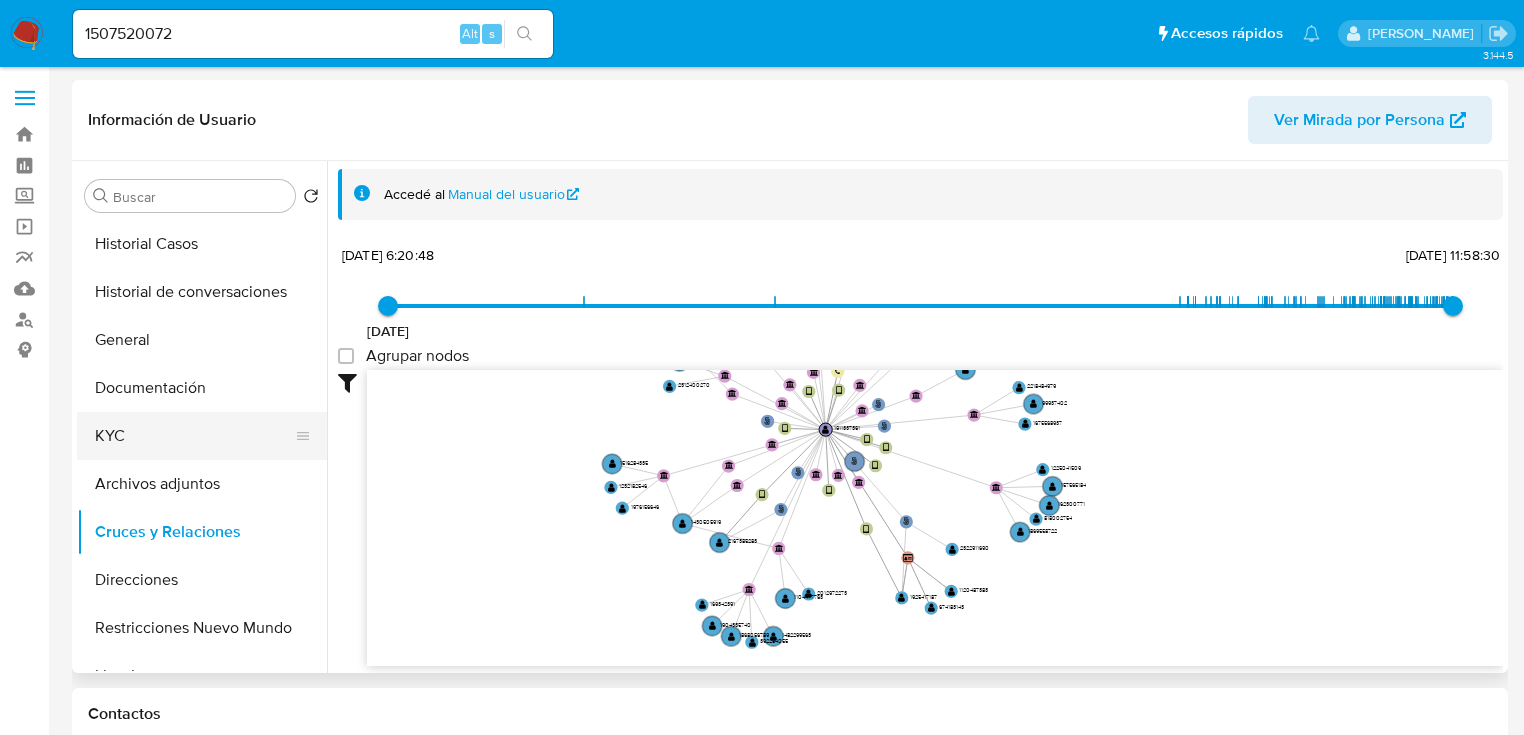 click on "KYC" at bounding box center (194, 436) 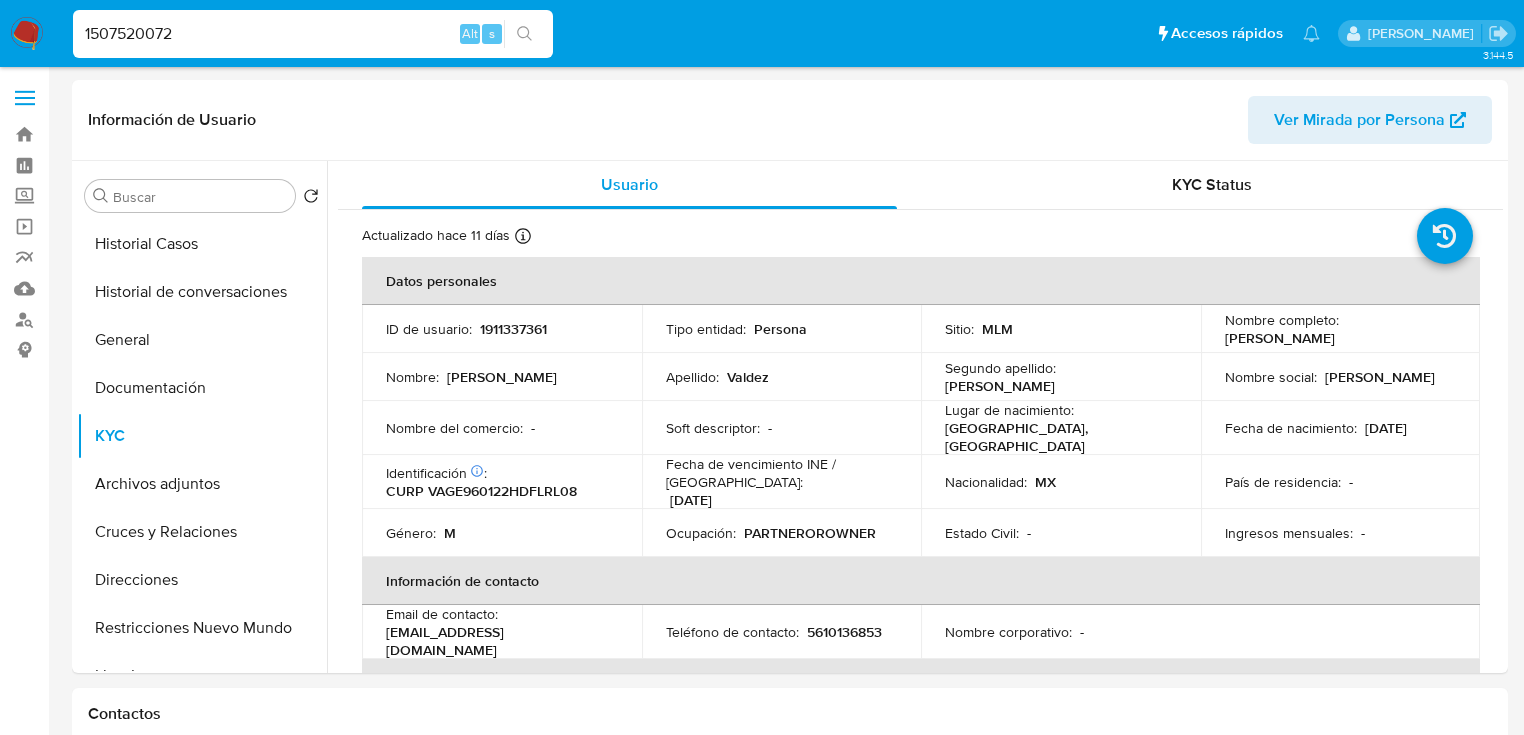 drag, startPoint x: 224, startPoint y: 37, endPoint x: -41, endPoint y: 12, distance: 266.17664 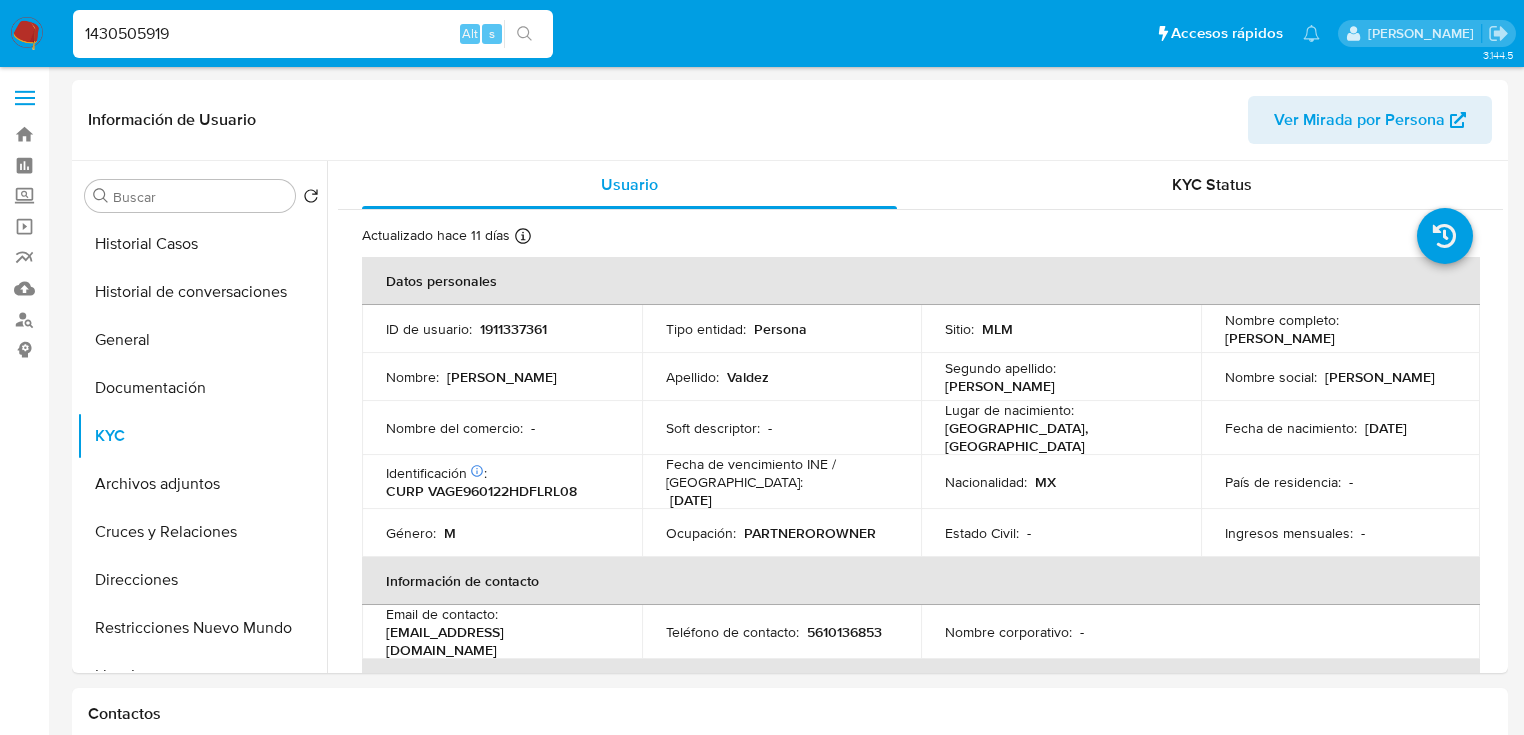 type on "1430505919" 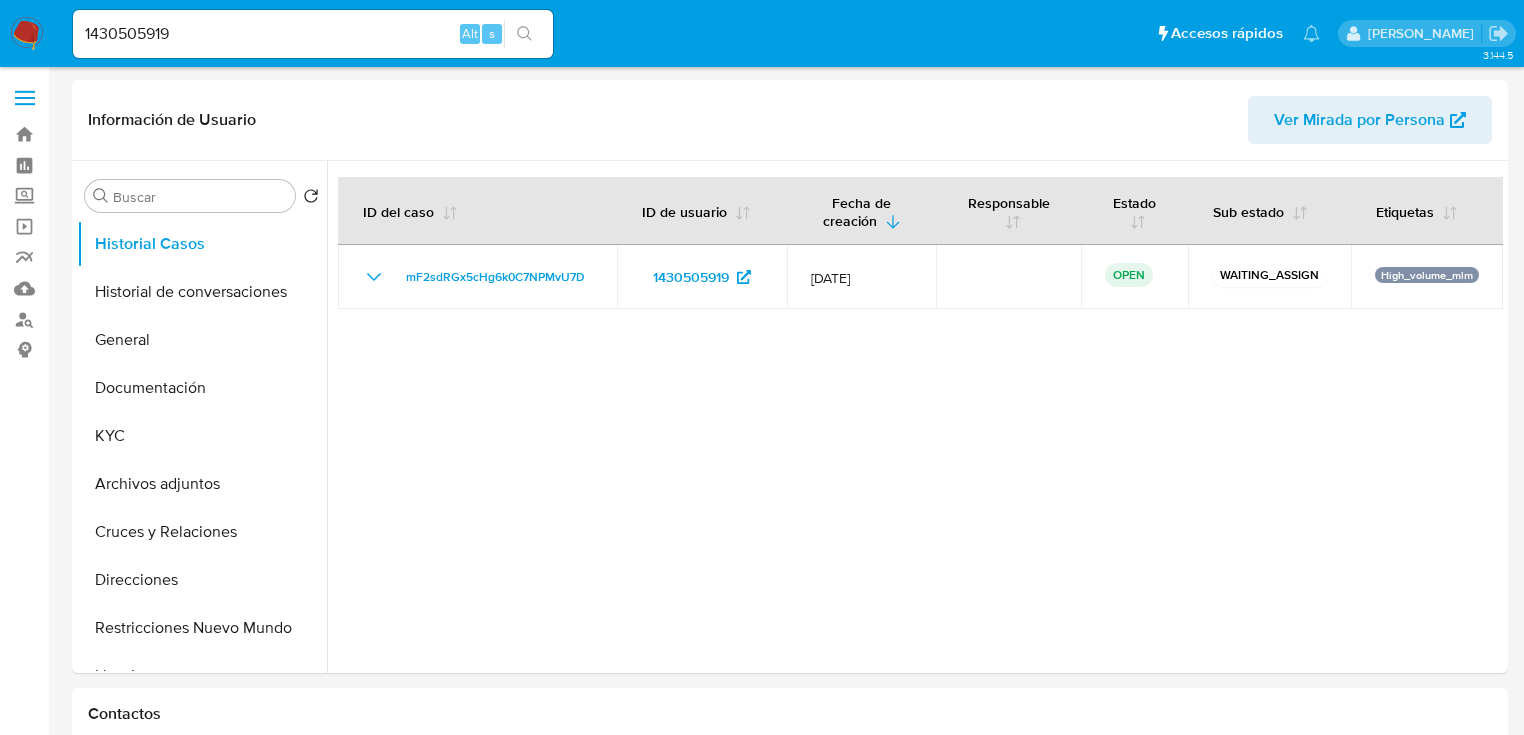 select on "10" 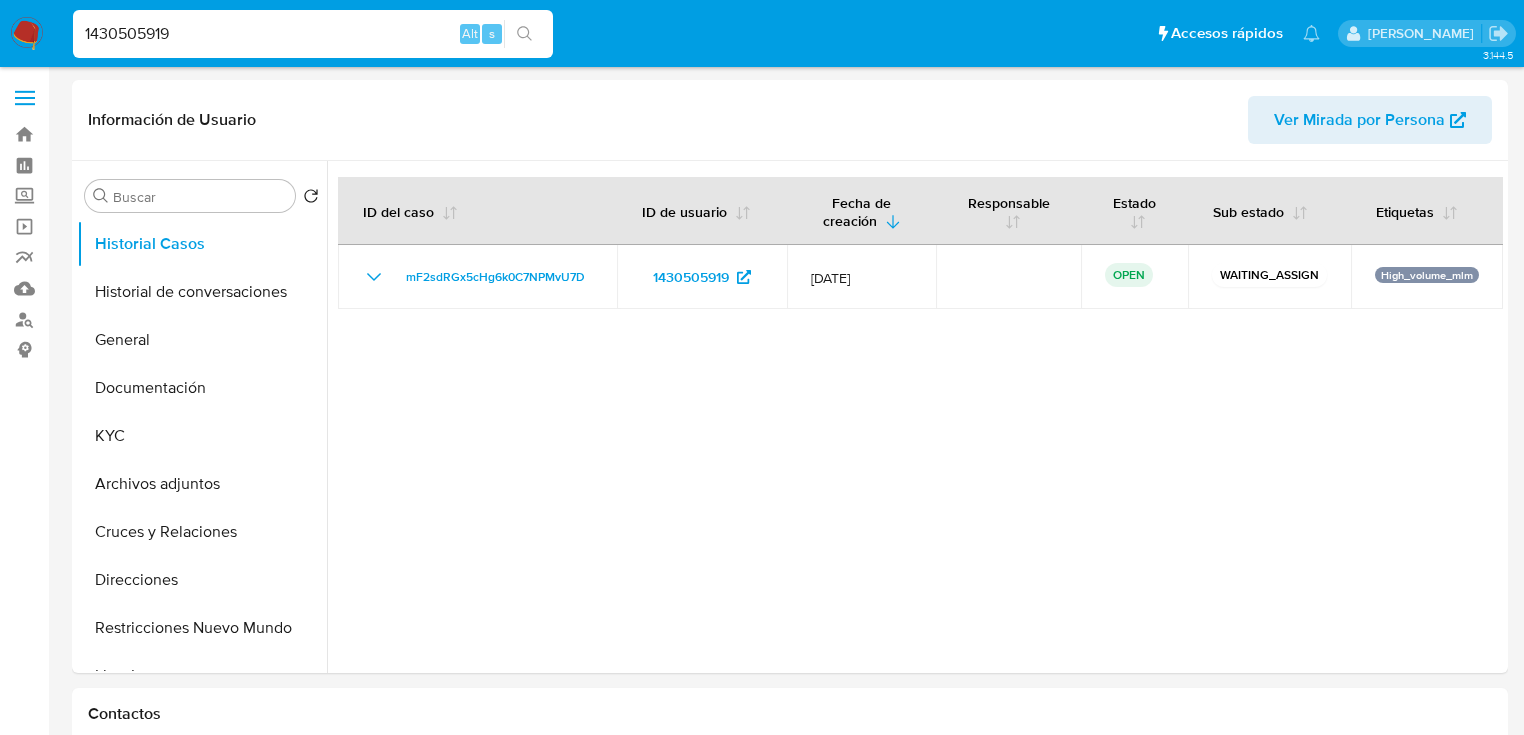 drag, startPoint x: 213, startPoint y: 29, endPoint x: -61, endPoint y: 29, distance: 274 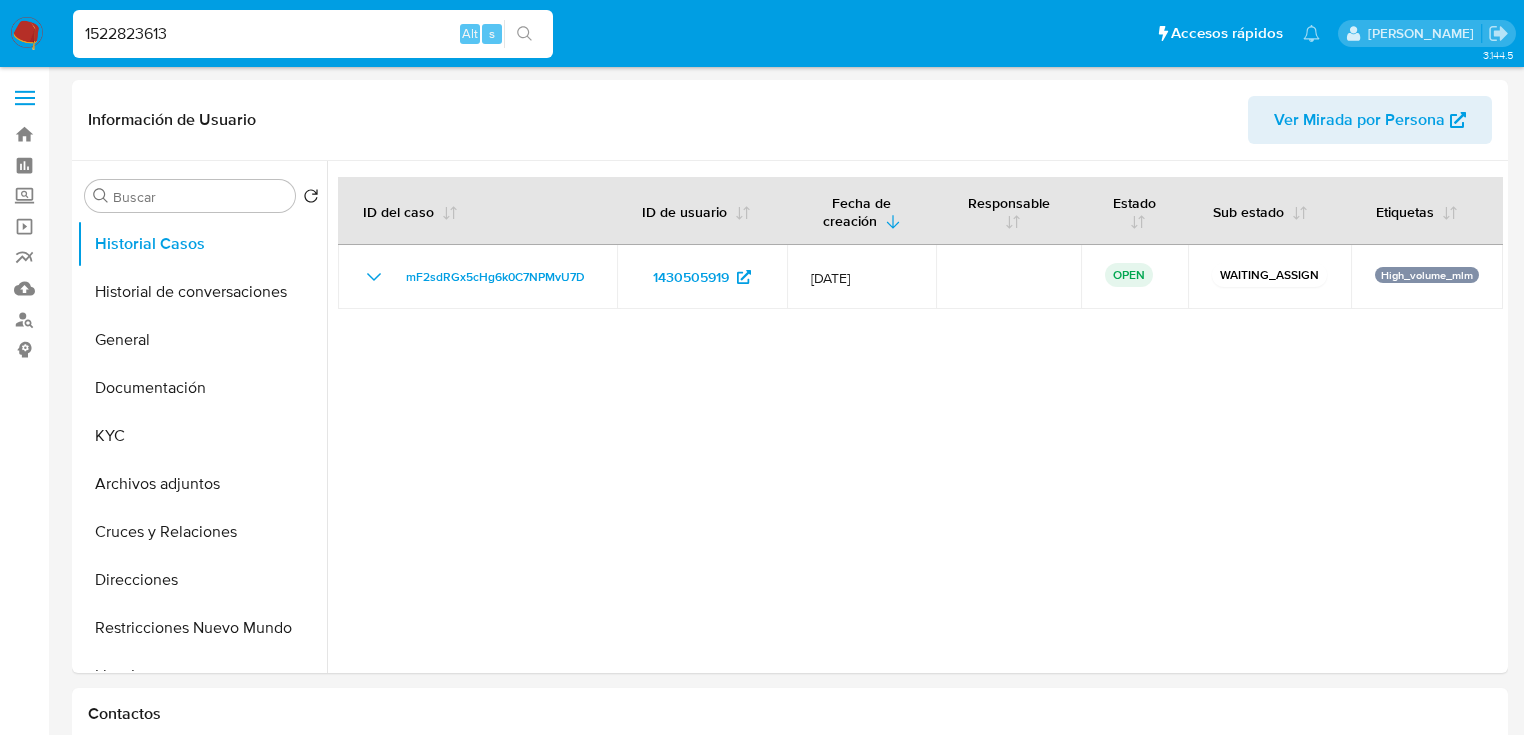 type on "1522823613" 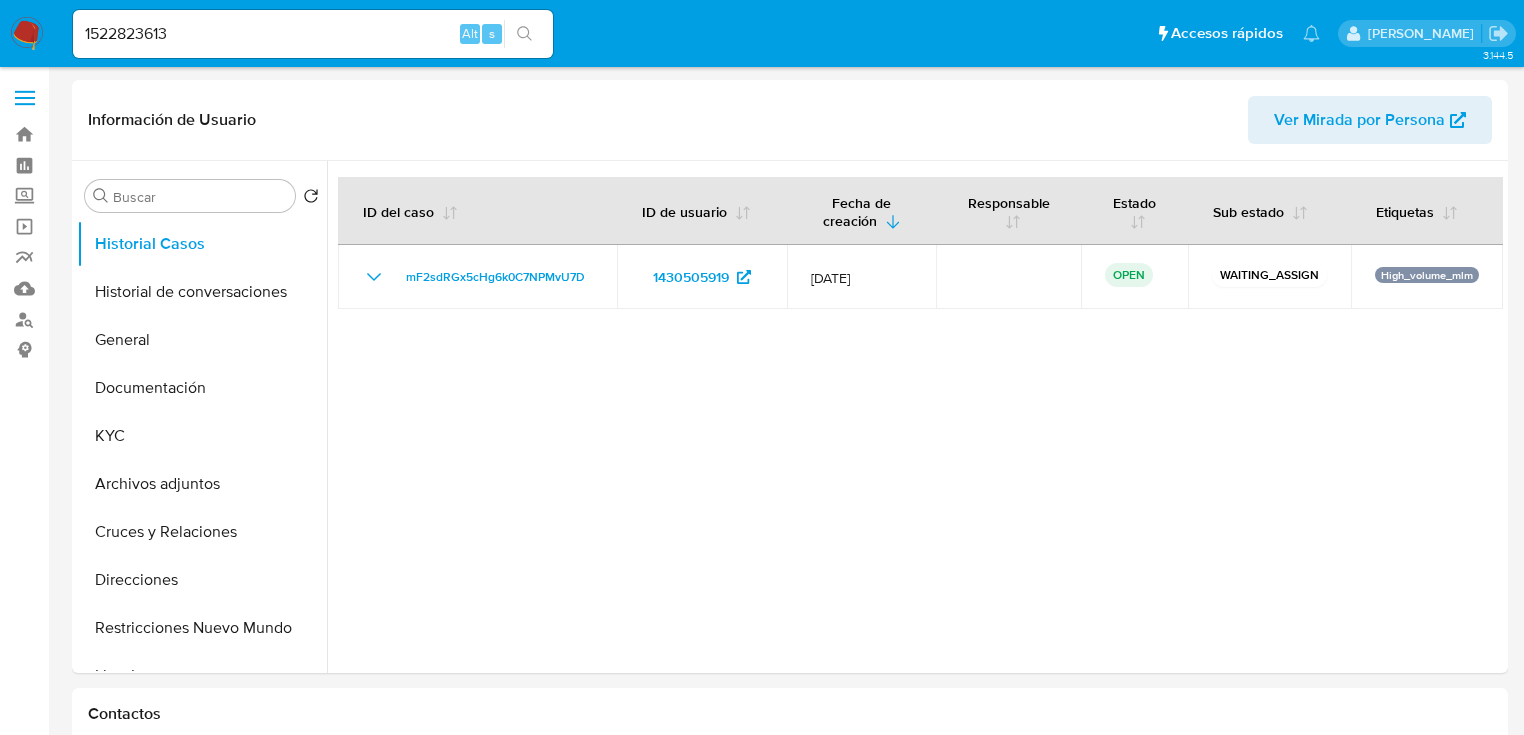 click 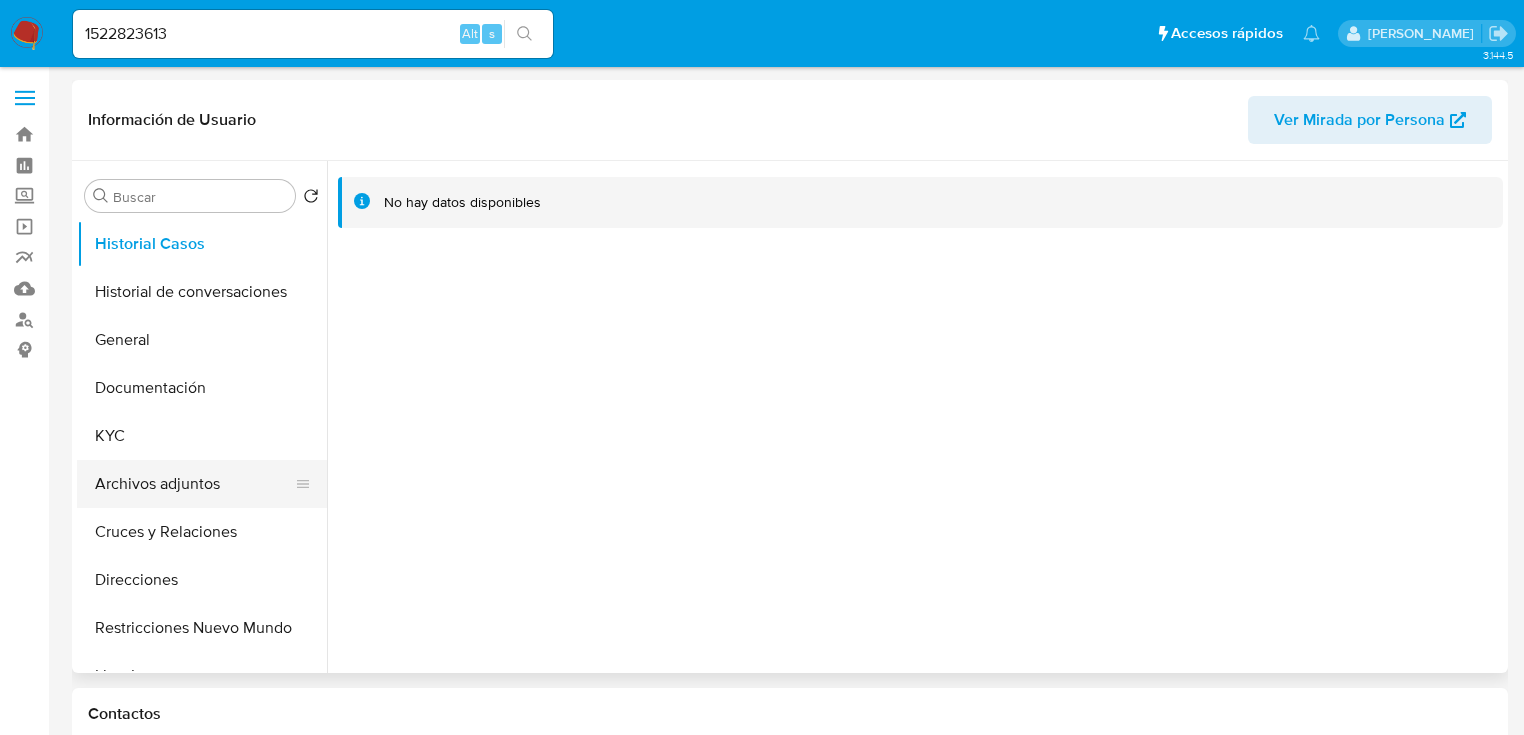 select on "10" 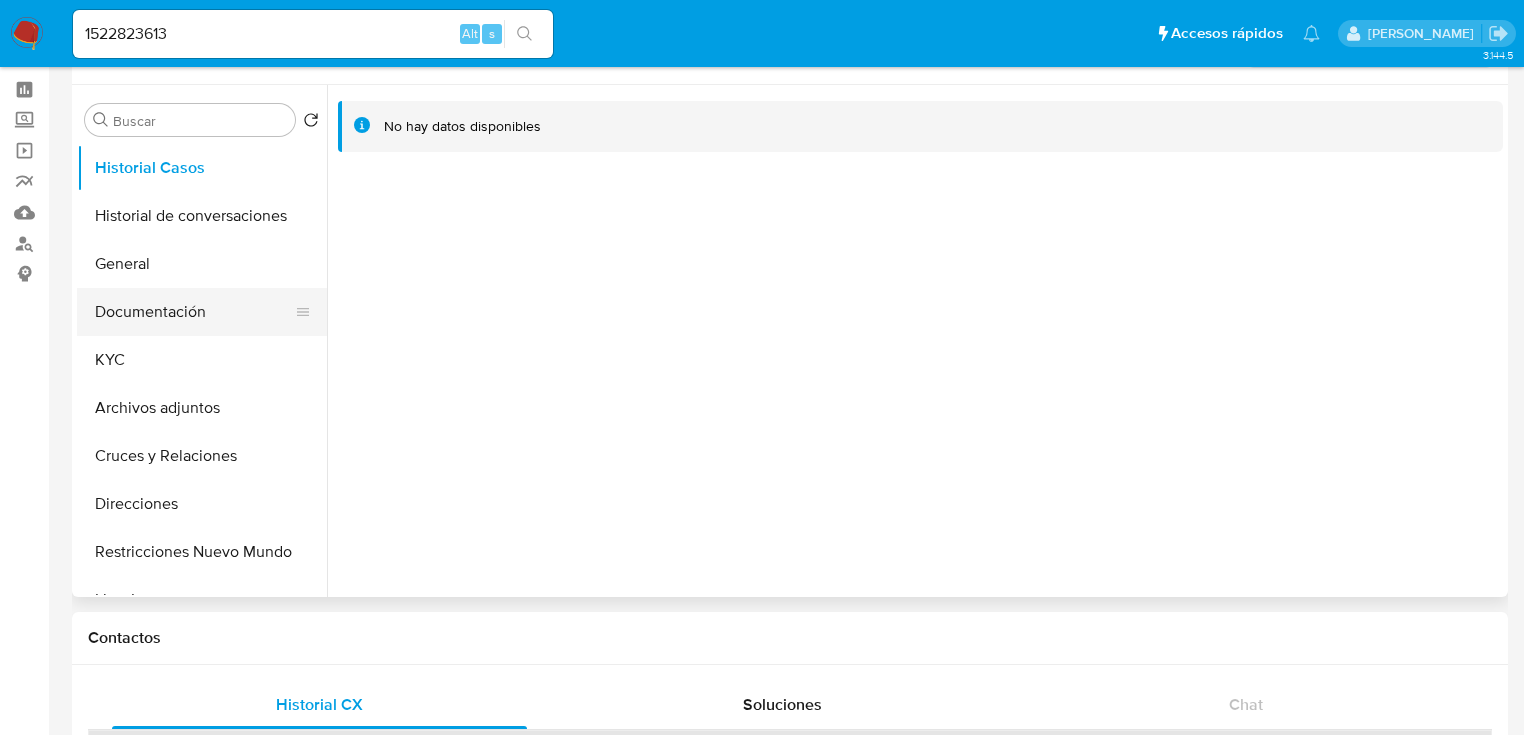 scroll, scrollTop: 0, scrollLeft: 0, axis: both 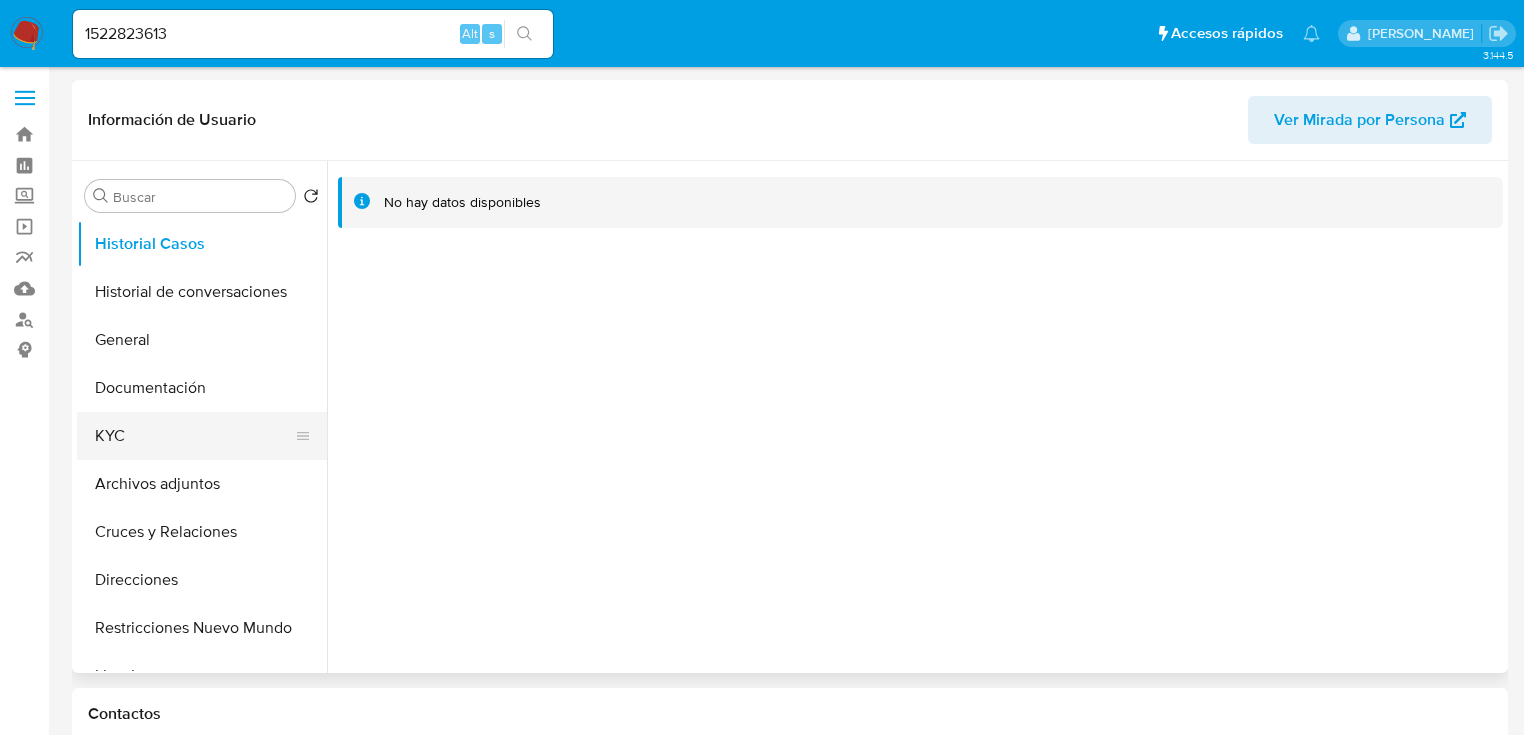 click on "KYC" at bounding box center [194, 436] 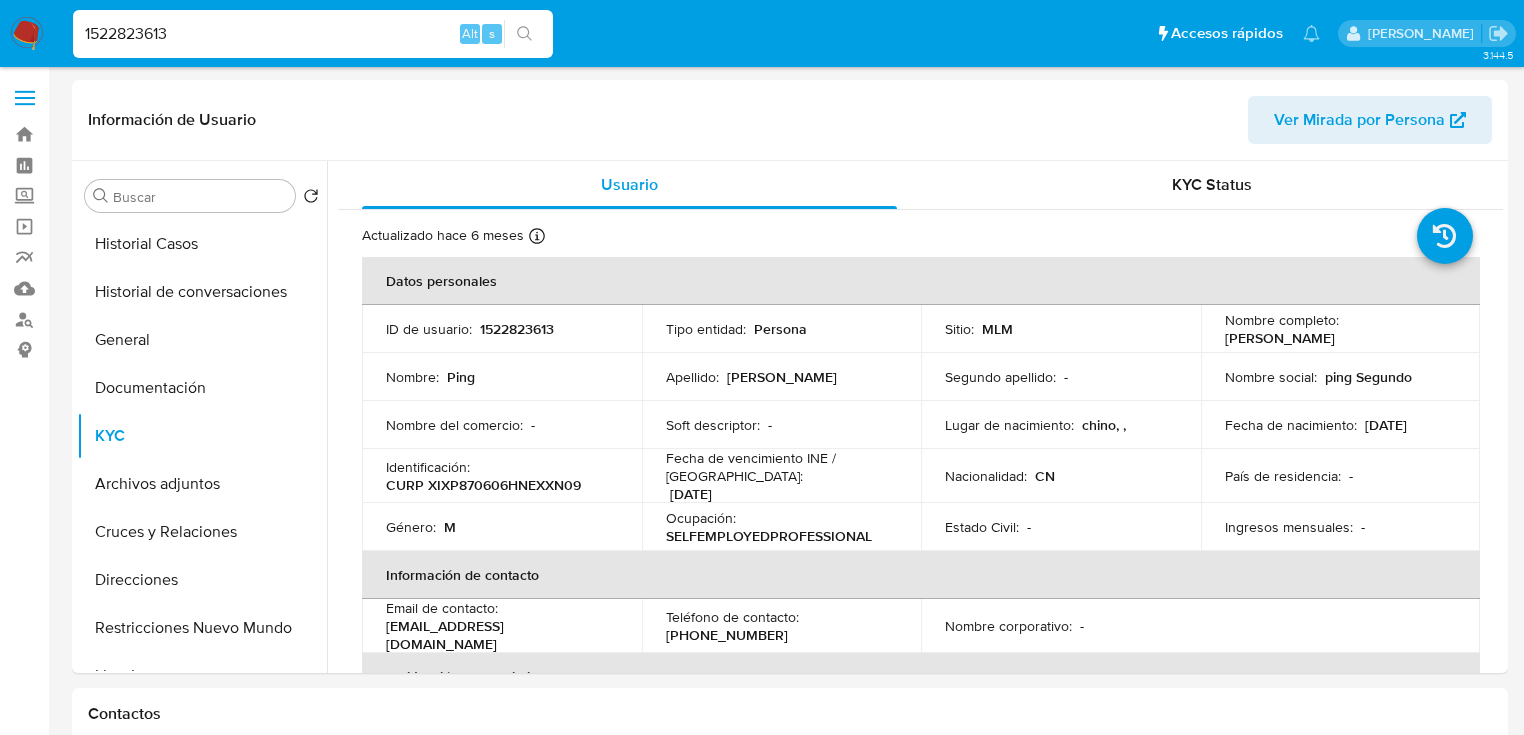 drag, startPoint x: 317, startPoint y: 40, endPoint x: 418, endPoint y: 28, distance: 101.71037 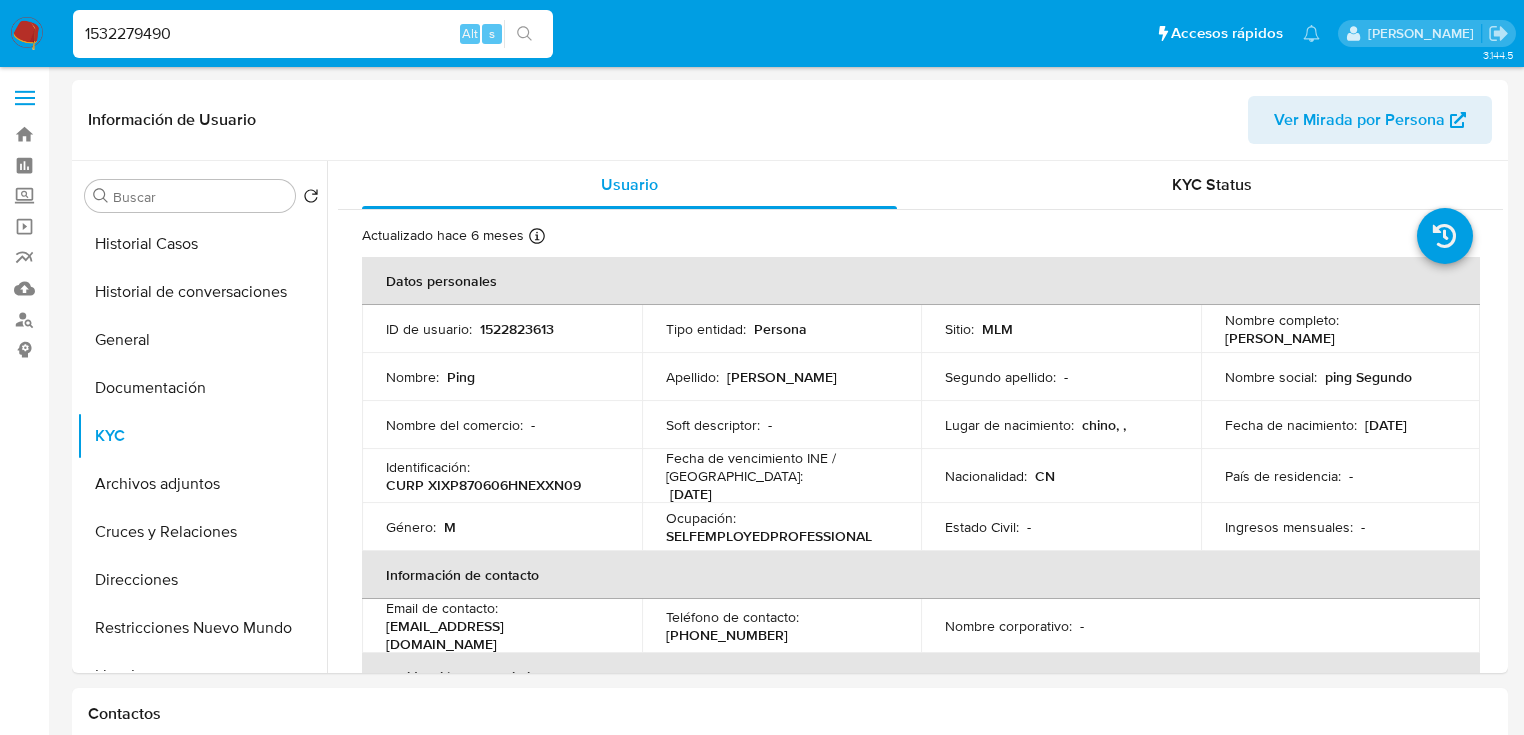 type on "1532279490" 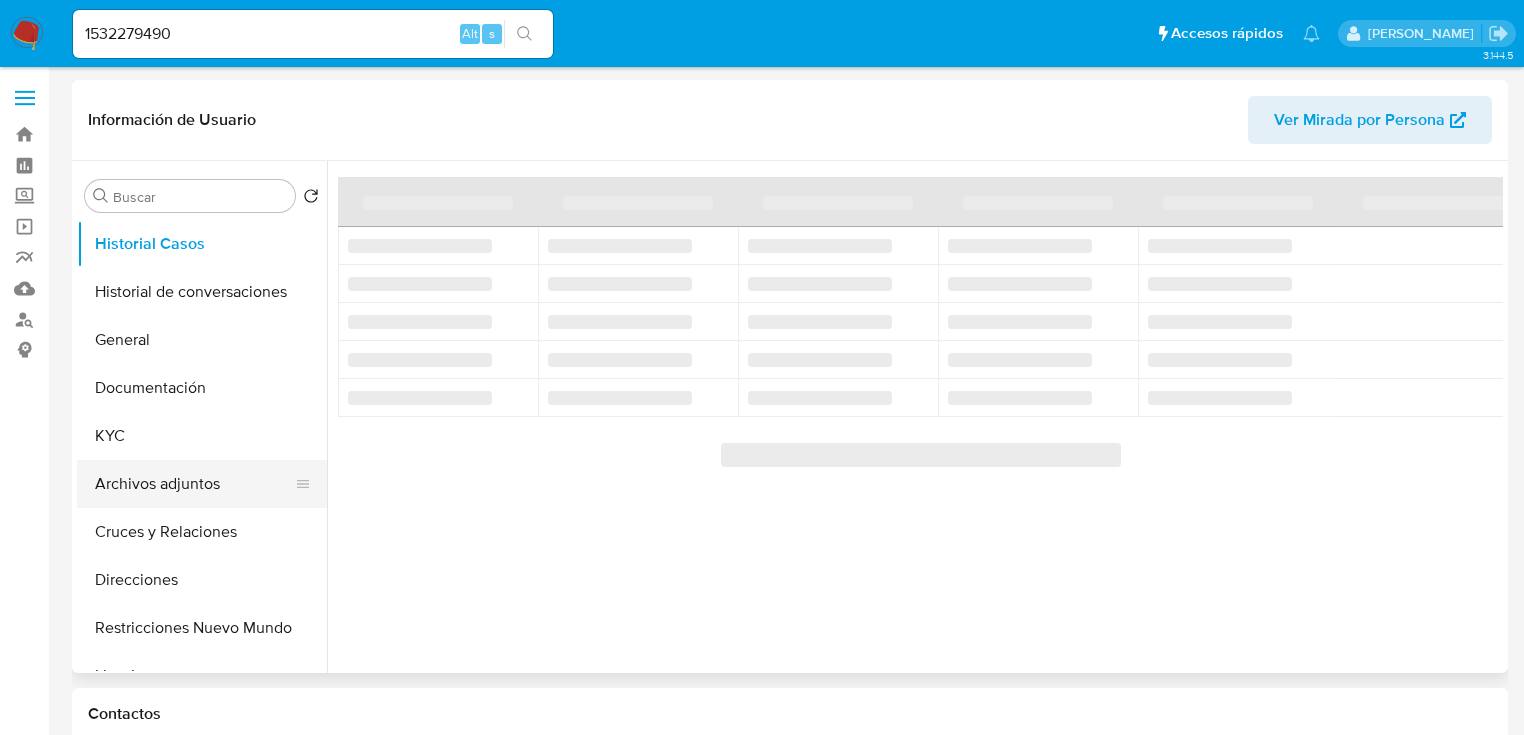 select on "10" 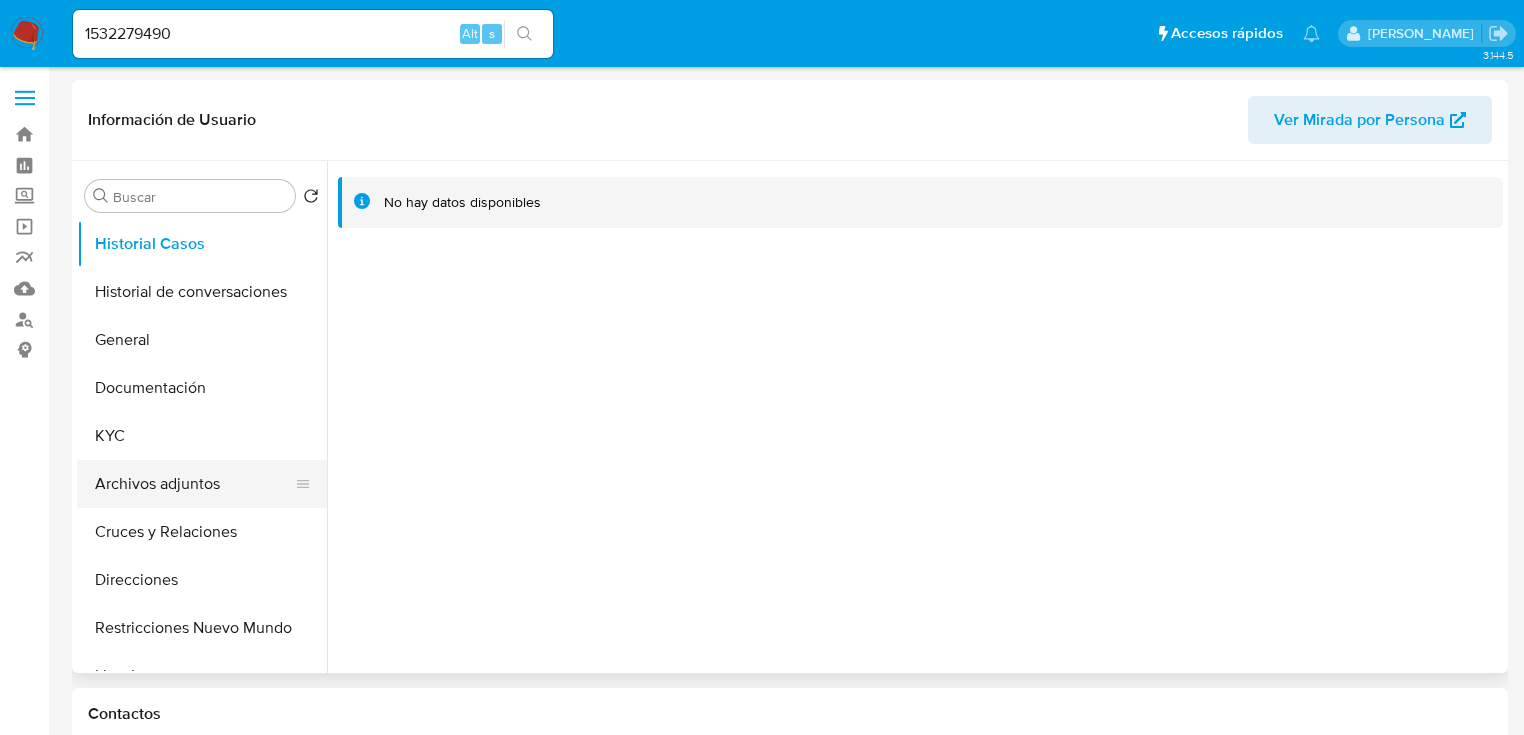 click on "Archivos adjuntos" at bounding box center [194, 484] 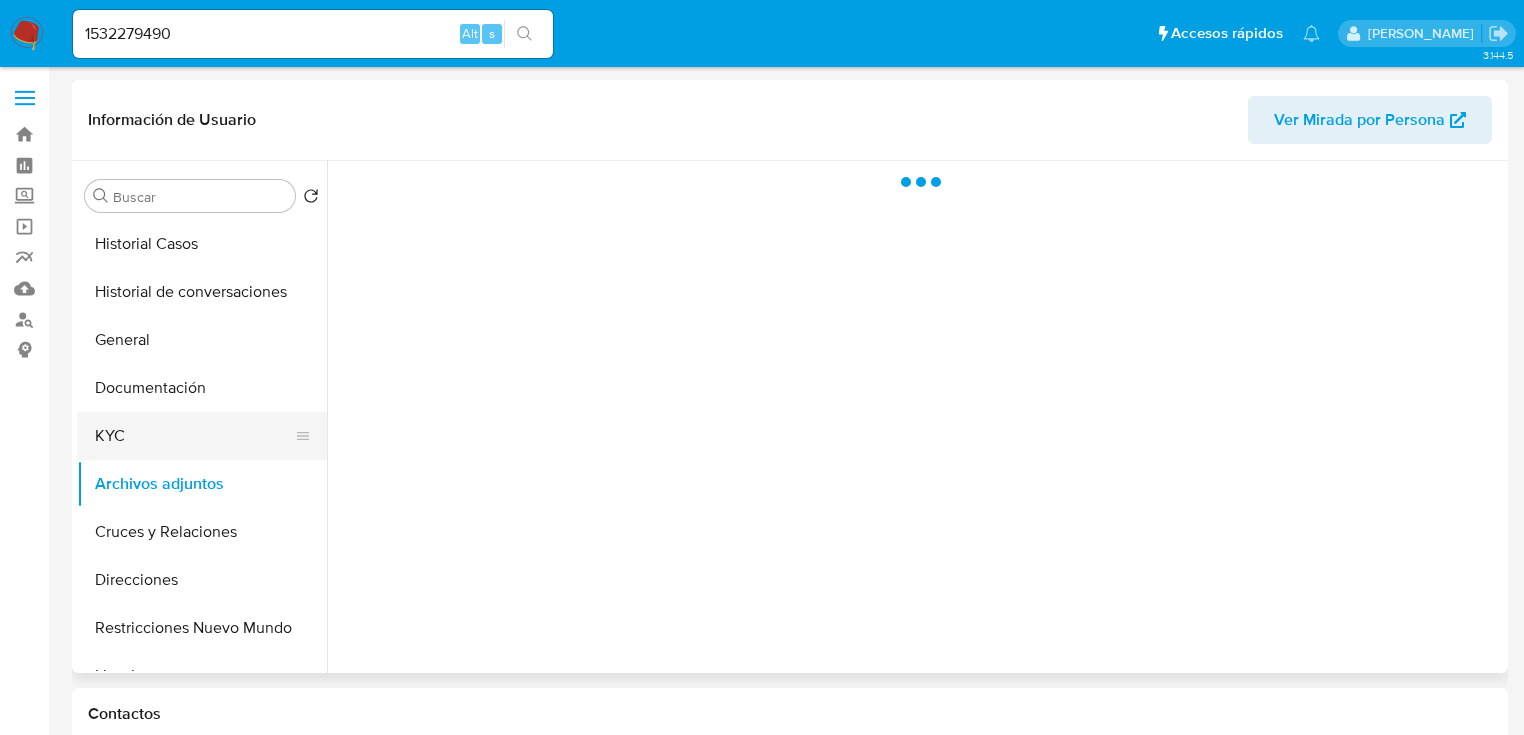 click on "KYC" at bounding box center (194, 436) 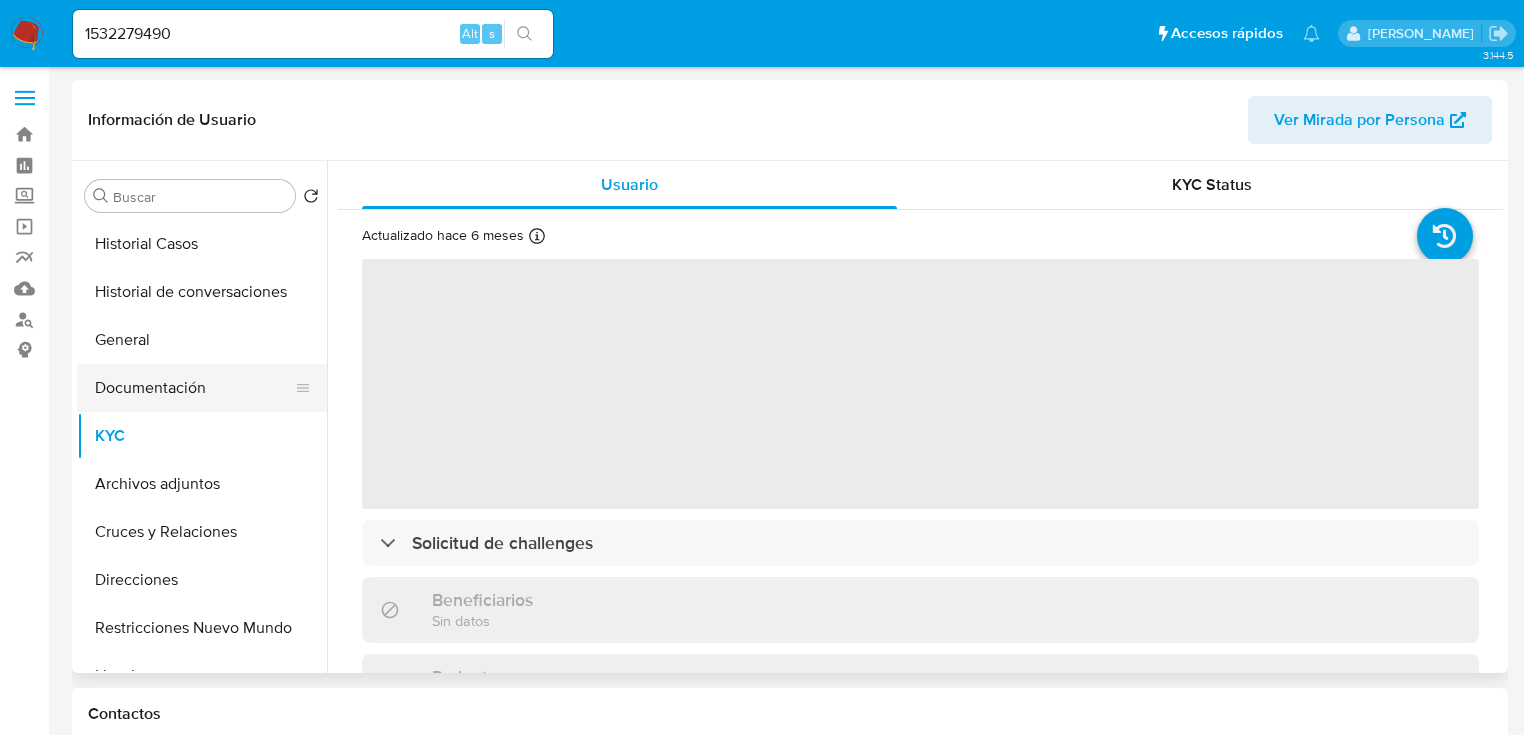 click on "Documentación" at bounding box center [194, 388] 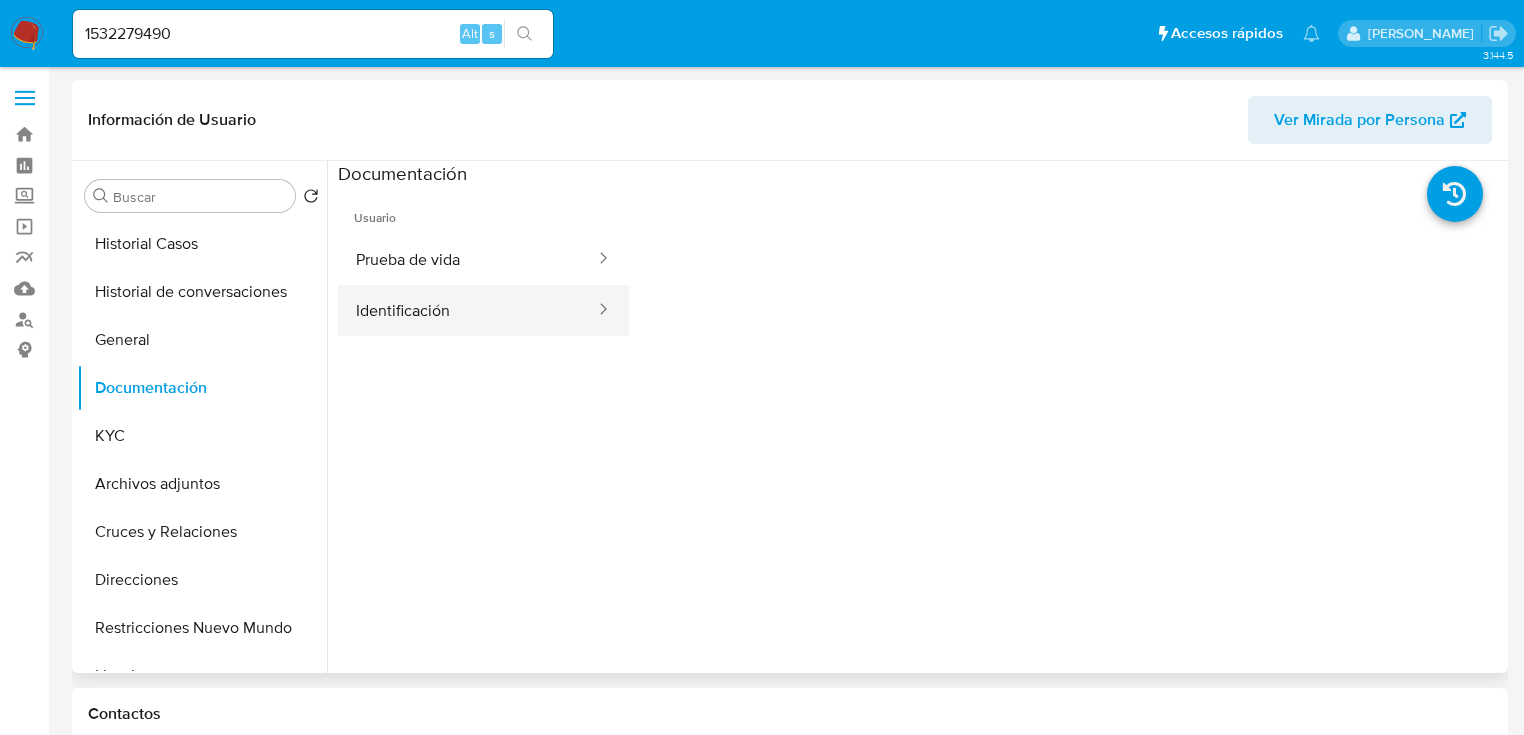 click on "Identificación" at bounding box center [467, 310] 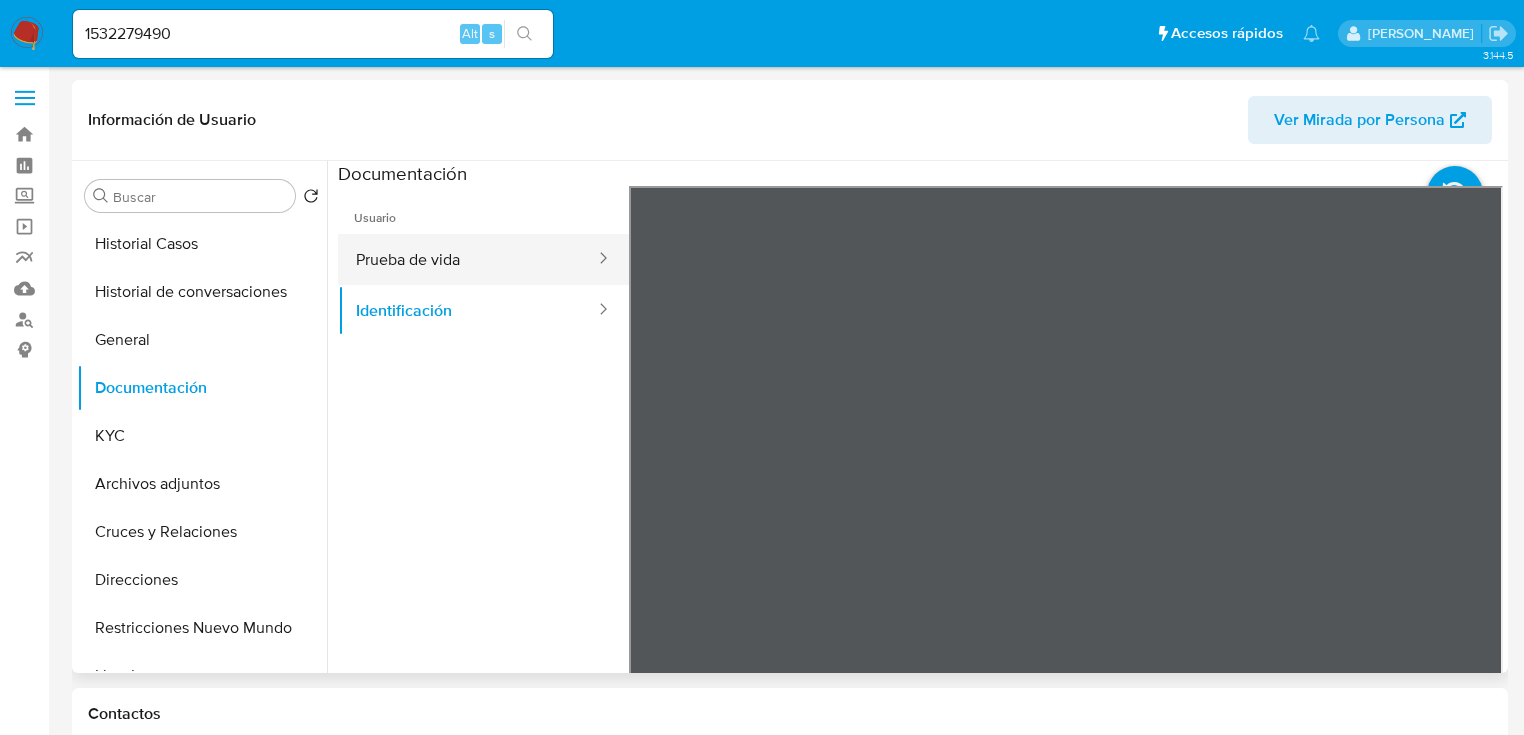 drag, startPoint x: 395, startPoint y: 278, endPoint x: 413, endPoint y: 275, distance: 18.248287 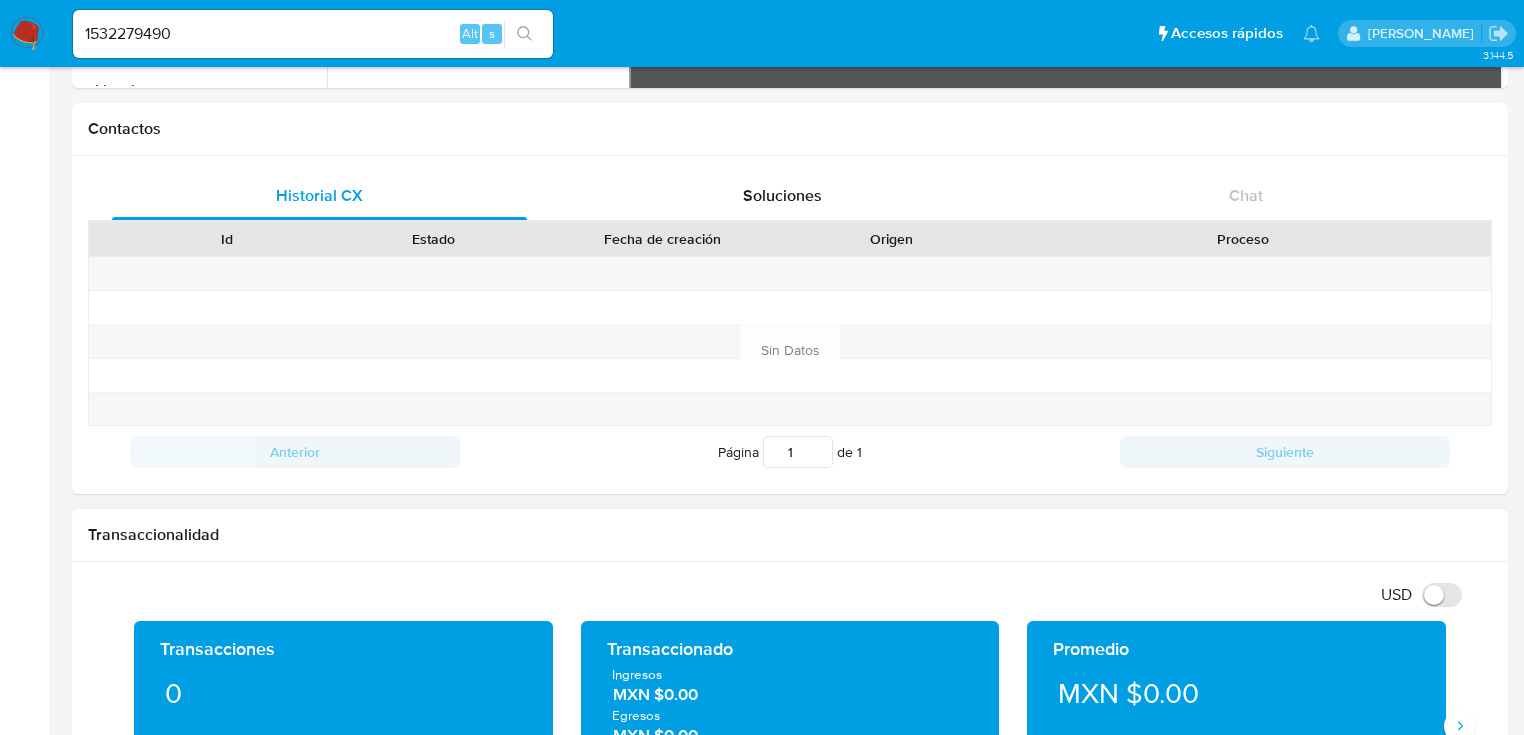 scroll, scrollTop: 800, scrollLeft: 0, axis: vertical 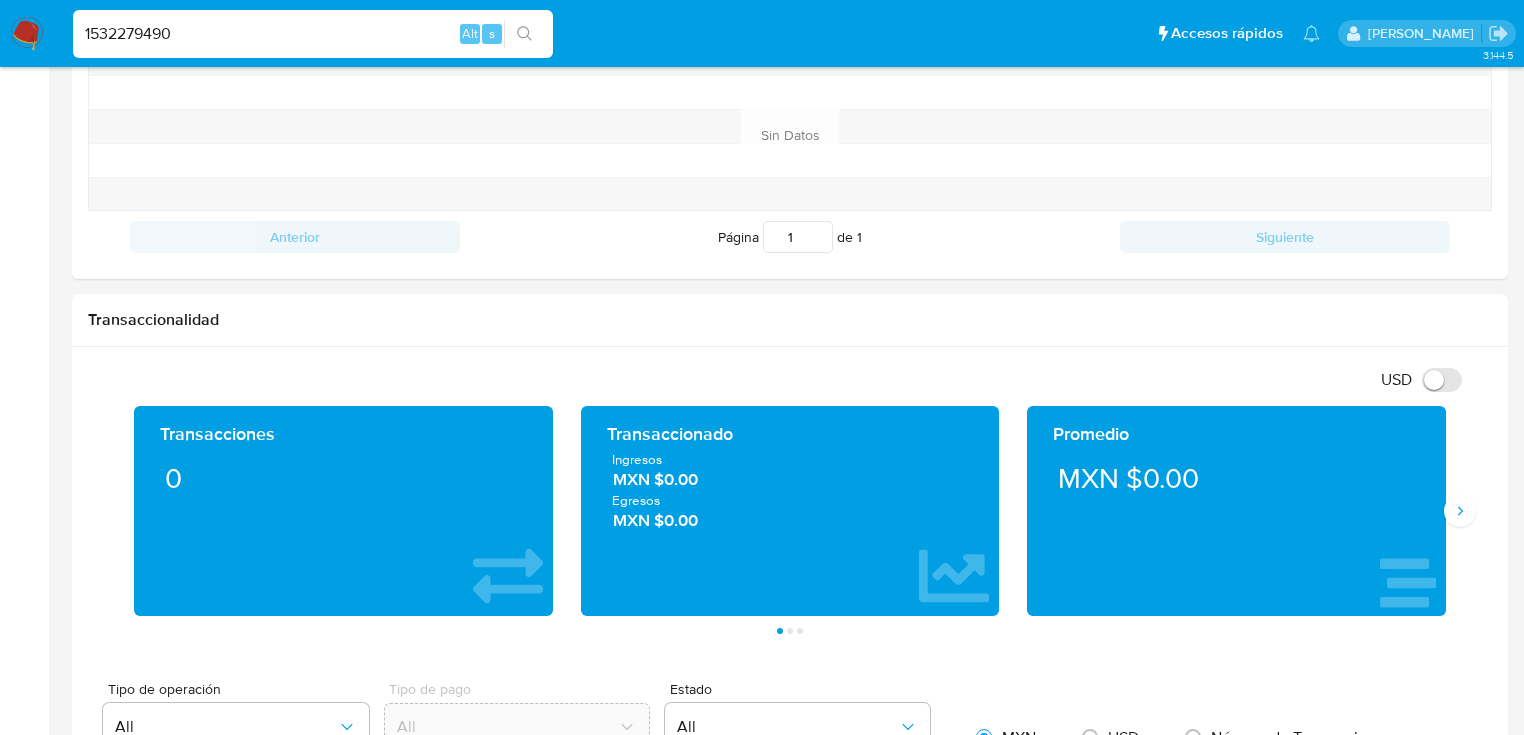 drag, startPoint x: 182, startPoint y: 34, endPoint x: -107, endPoint y: -12, distance: 292.638 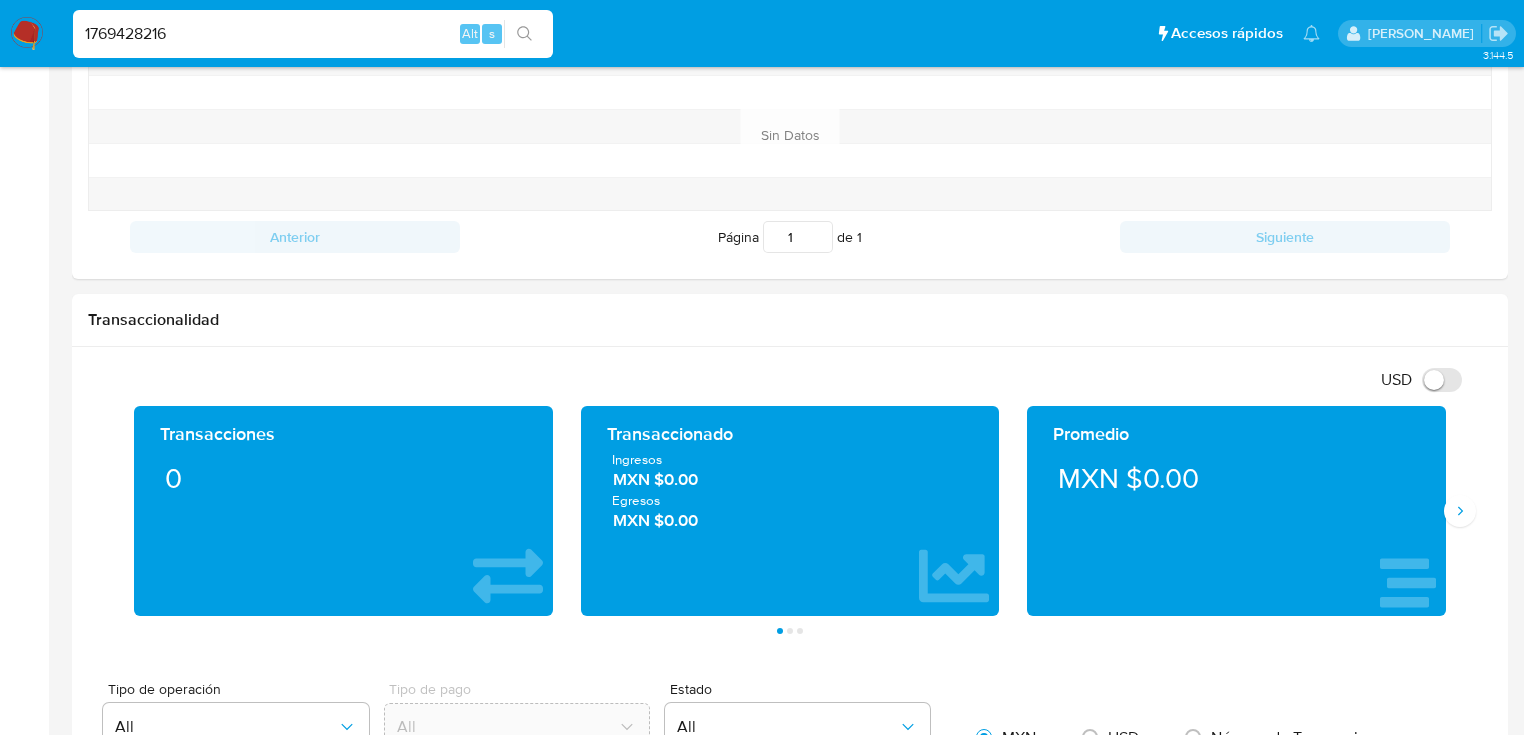 type on "1769428216" 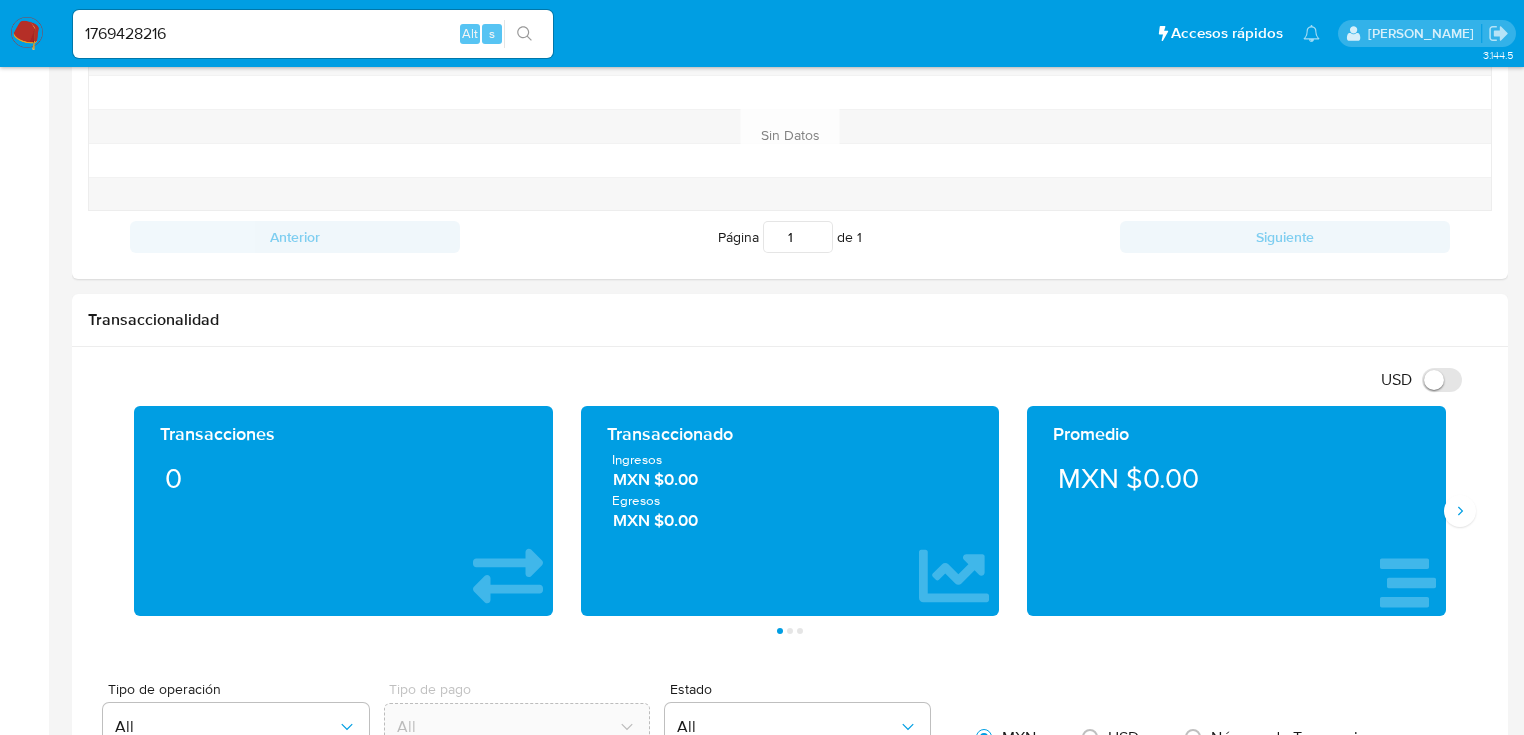 click 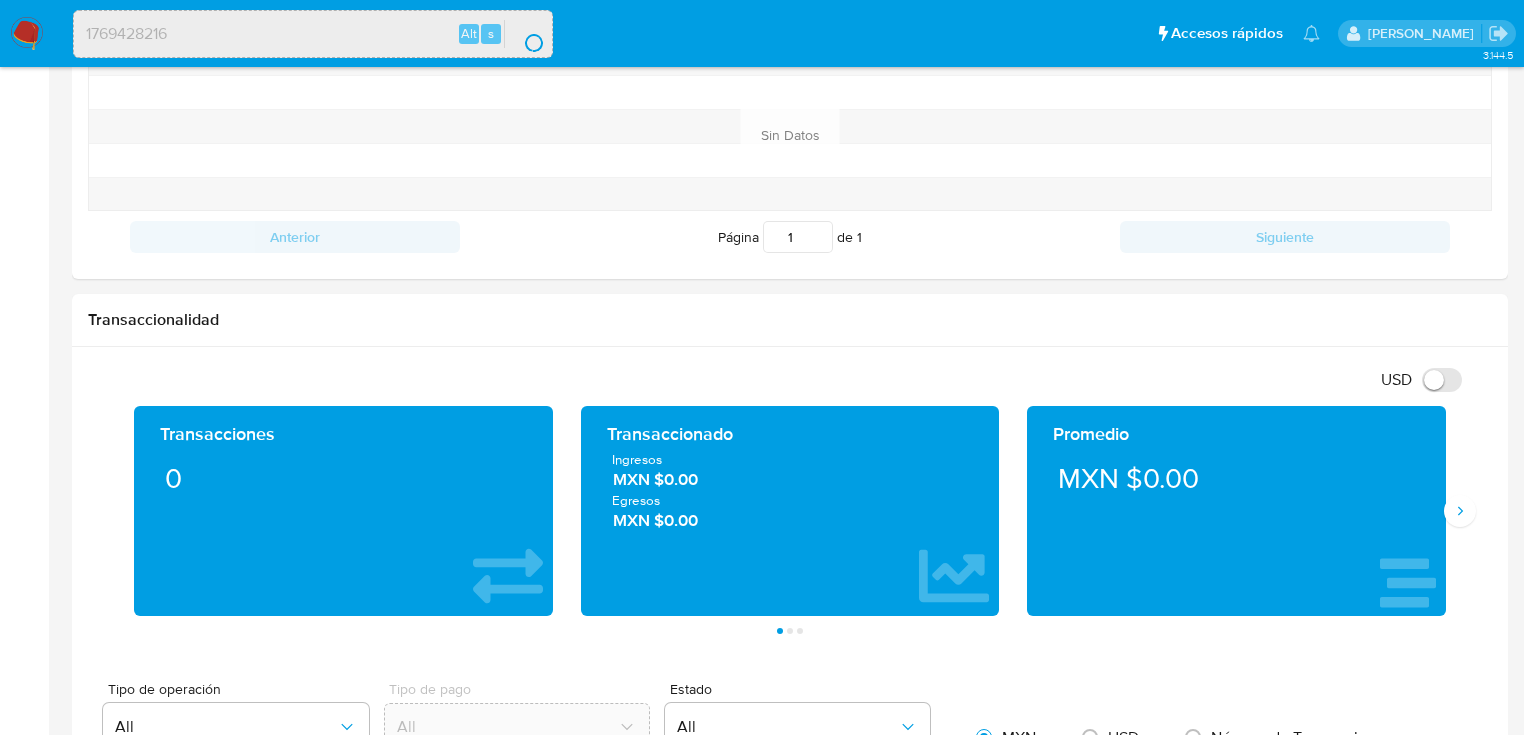 scroll, scrollTop: 0, scrollLeft: 0, axis: both 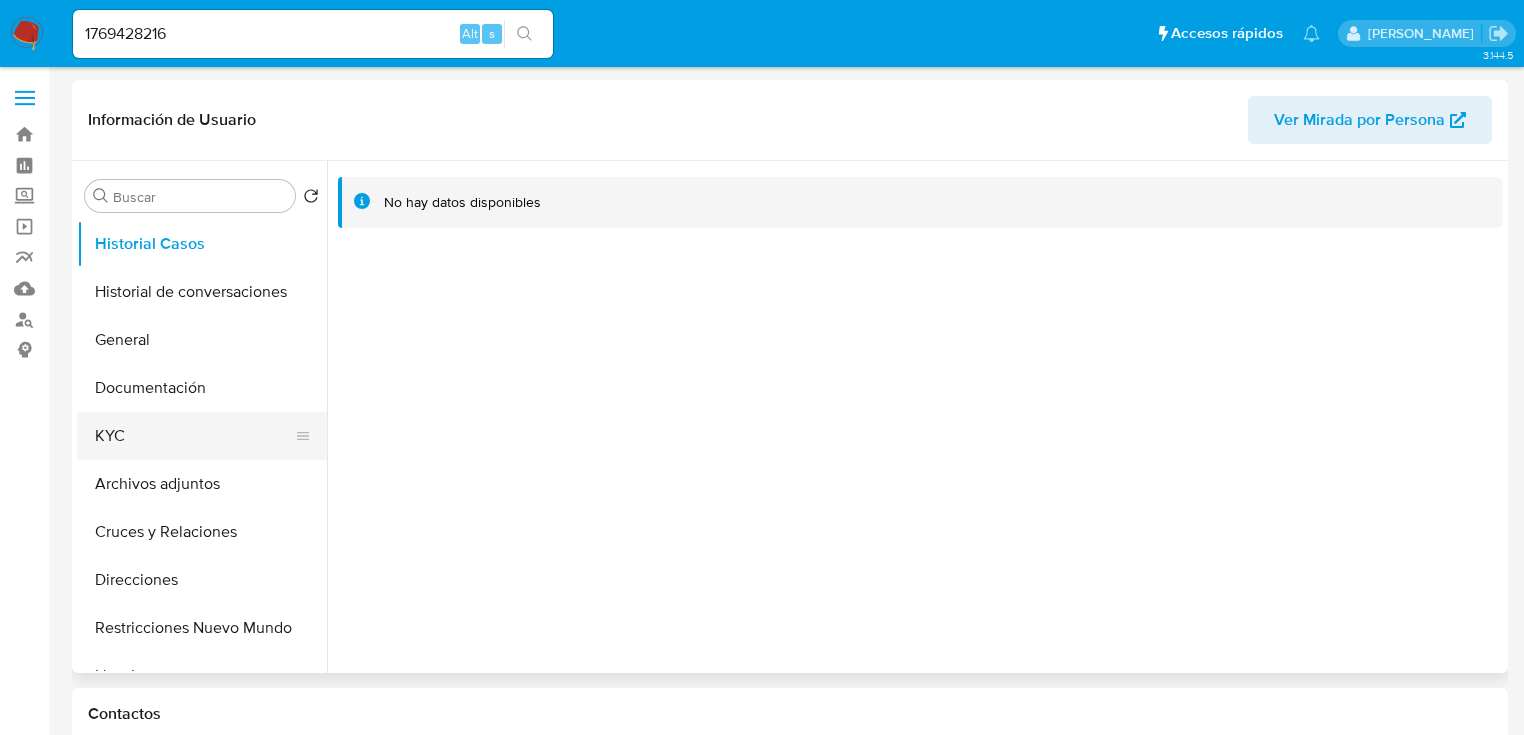 click on "KYC" at bounding box center (194, 436) 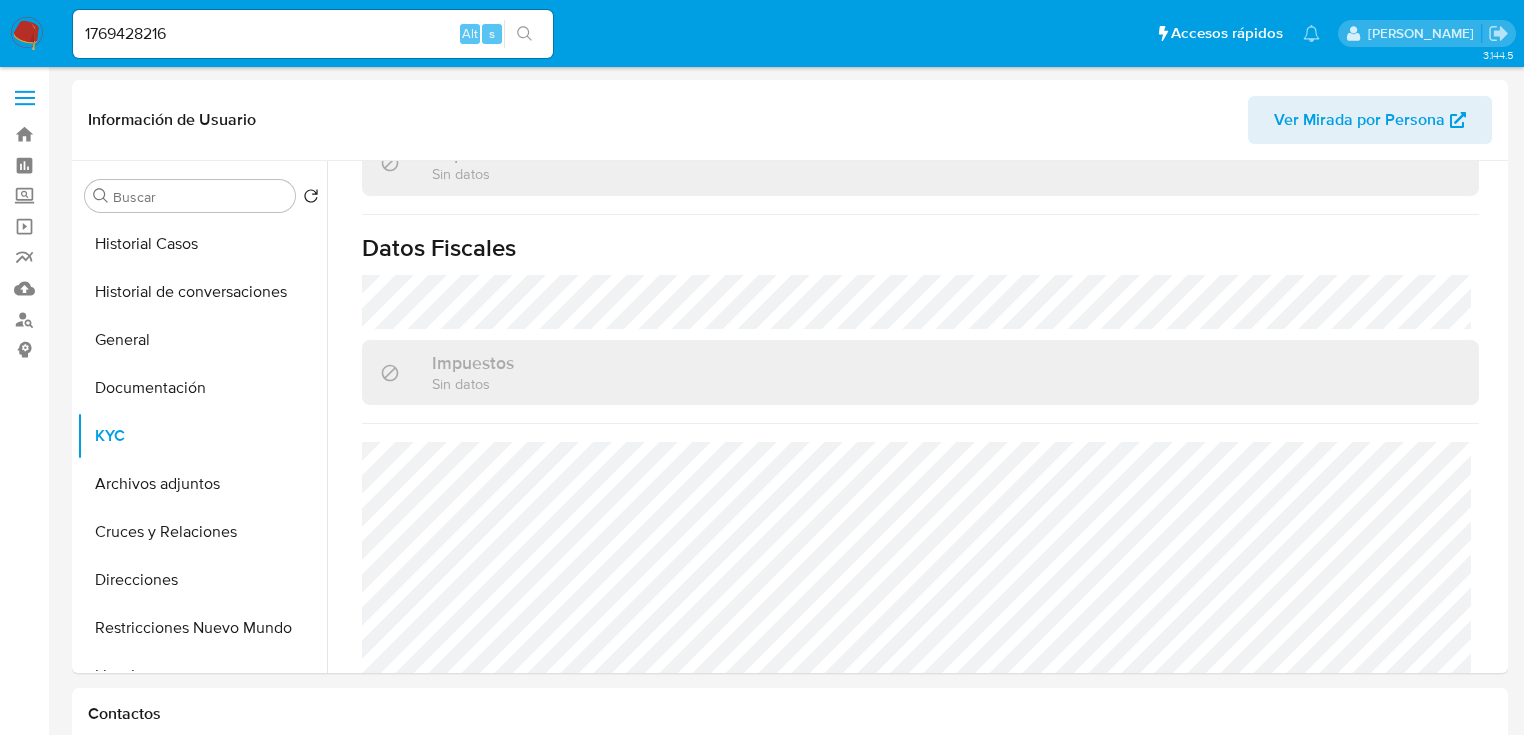 scroll, scrollTop: 1263, scrollLeft: 0, axis: vertical 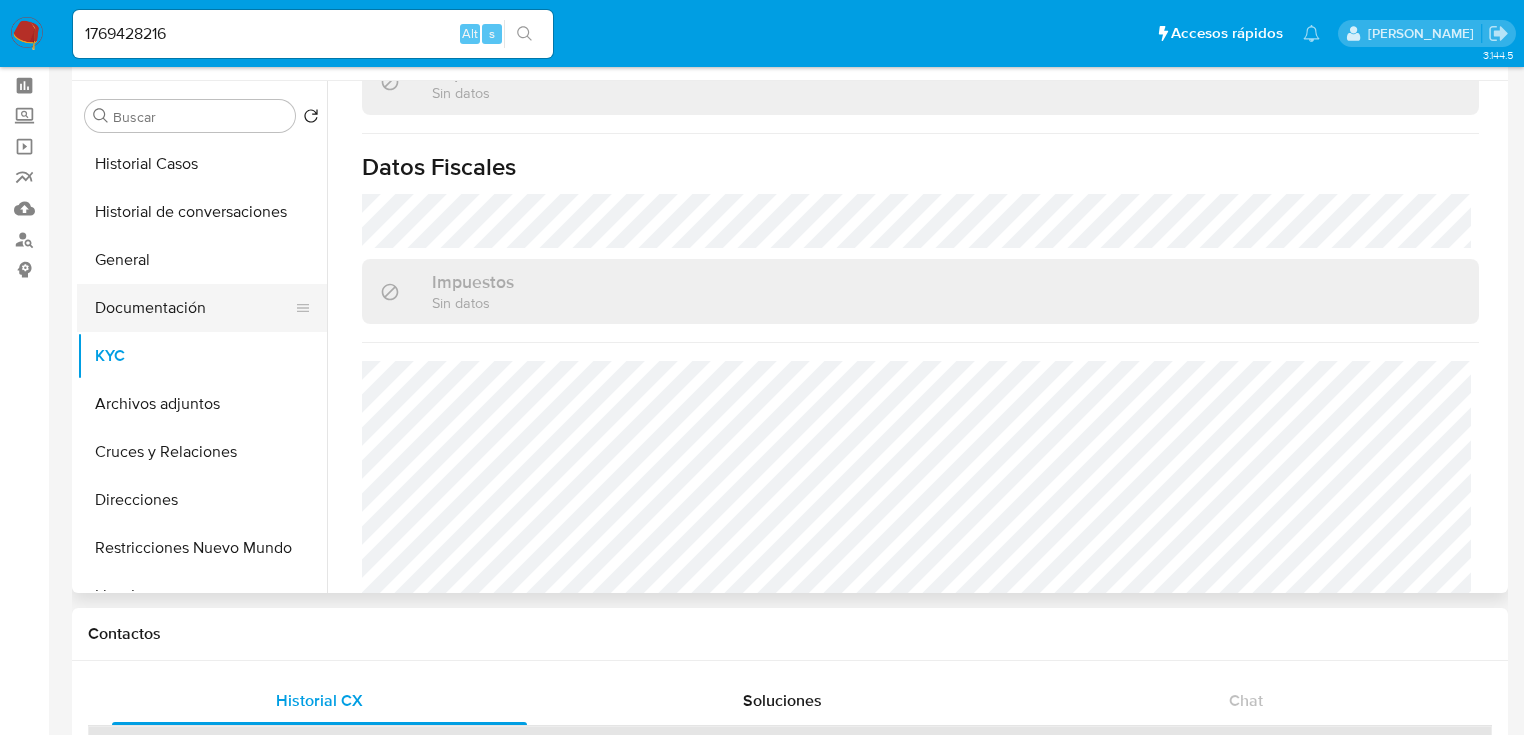 click on "Documentación" at bounding box center (194, 308) 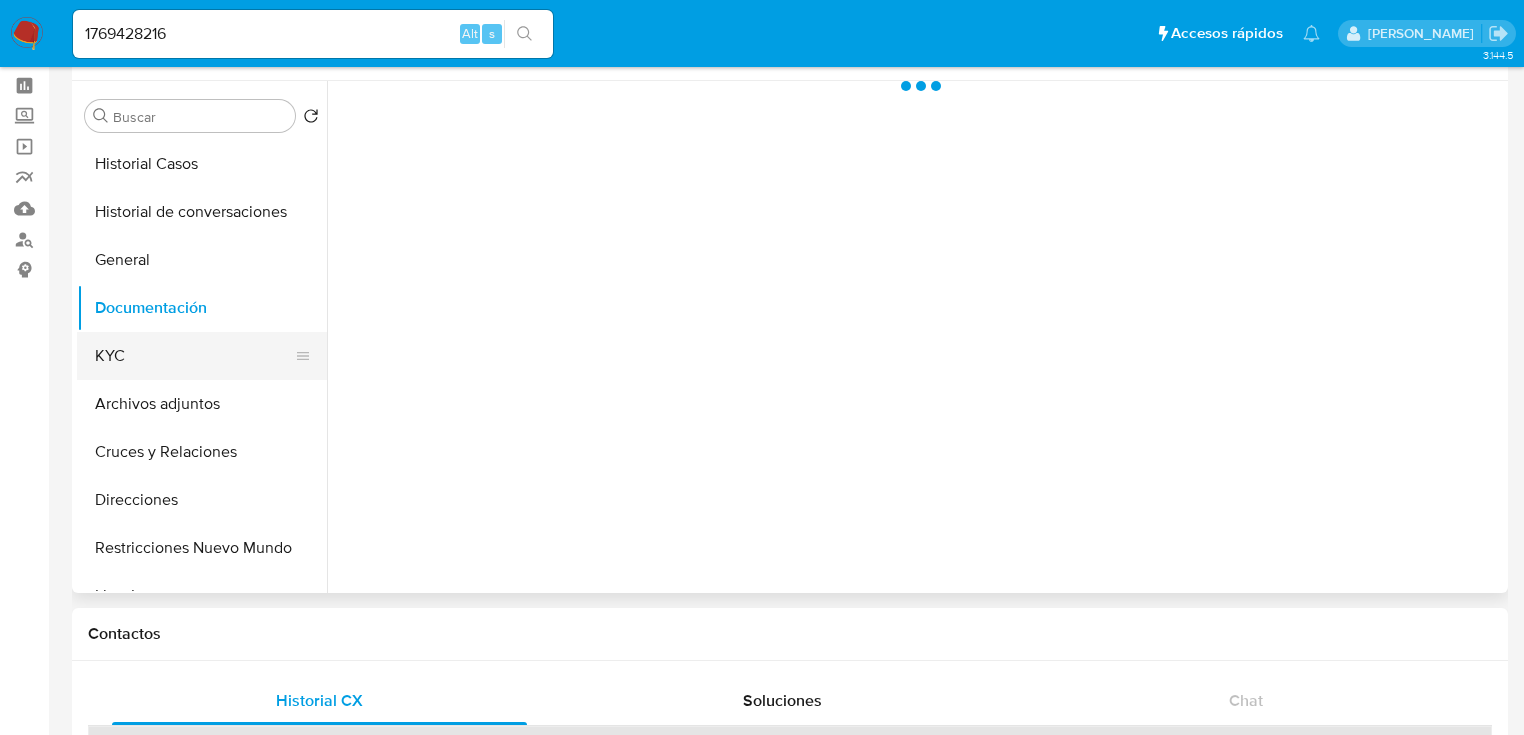 scroll, scrollTop: 0, scrollLeft: 0, axis: both 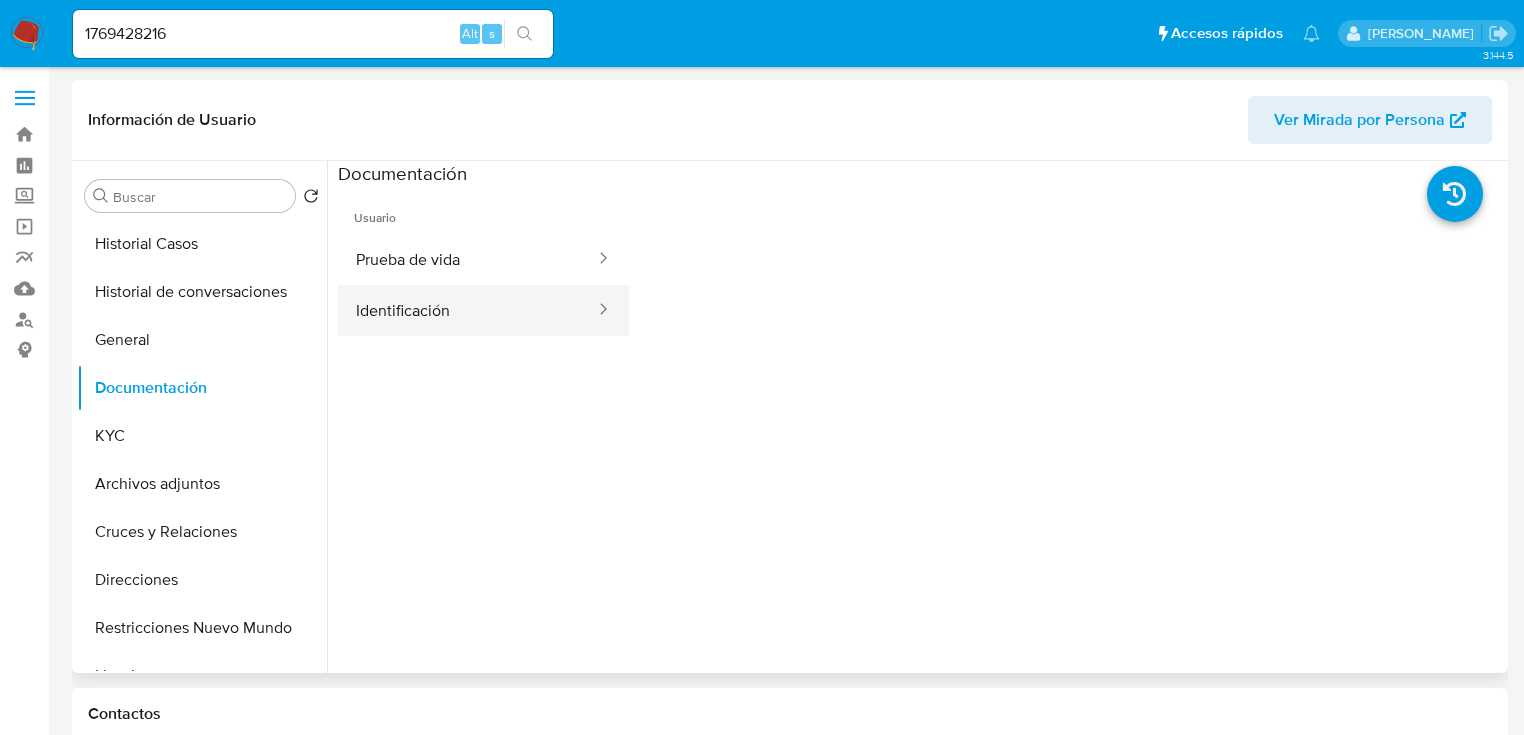click on "Identificación" at bounding box center [467, 310] 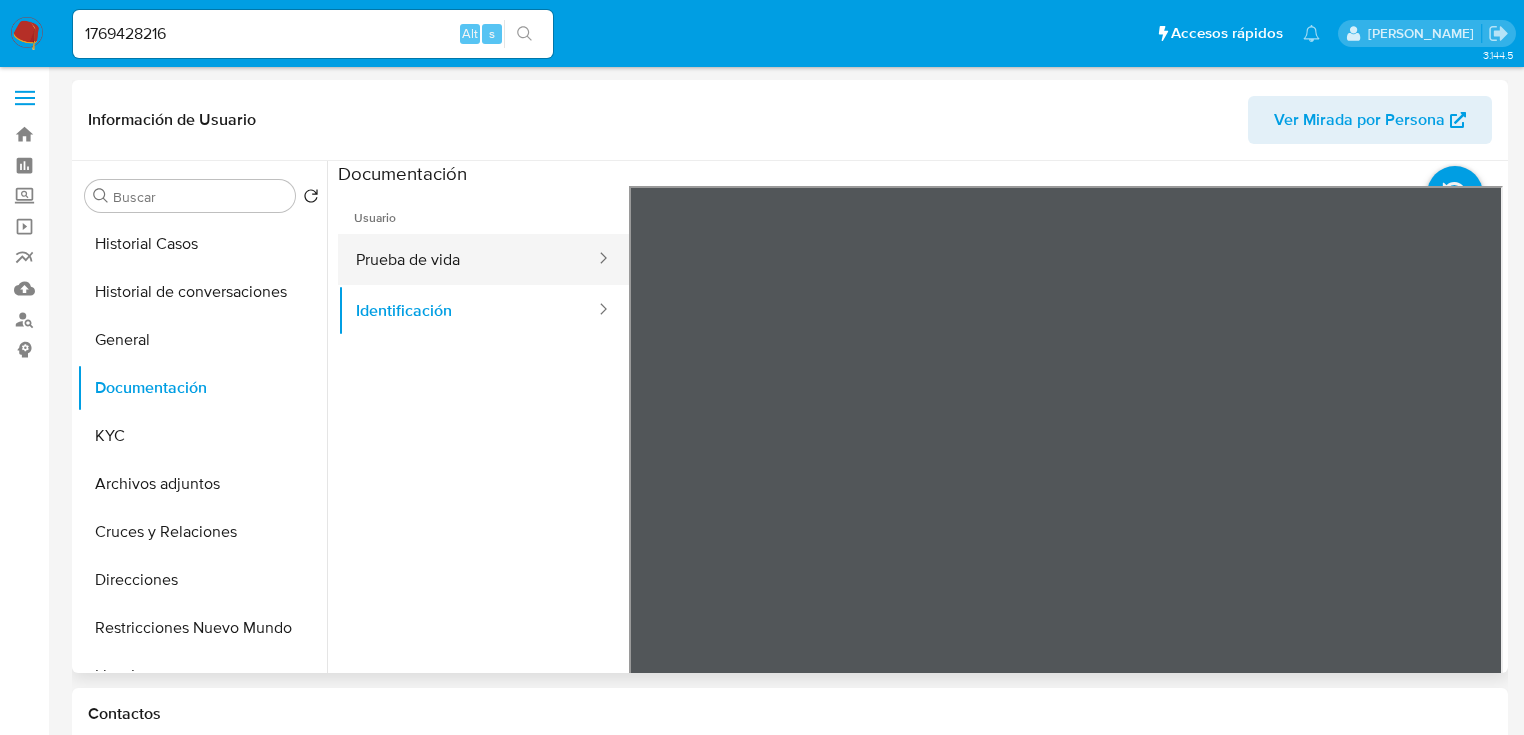 click on "Prueba de vida" at bounding box center (467, 259) 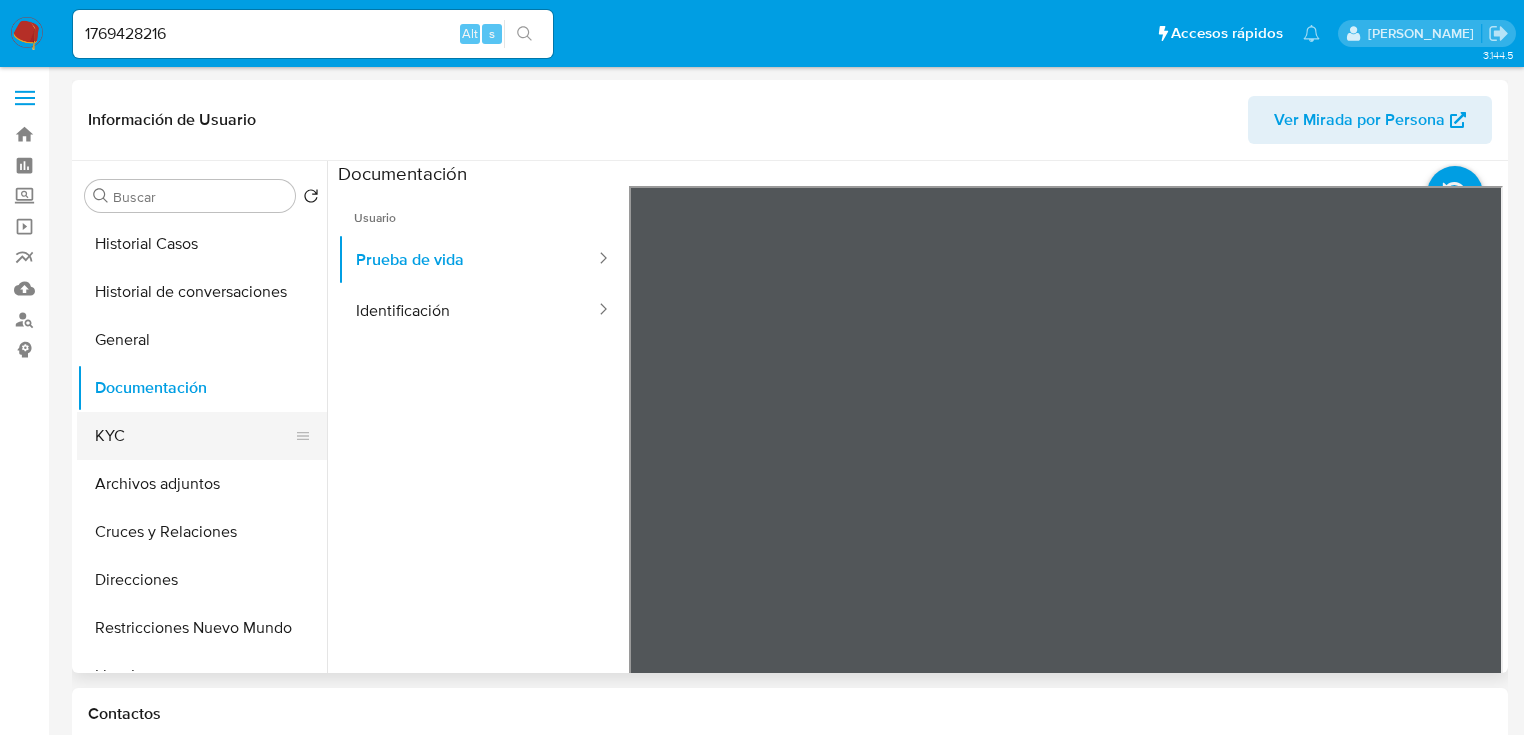 click on "KYC" at bounding box center [194, 436] 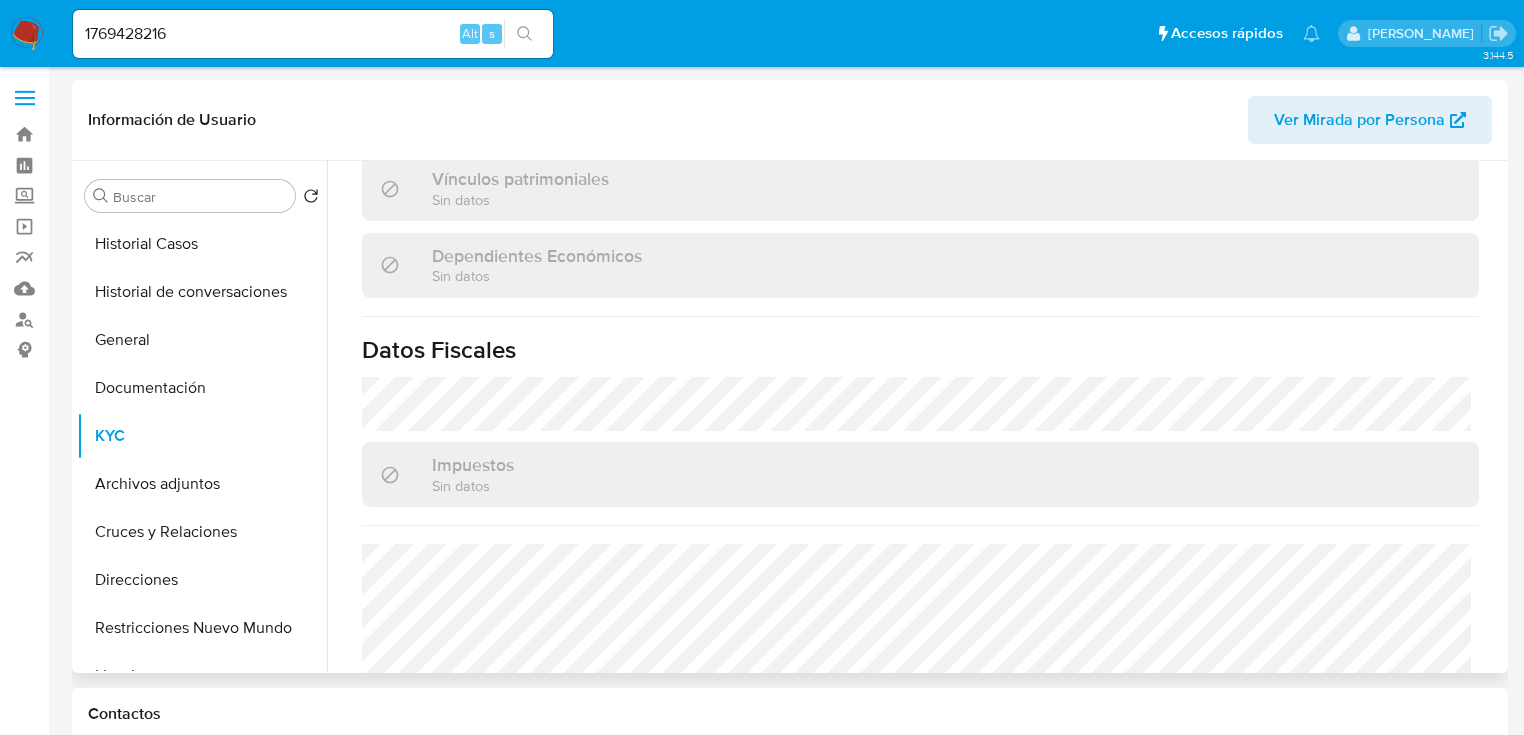 scroll, scrollTop: 1263, scrollLeft: 0, axis: vertical 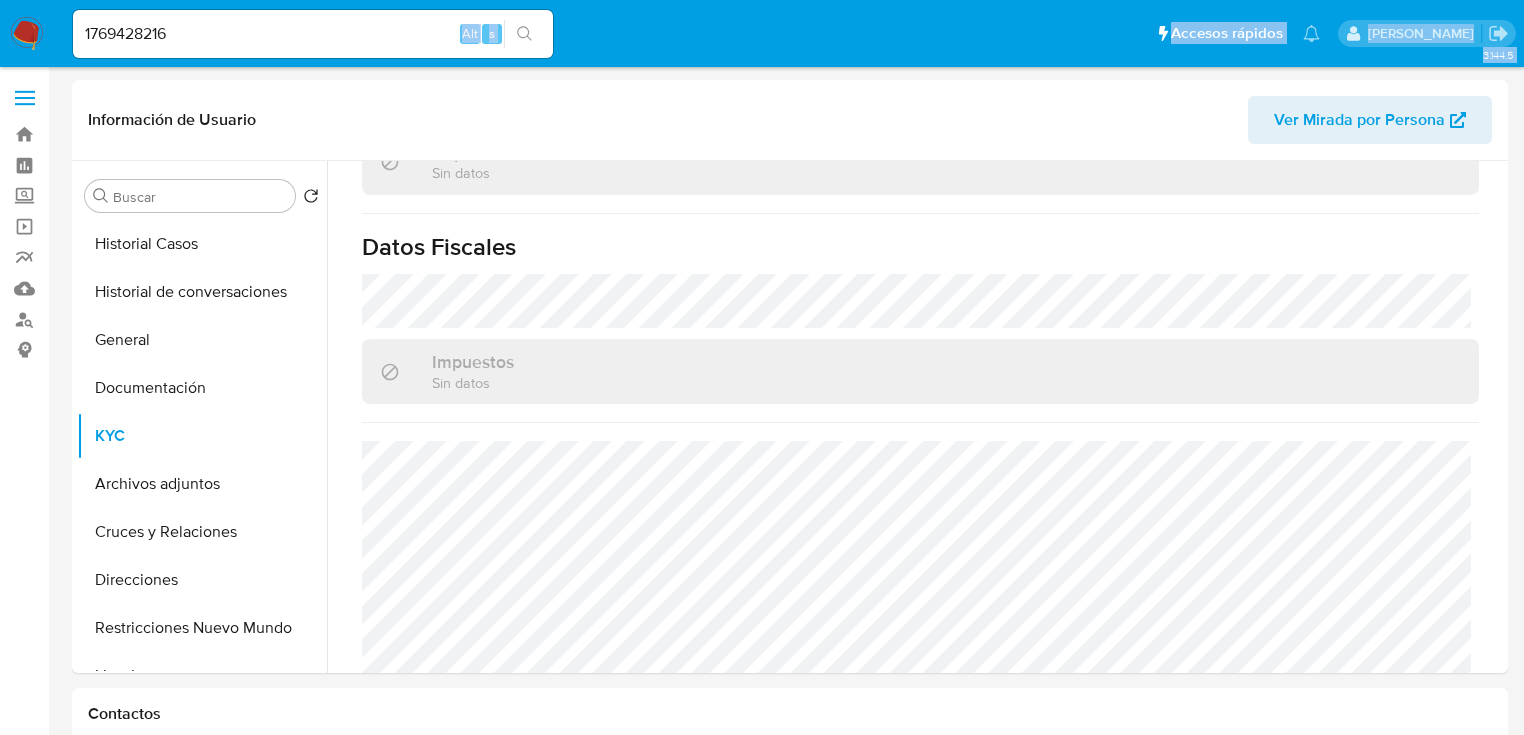 drag, startPoint x: 299, startPoint y: 47, endPoint x: -92, endPoint y: 48, distance: 391.00128 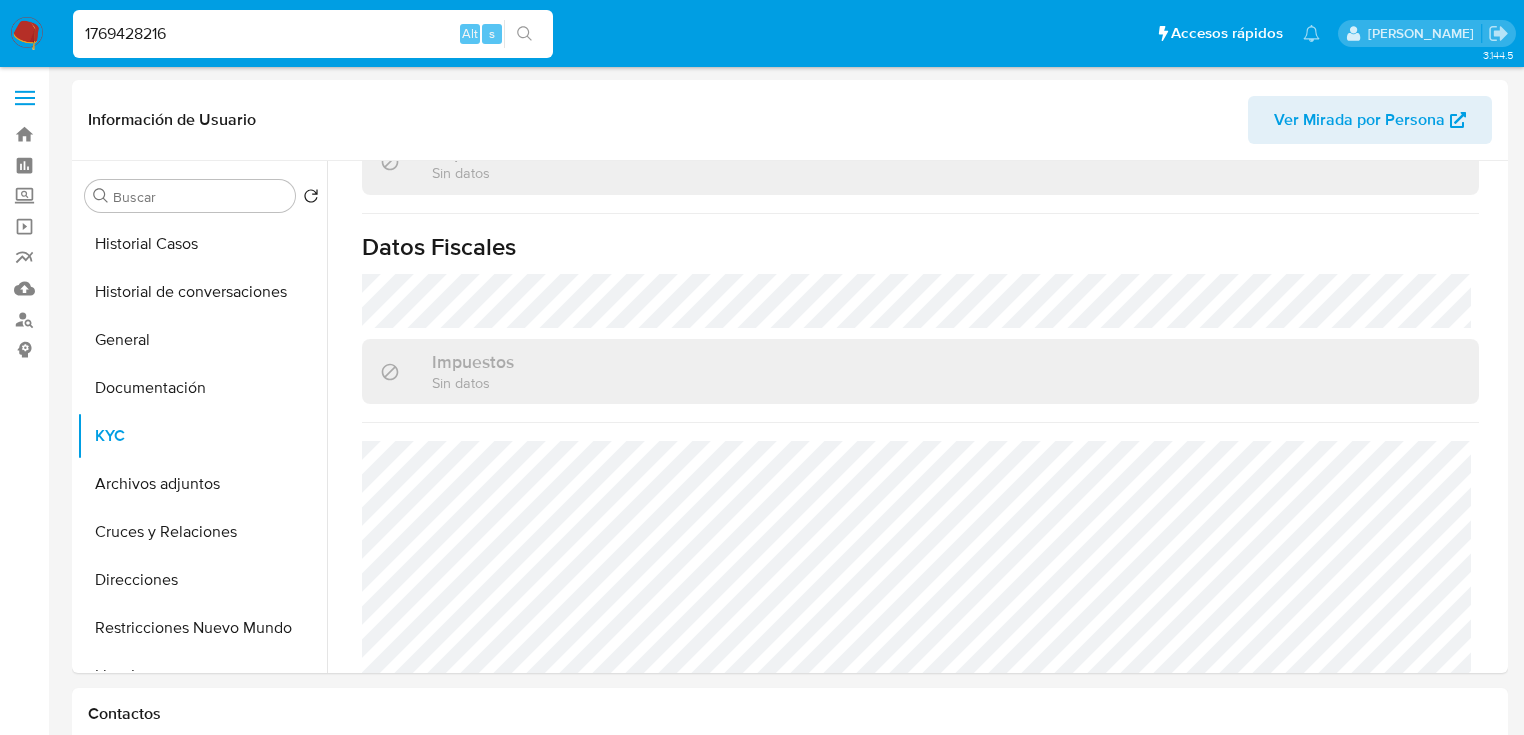 drag, startPoint x: 279, startPoint y: 34, endPoint x: -92, endPoint y: 34, distance: 371 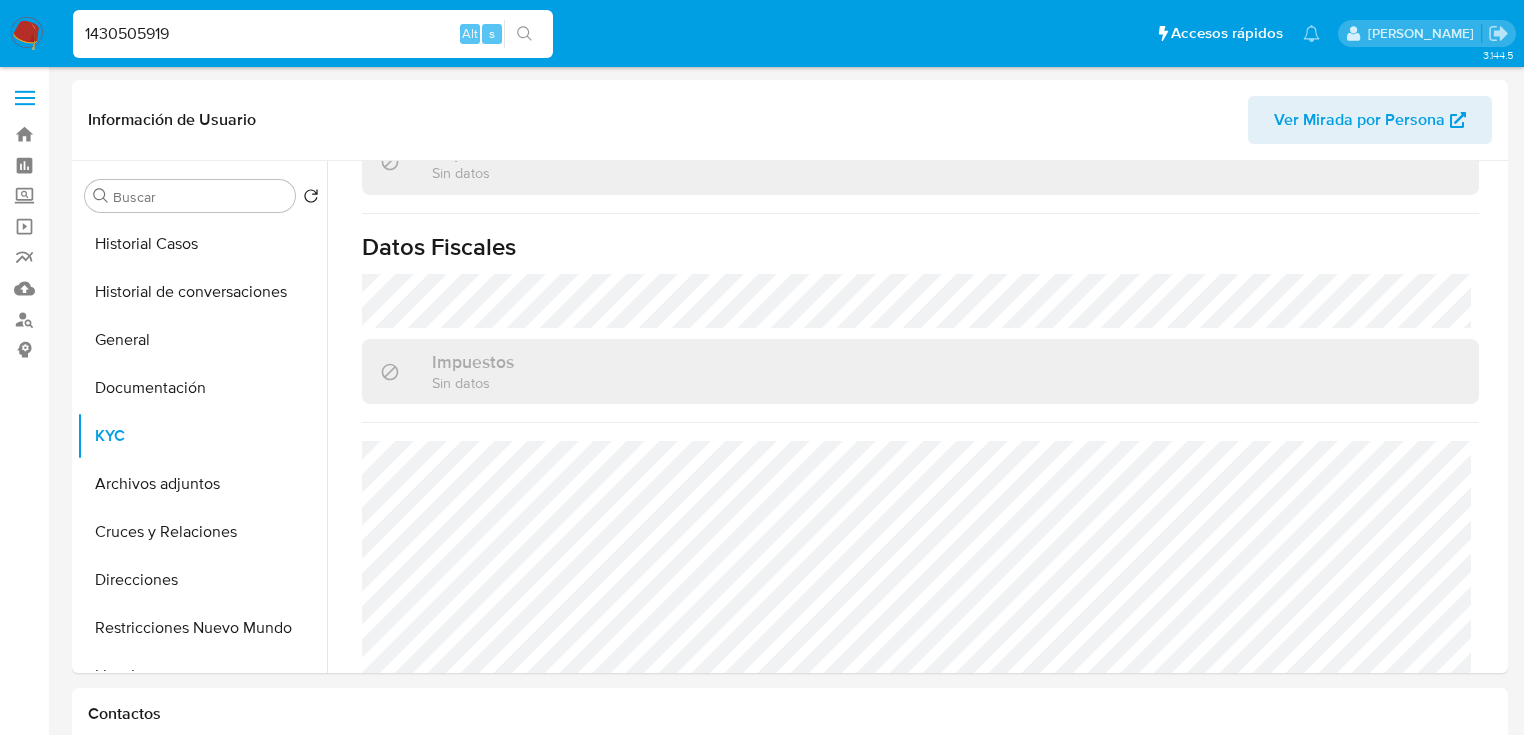 type on "1430505919" 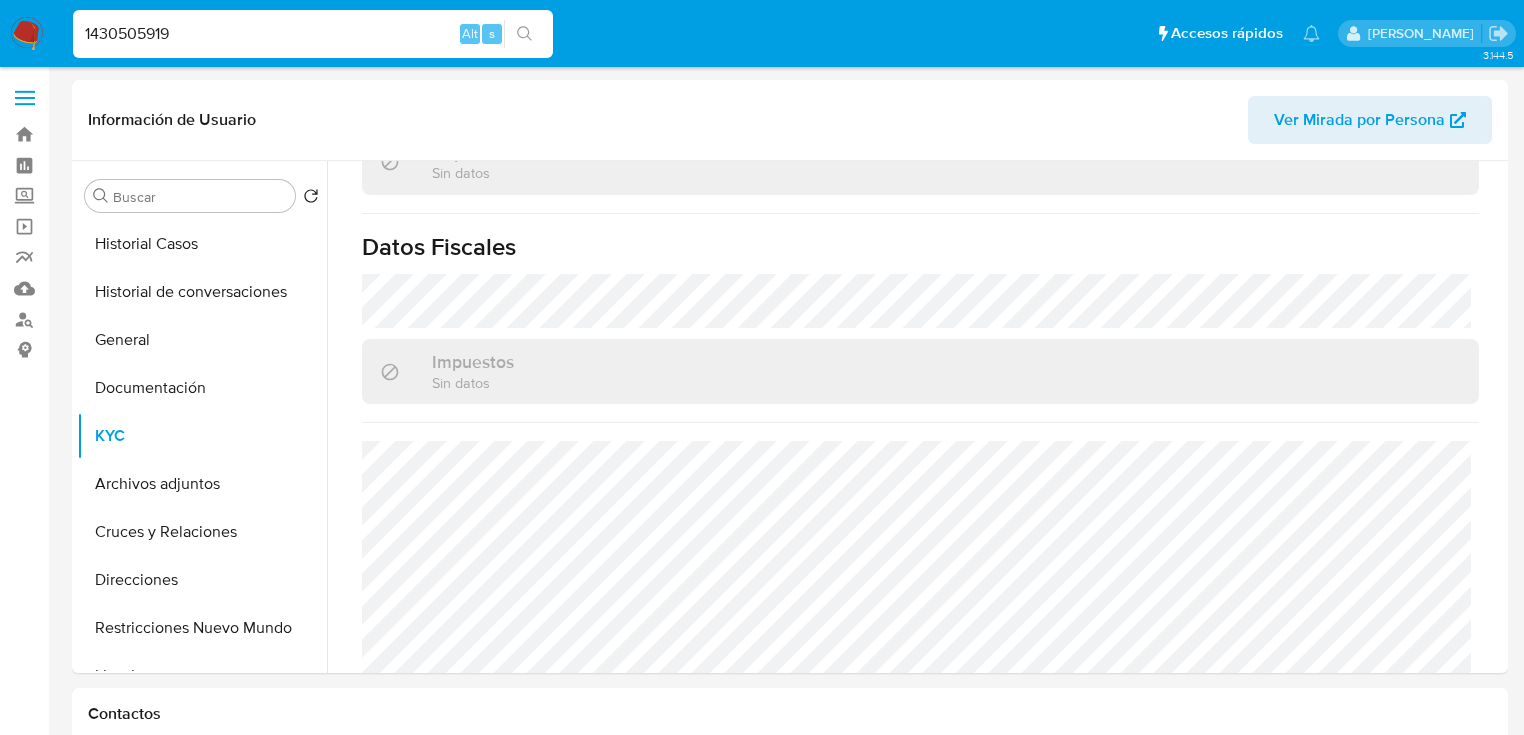 click 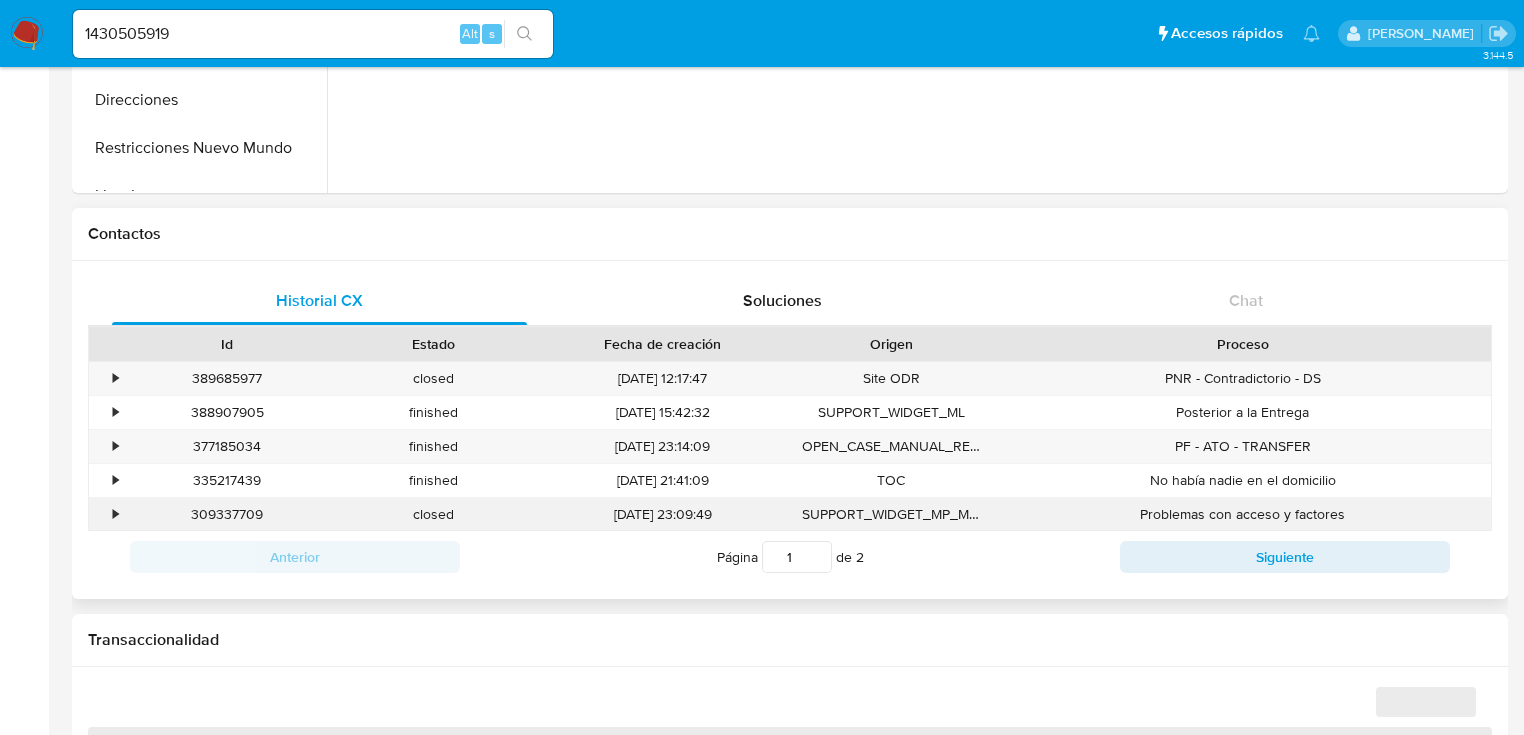 select on "10" 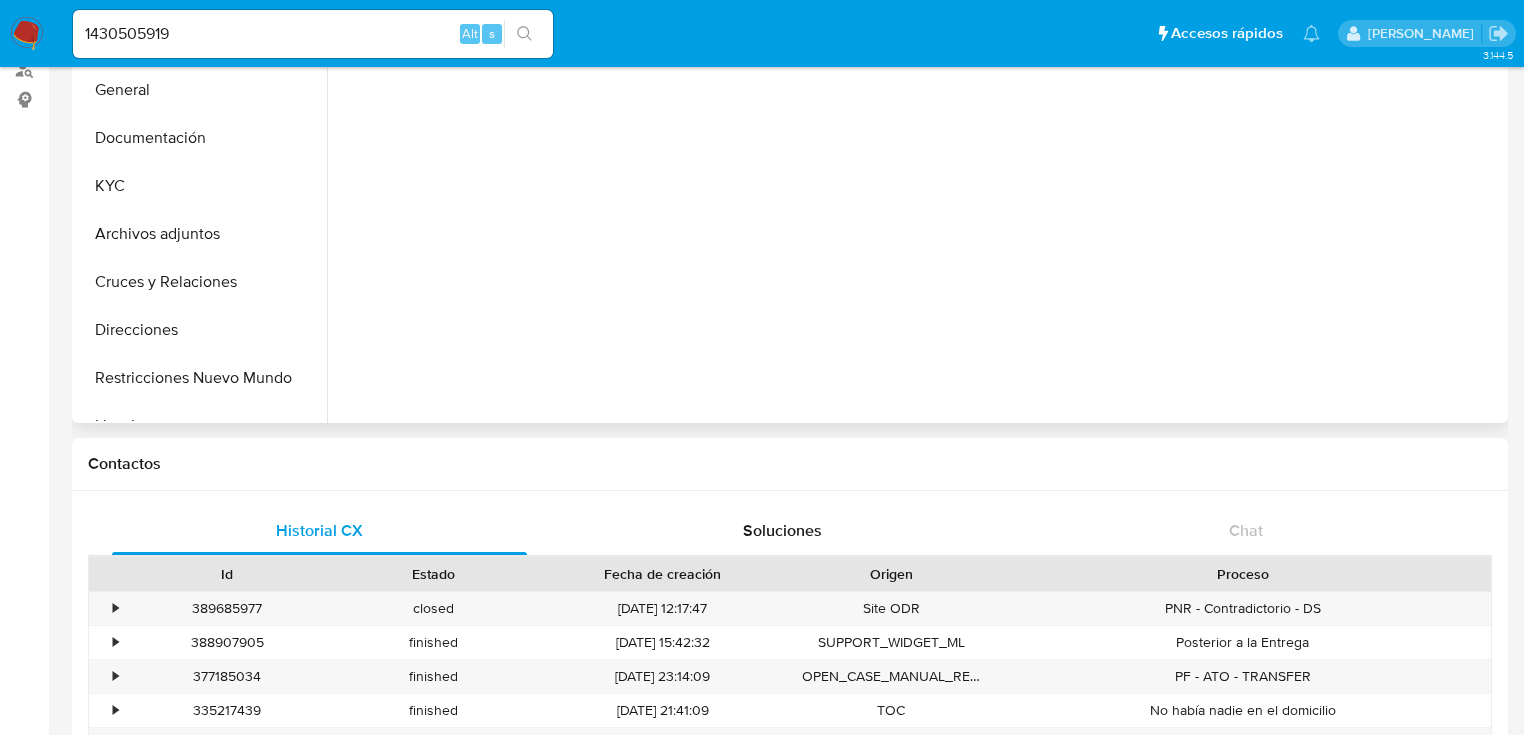 scroll, scrollTop: 0, scrollLeft: 0, axis: both 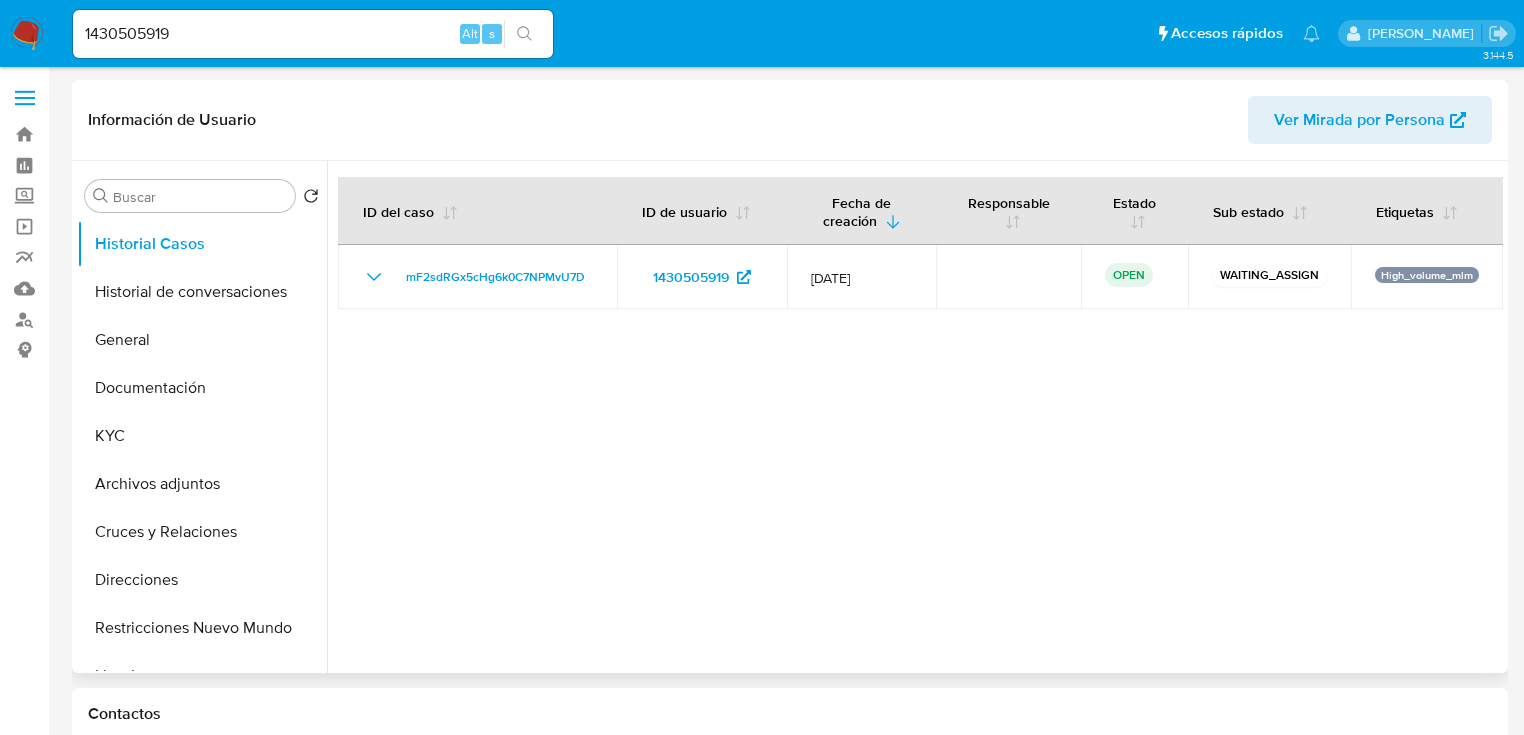 click at bounding box center (915, 417) 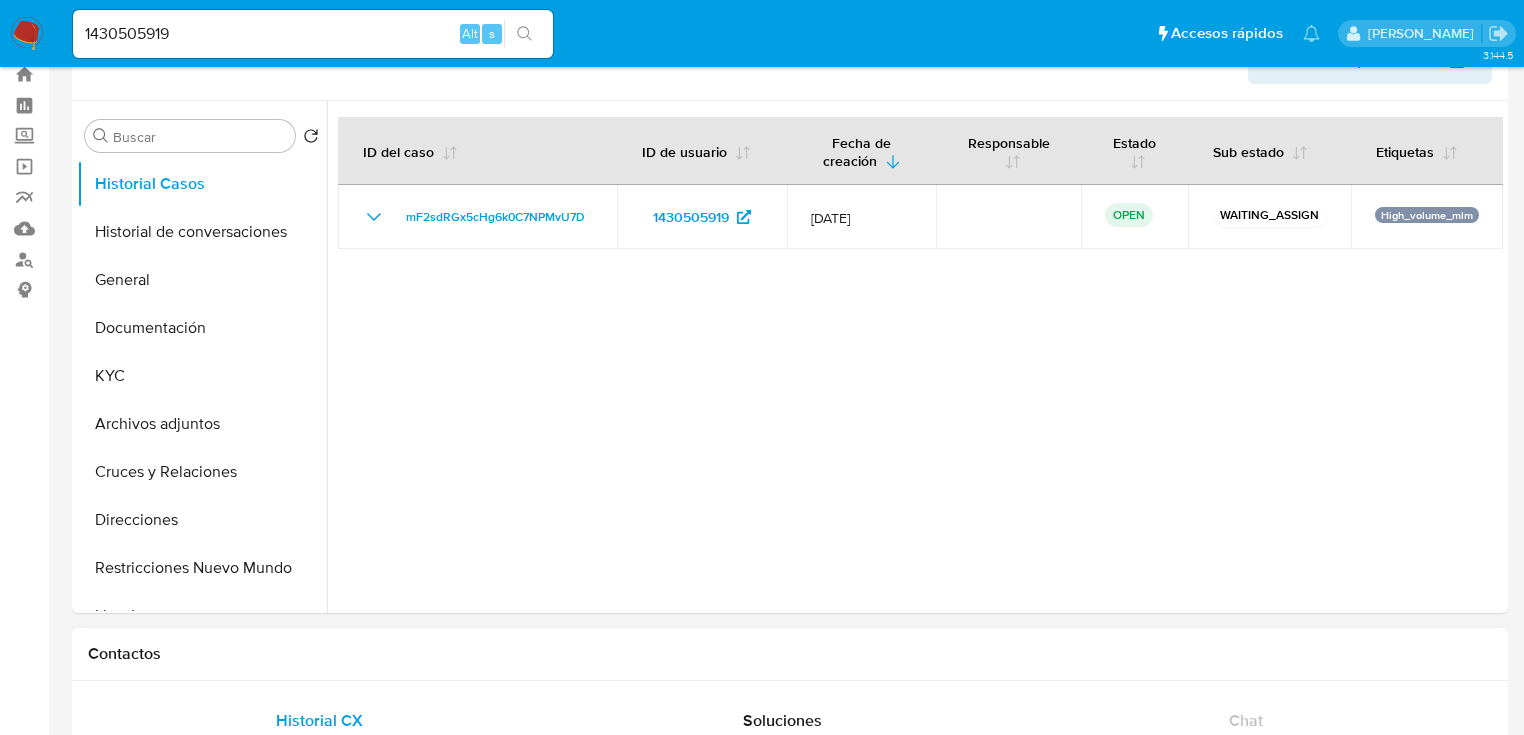 scroll, scrollTop: 320, scrollLeft: 0, axis: vertical 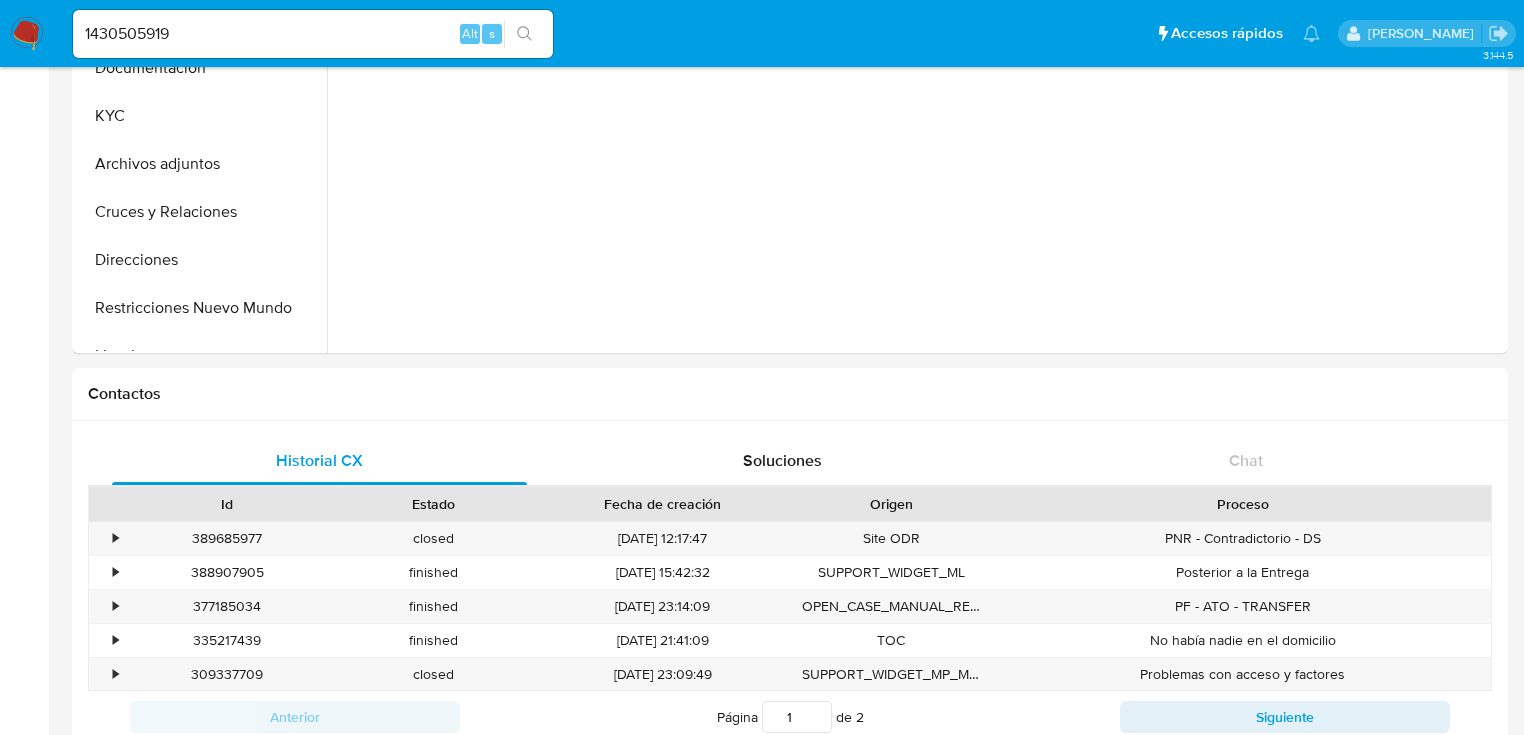 click at bounding box center (27, 34) 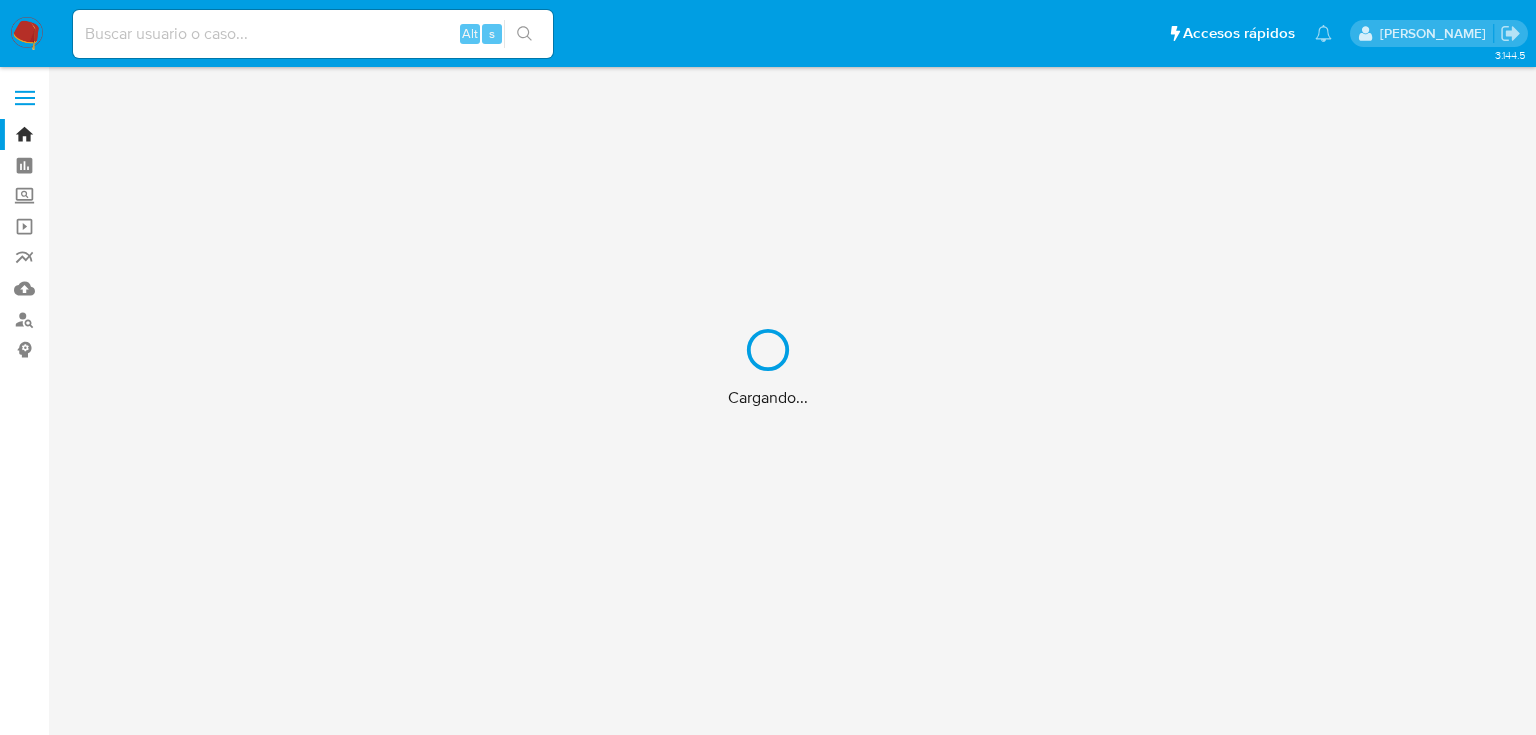 scroll, scrollTop: 0, scrollLeft: 0, axis: both 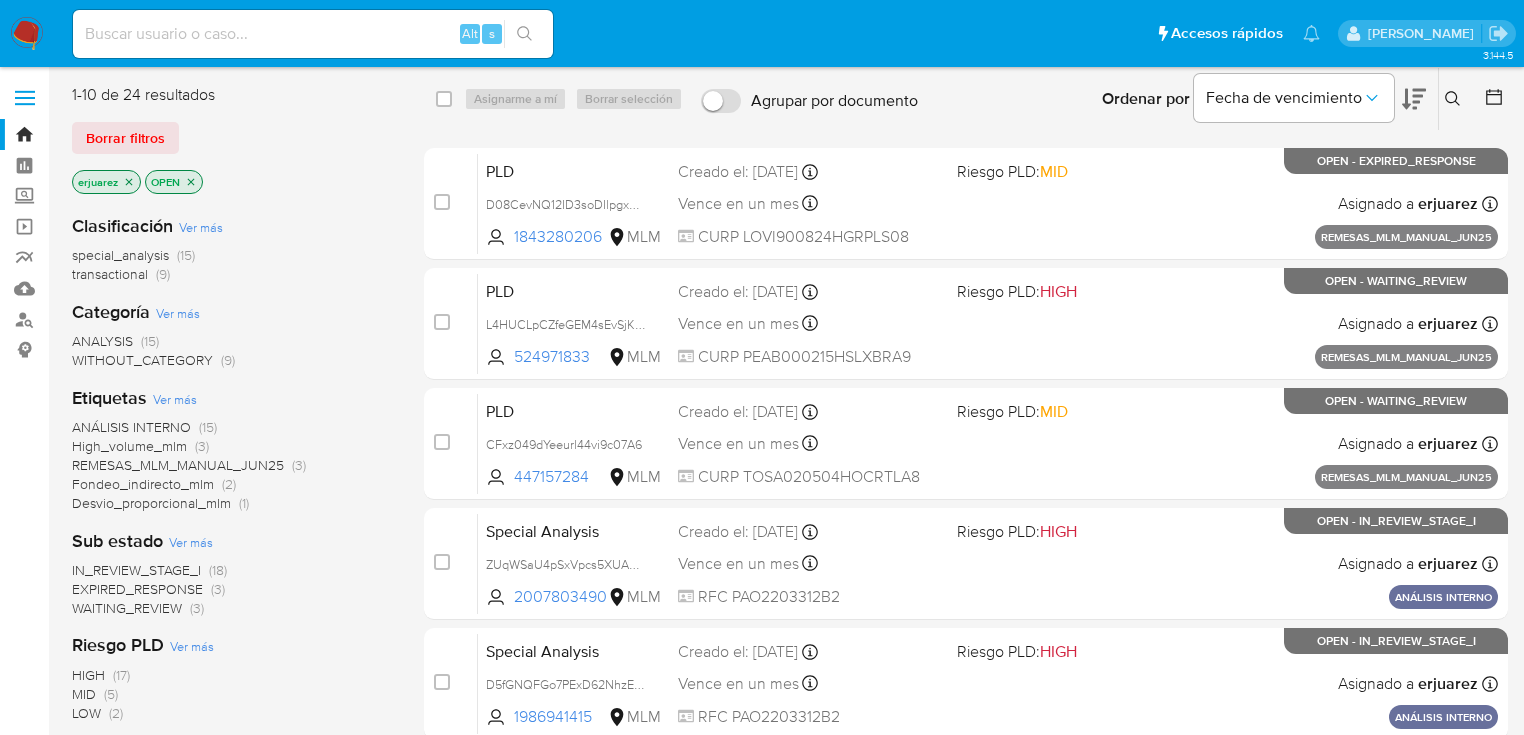drag, startPoint x: 130, startPoint y: 182, endPoint x: 284, endPoint y: 180, distance: 154.01299 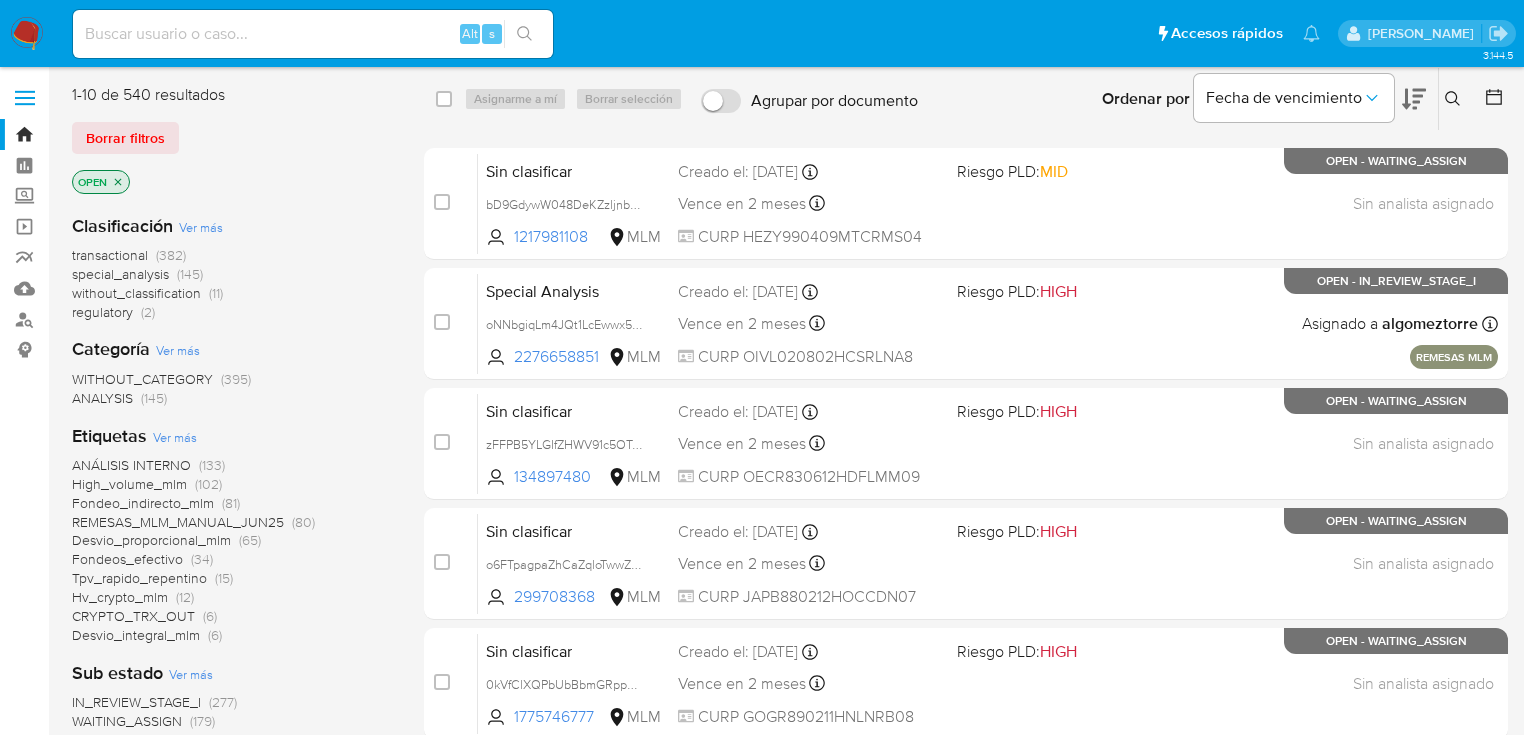 click 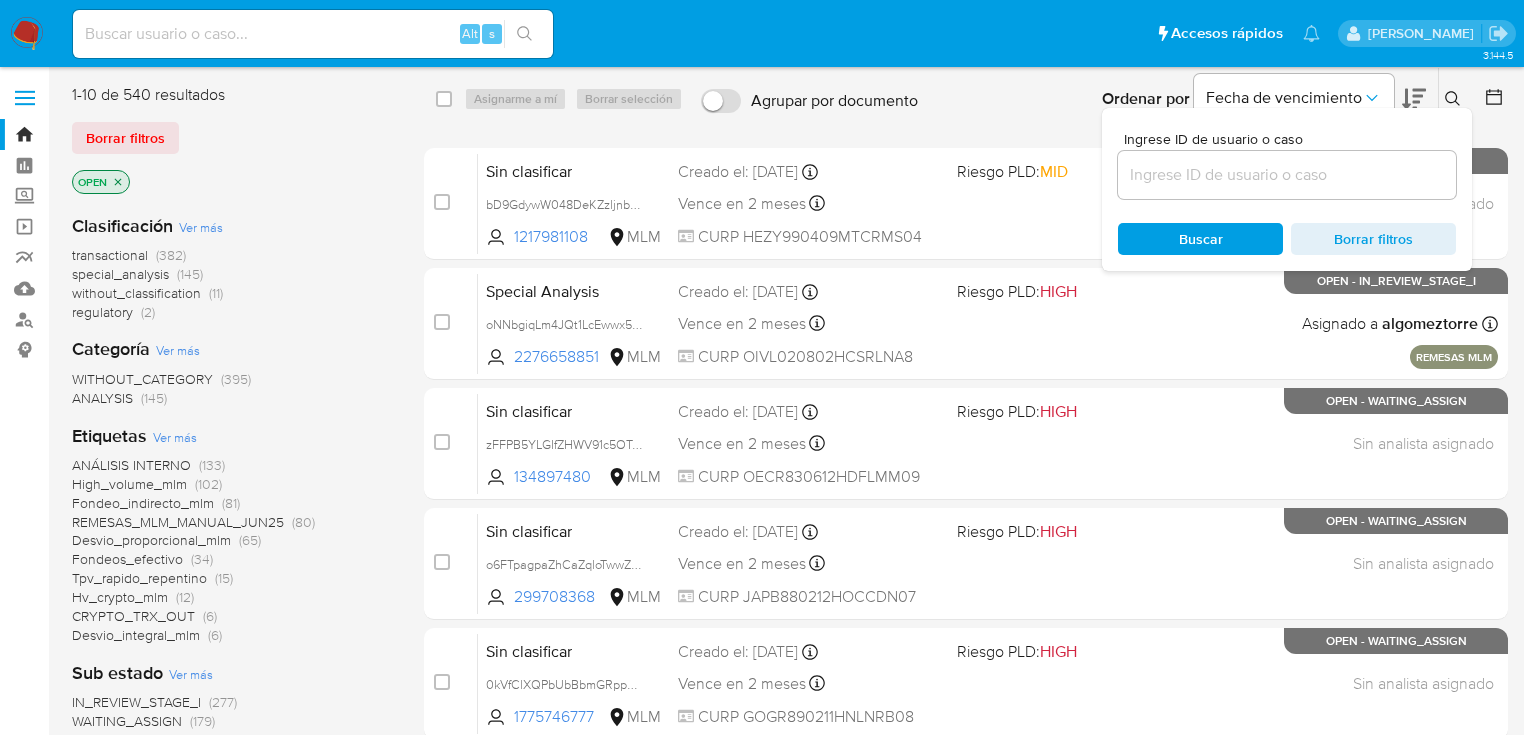 click at bounding box center [1287, 175] 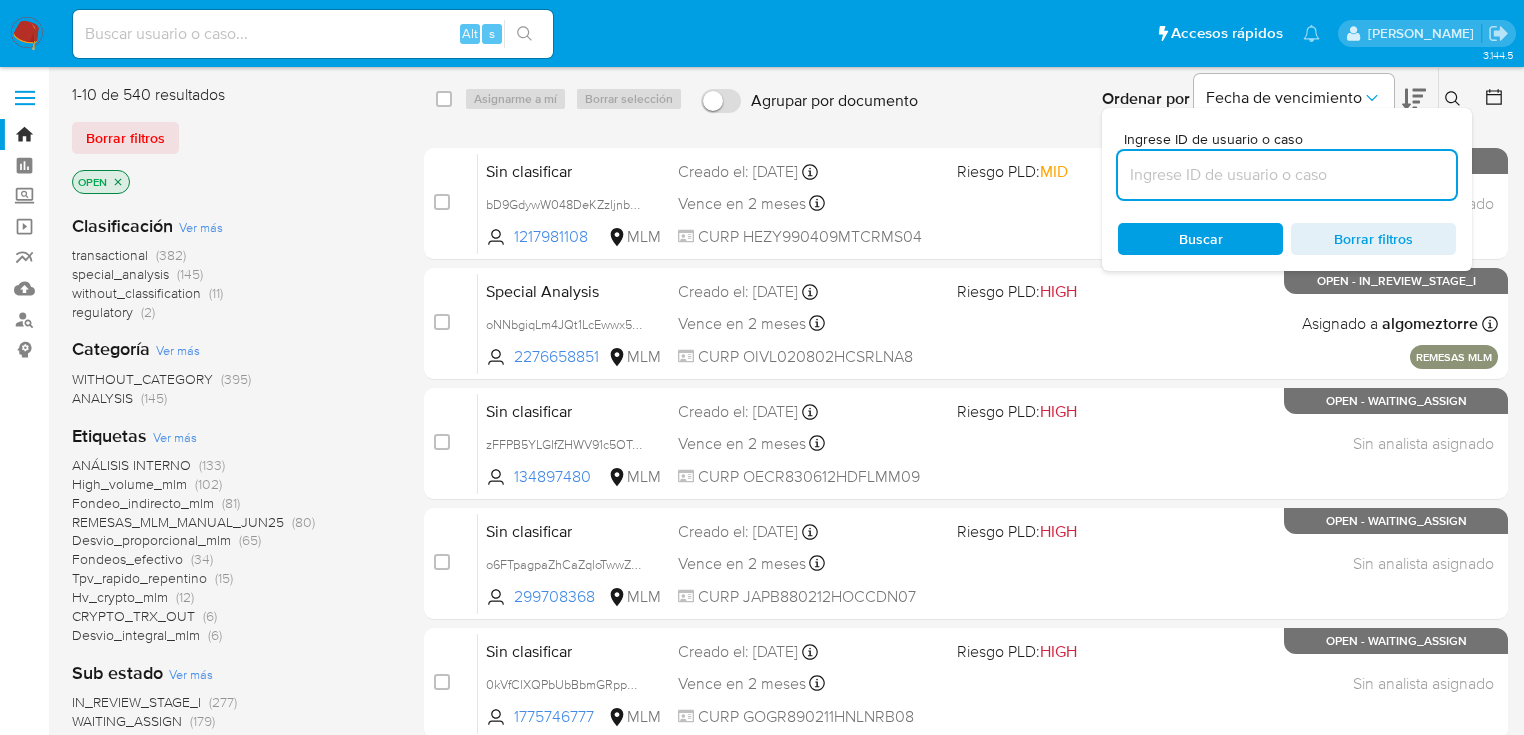click at bounding box center (1287, 175) 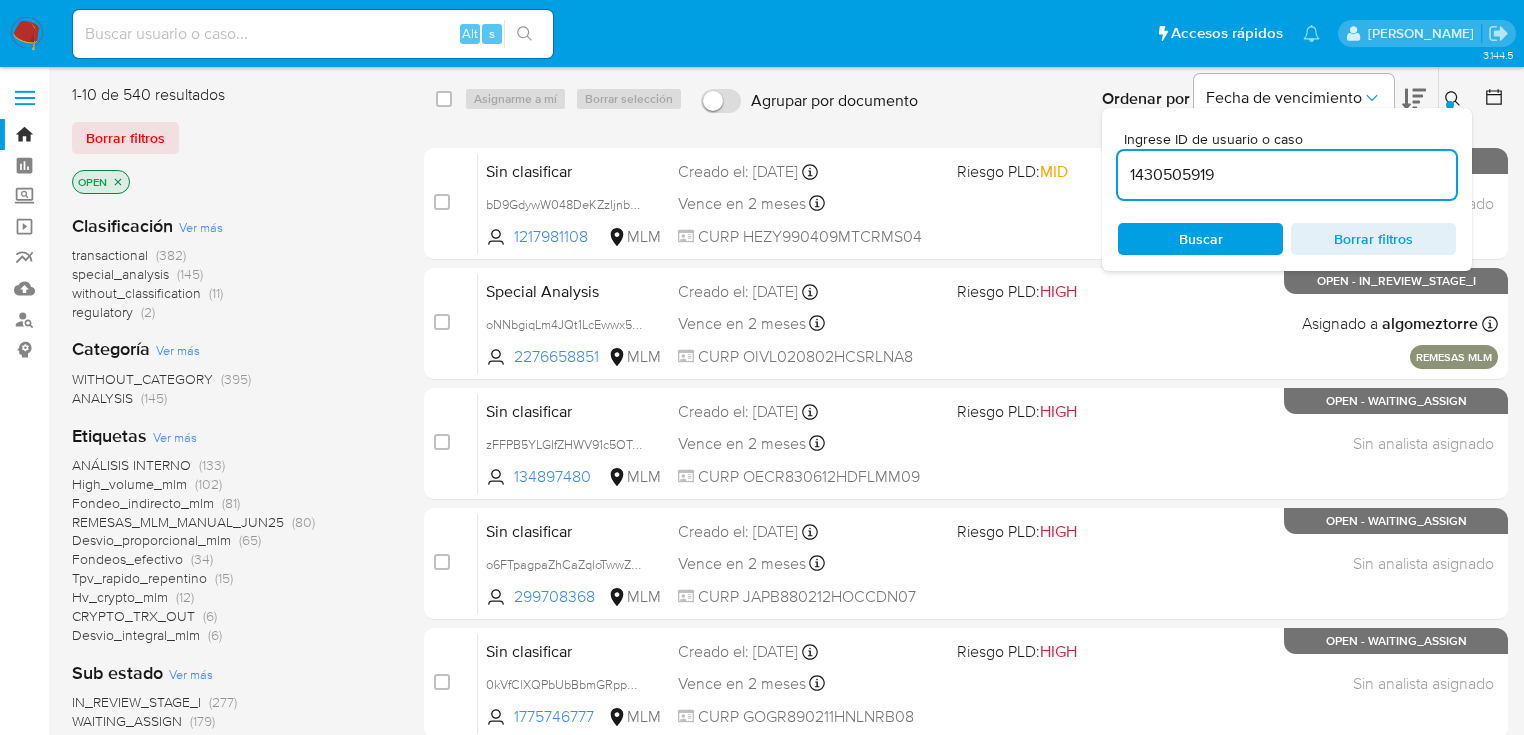 type on "1430505919" 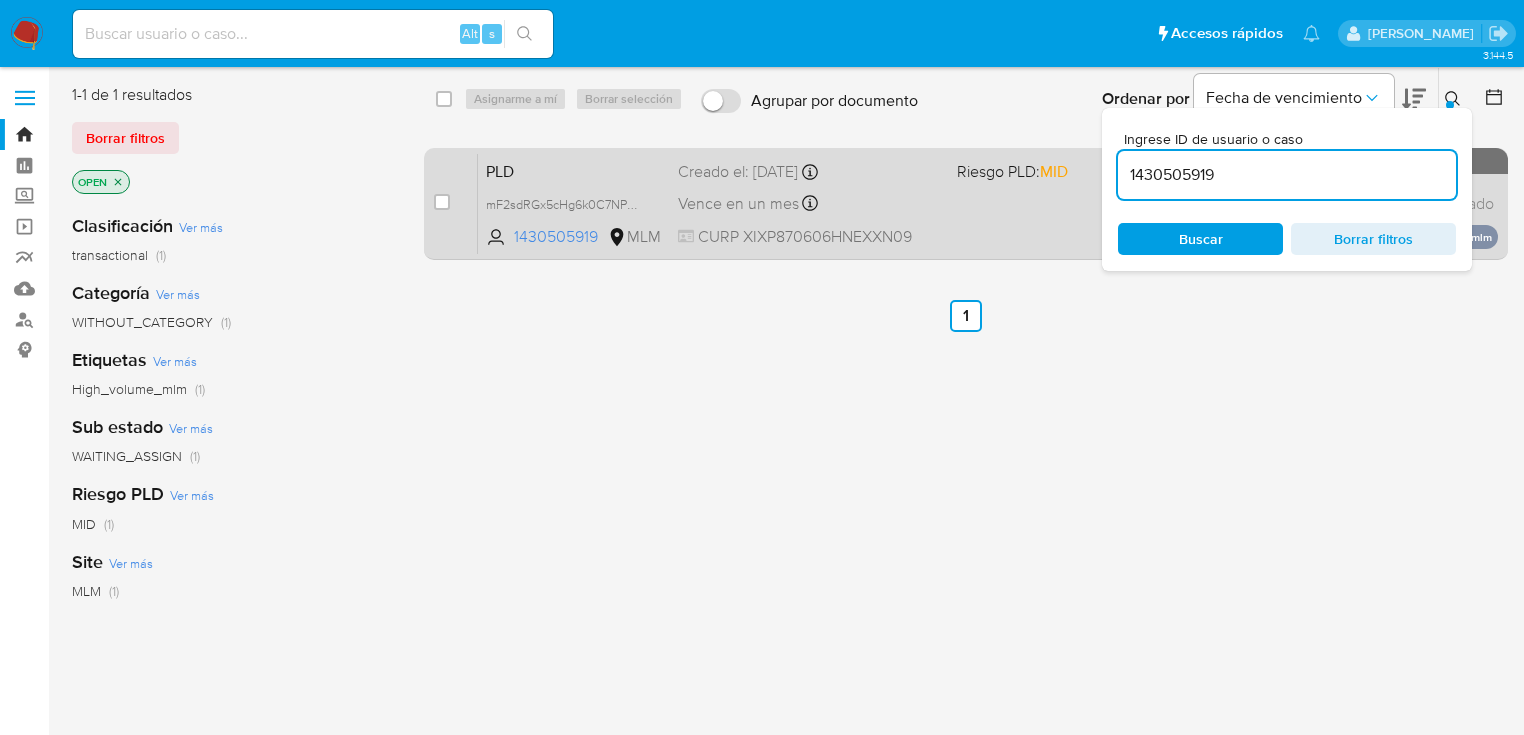 click on "Creado el: [DATE]   Creado el: [DATE] 02:04:14" at bounding box center [809, 172] 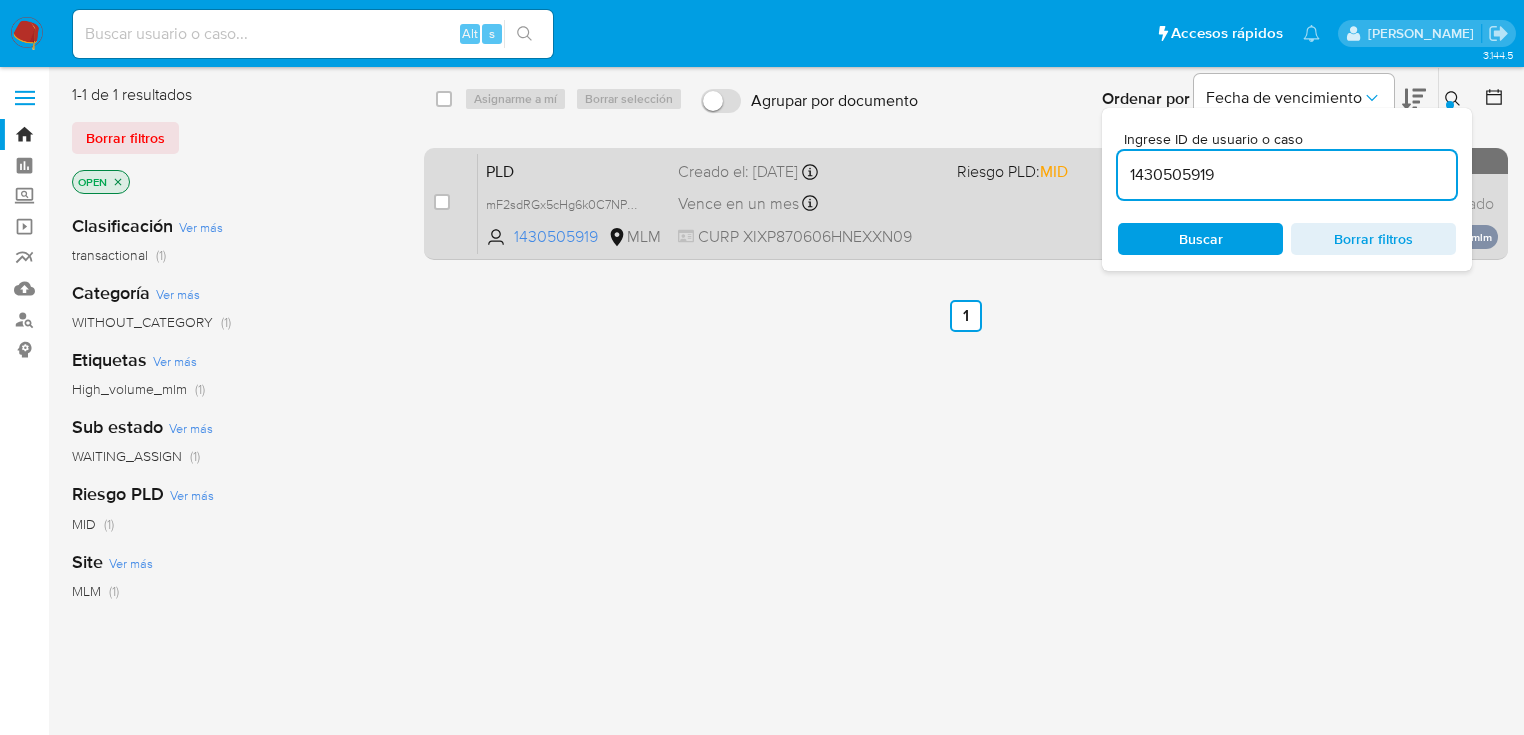 click on "PLD mF2sdRGx5cHg6k0C7NPMvU7D 1430505919 MLM Riesgo PLD:  MID Creado el: [DATE]   Creado el: [DATE] 02:04:14 Vence en un mes   Vence el [DATE] 02:04:15 CURP   XIXP870606HNEXXN09 Sin analista asignado   Asignado el: - High_volume_mlm OPEN - WAITING_ASSIGN" at bounding box center [988, 203] 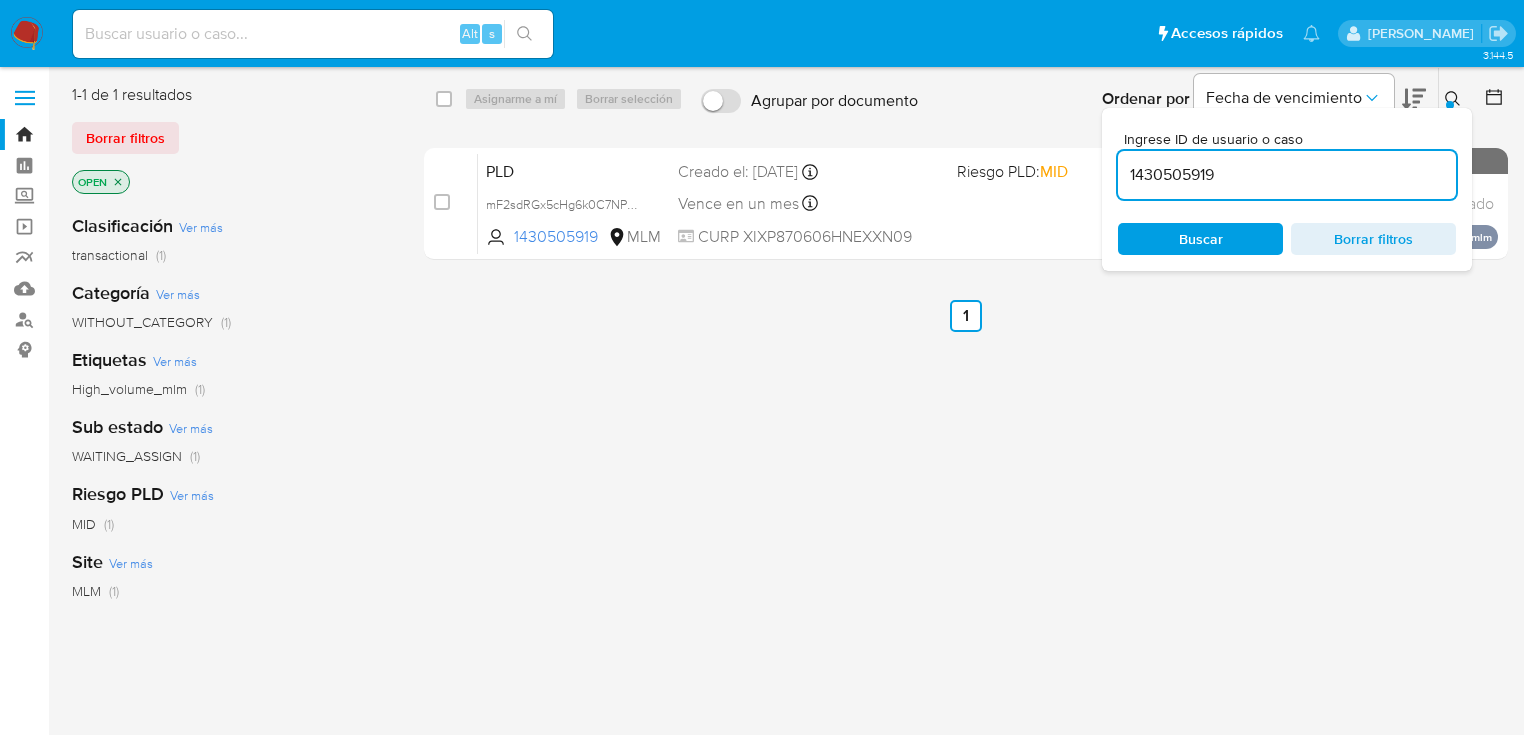 drag, startPoint x: 440, startPoint y: 204, endPoint x: 487, endPoint y: 131, distance: 86.821655 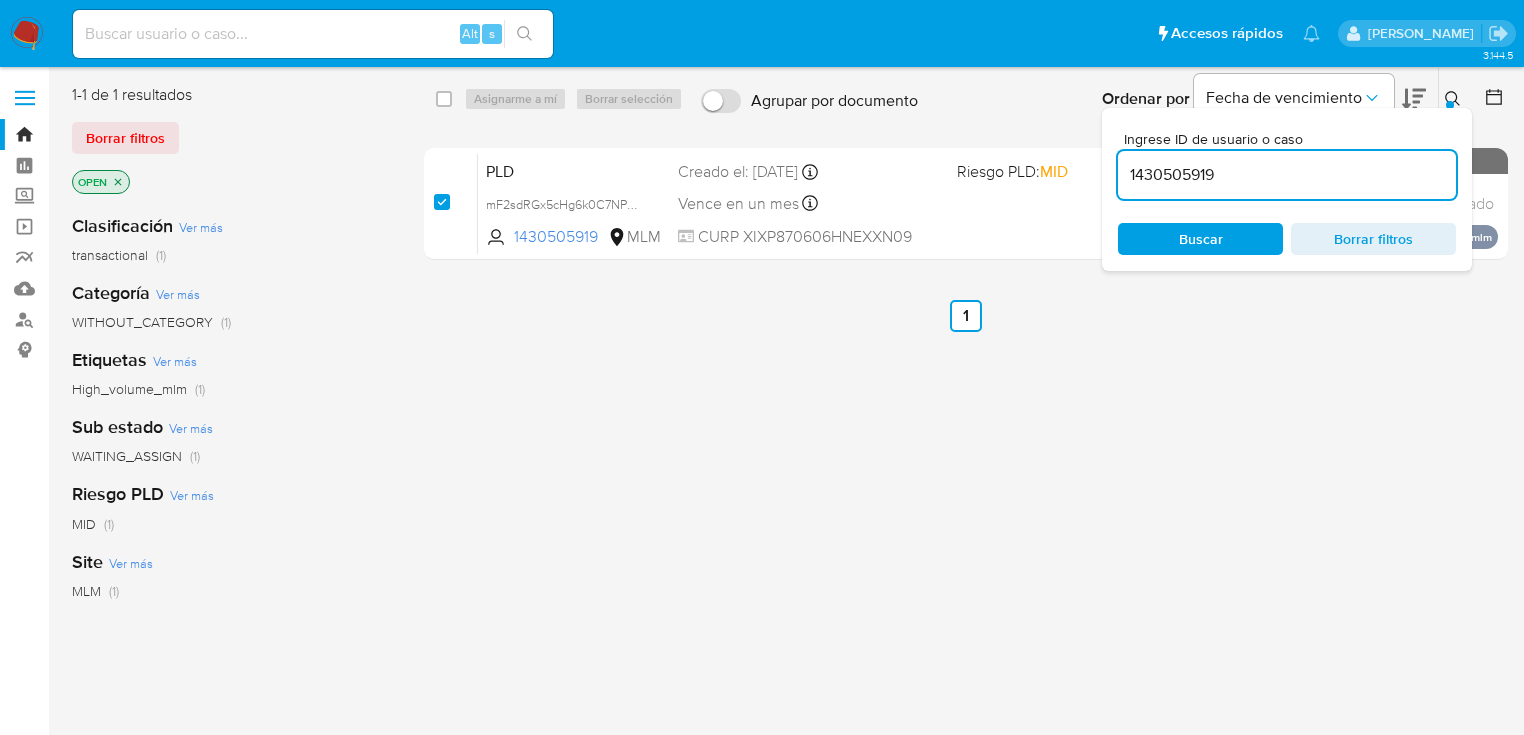 checkbox on "true" 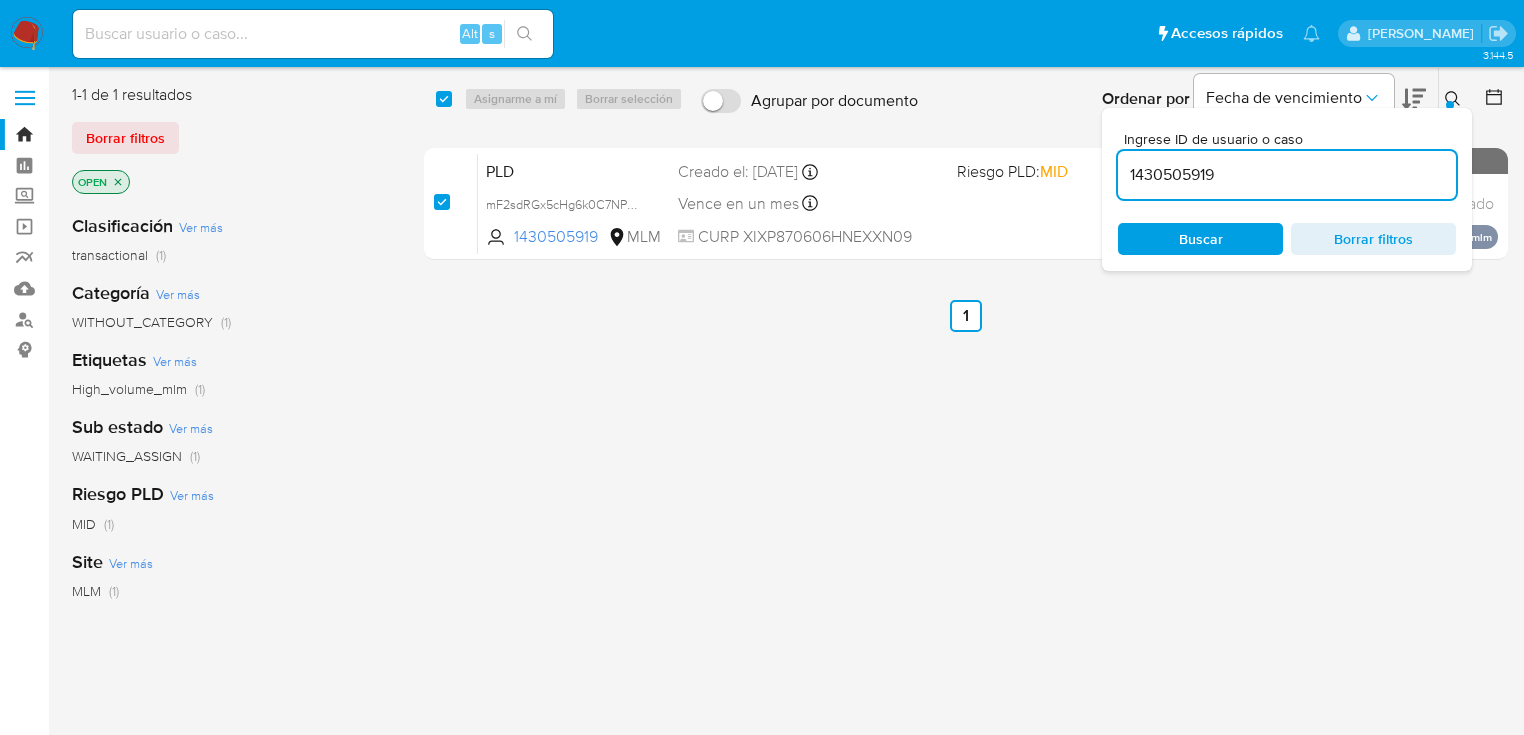 checkbox on "true" 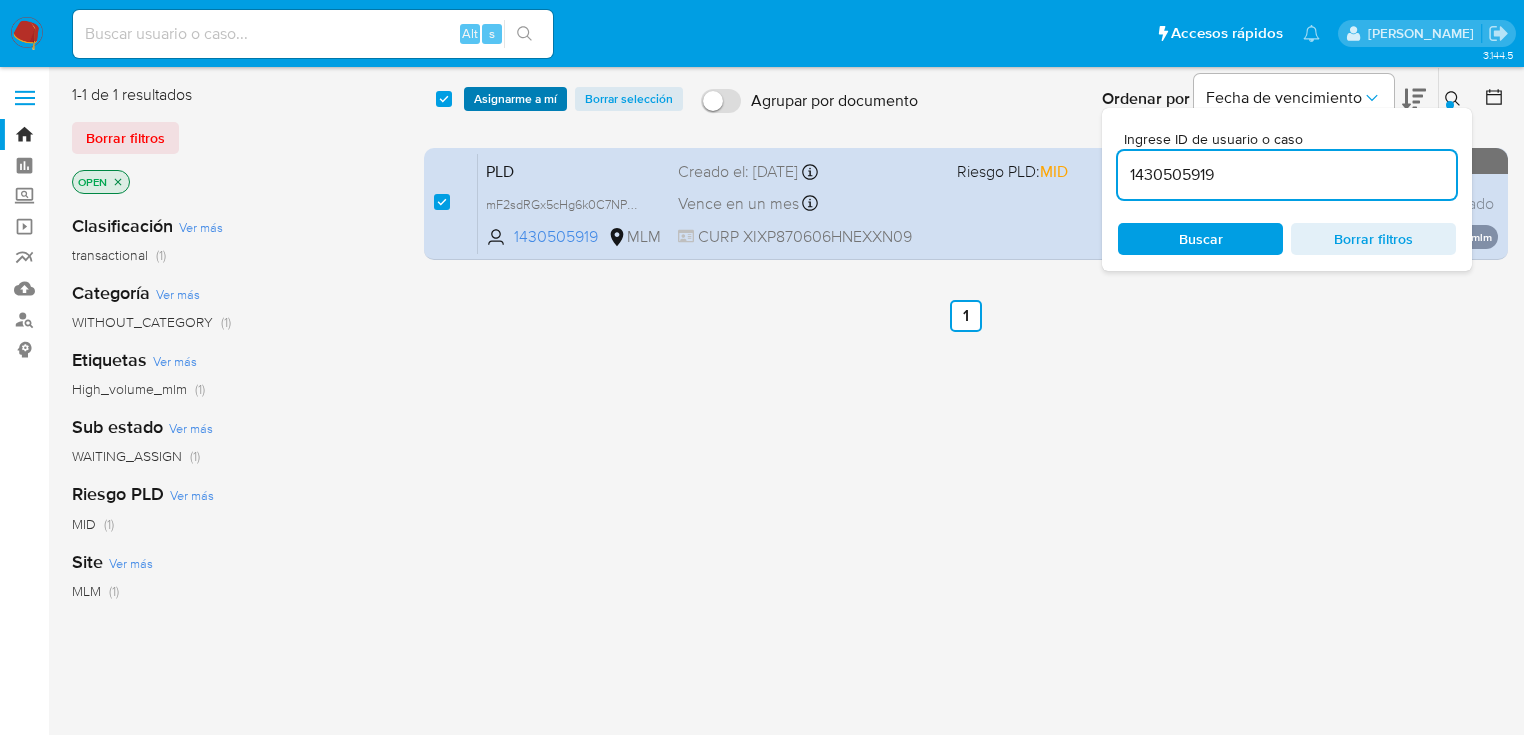click on "Asignarme a mí" at bounding box center (515, 99) 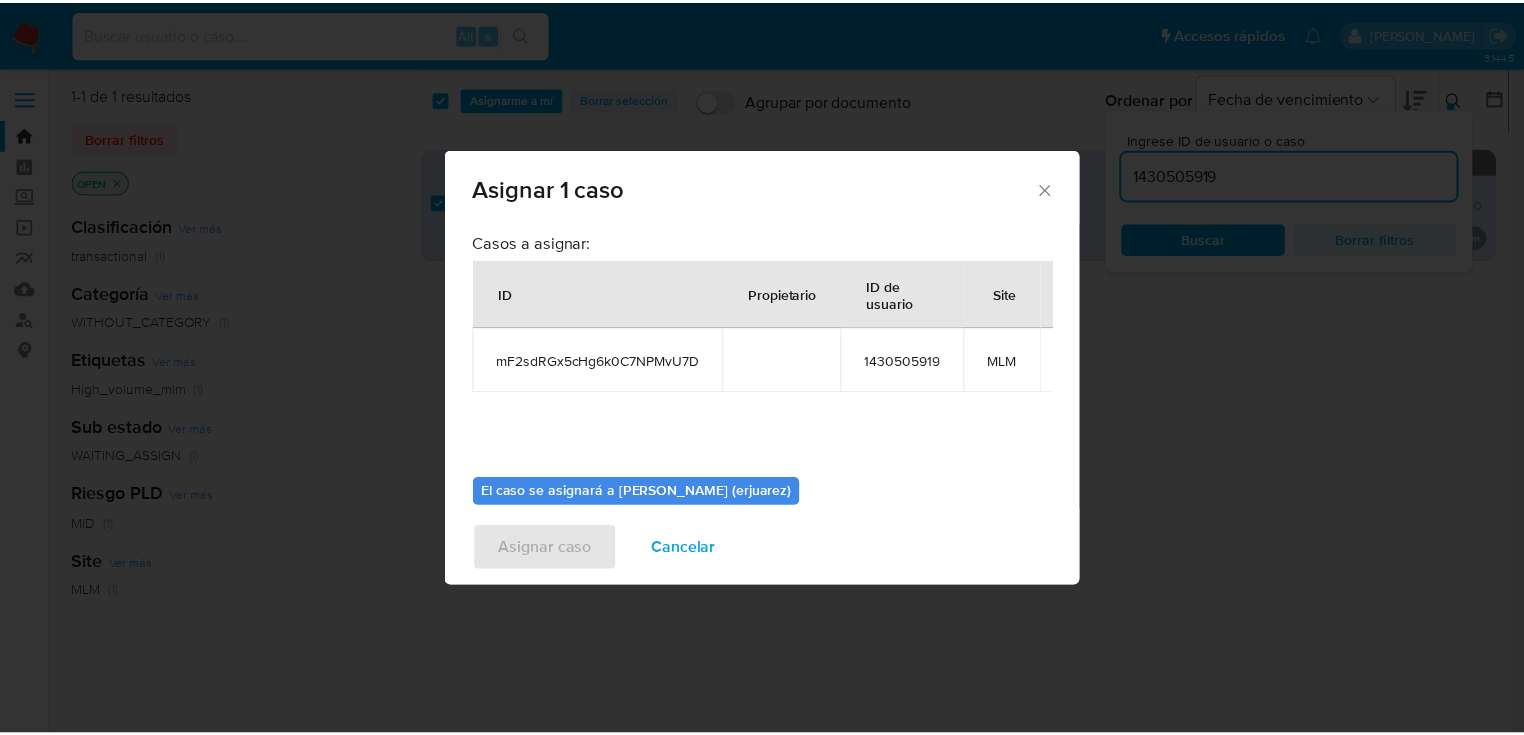 scroll, scrollTop: 103, scrollLeft: 0, axis: vertical 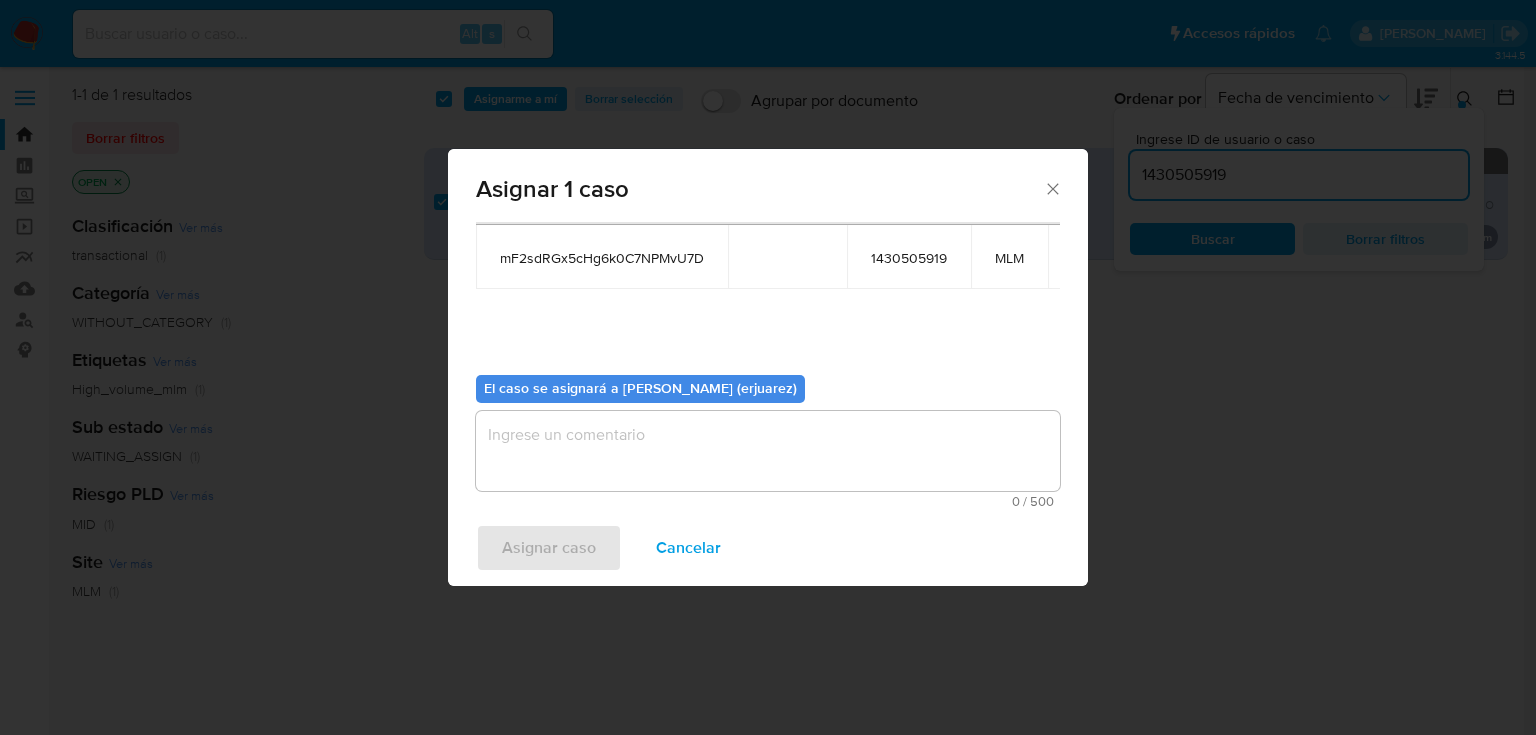 click at bounding box center [768, 451] 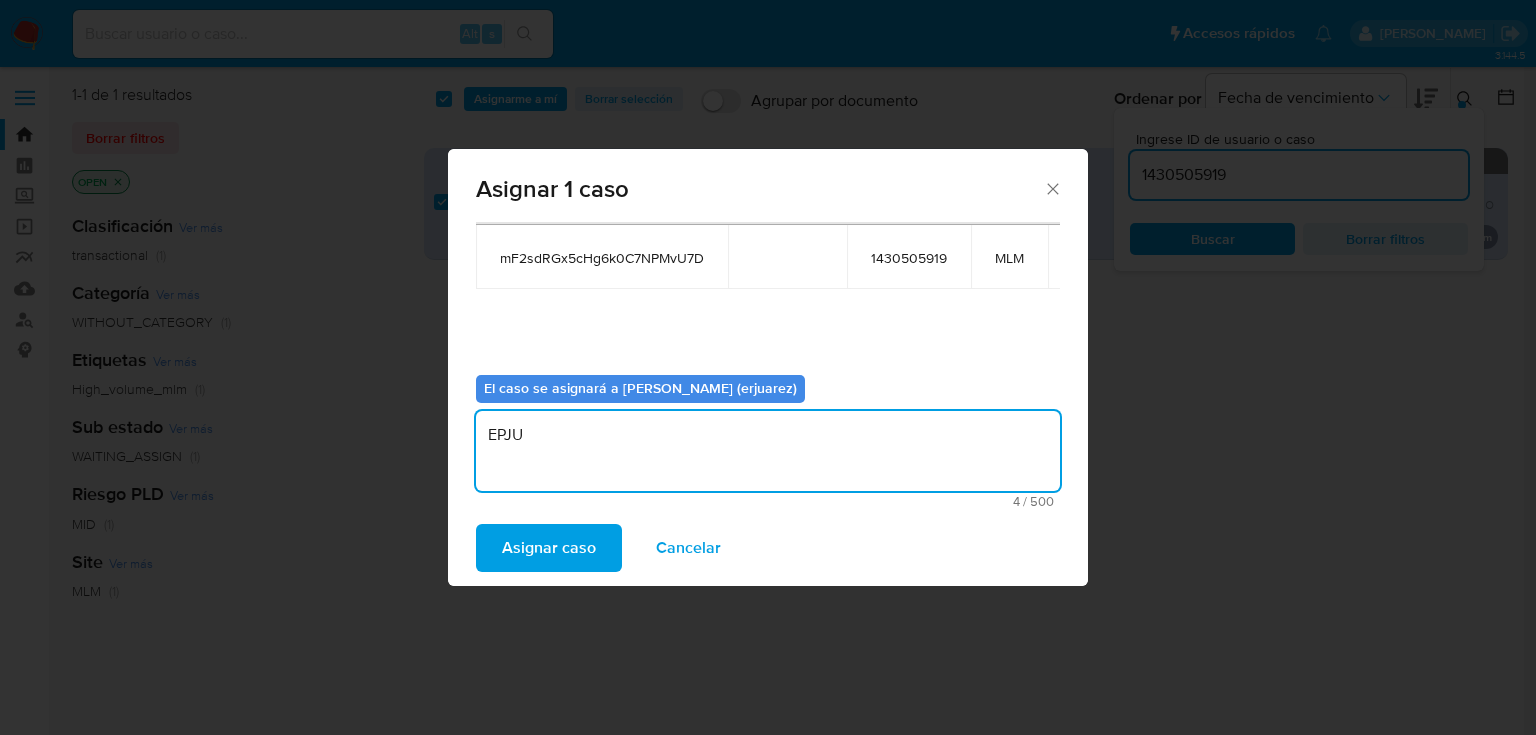 type on "EPJU" 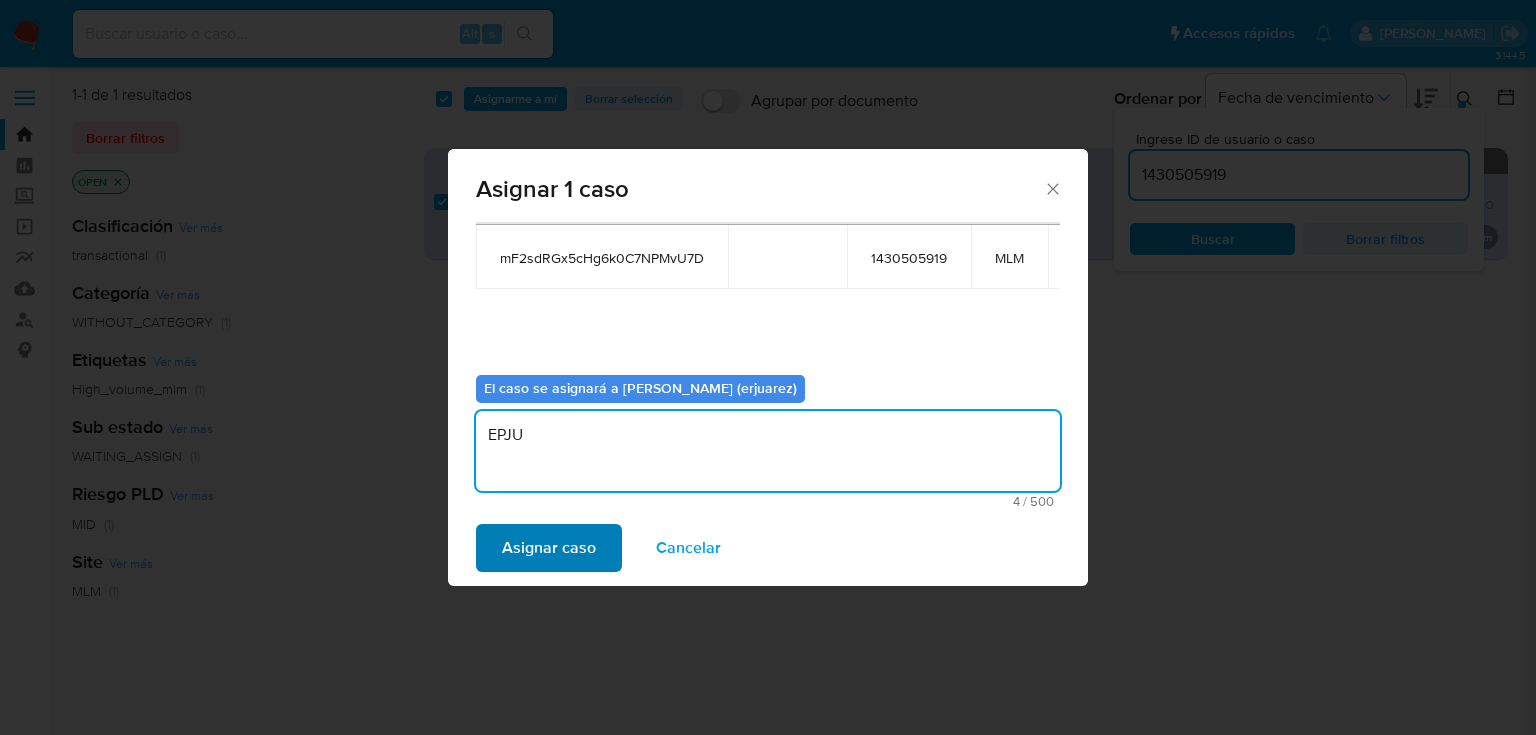 drag, startPoint x: 582, startPoint y: 585, endPoint x: 577, endPoint y: 566, distance: 19.646883 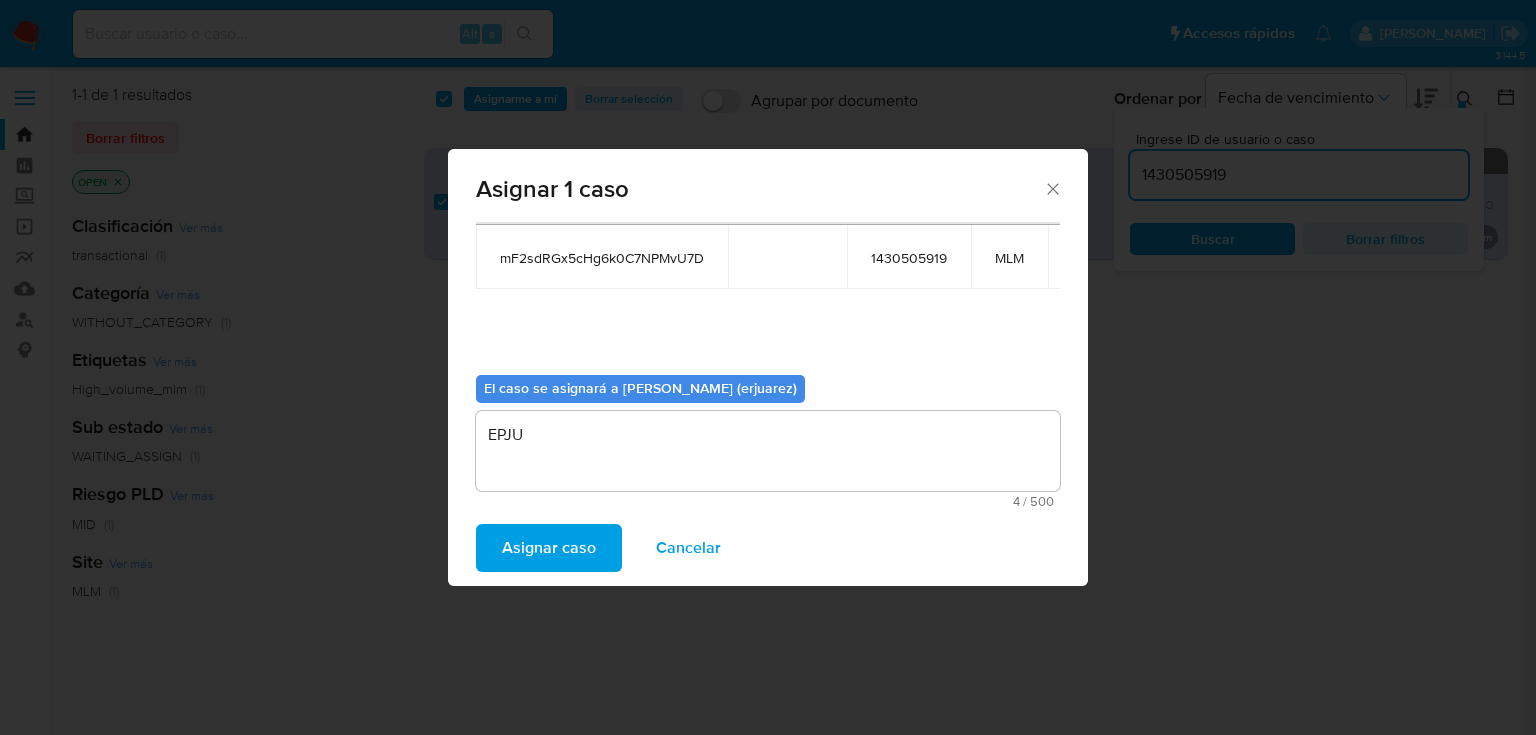 click on "Asignar caso" at bounding box center [549, 548] 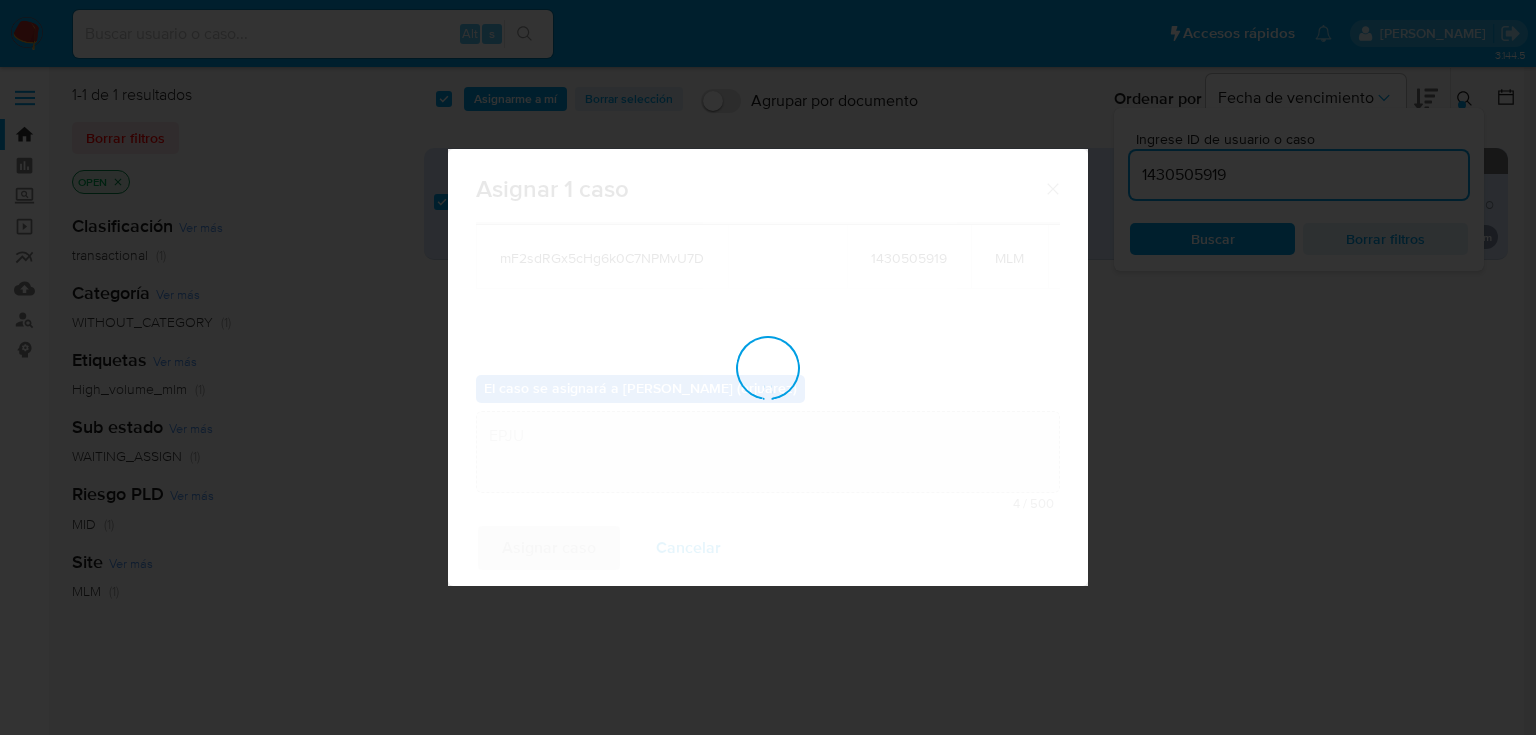 type 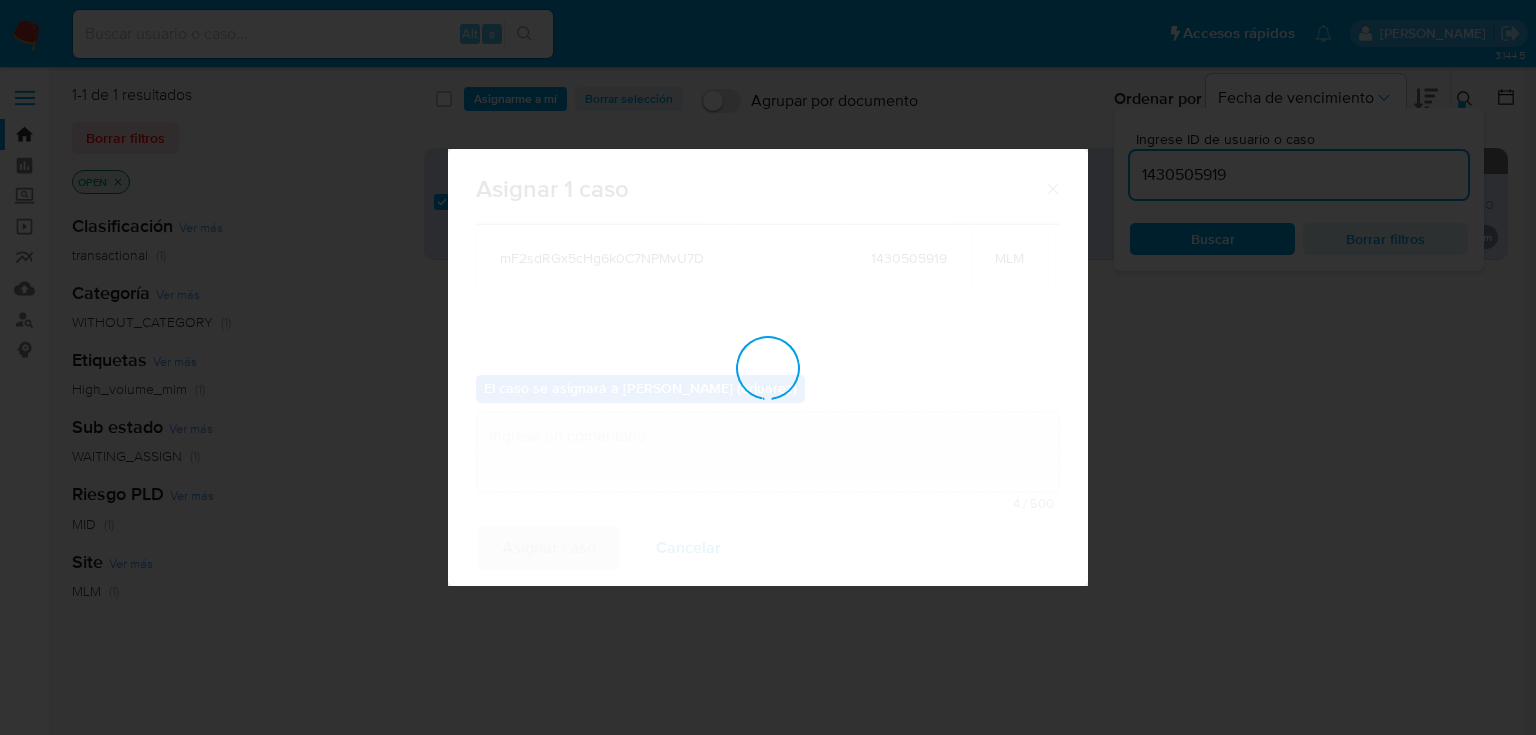 checkbox on "false" 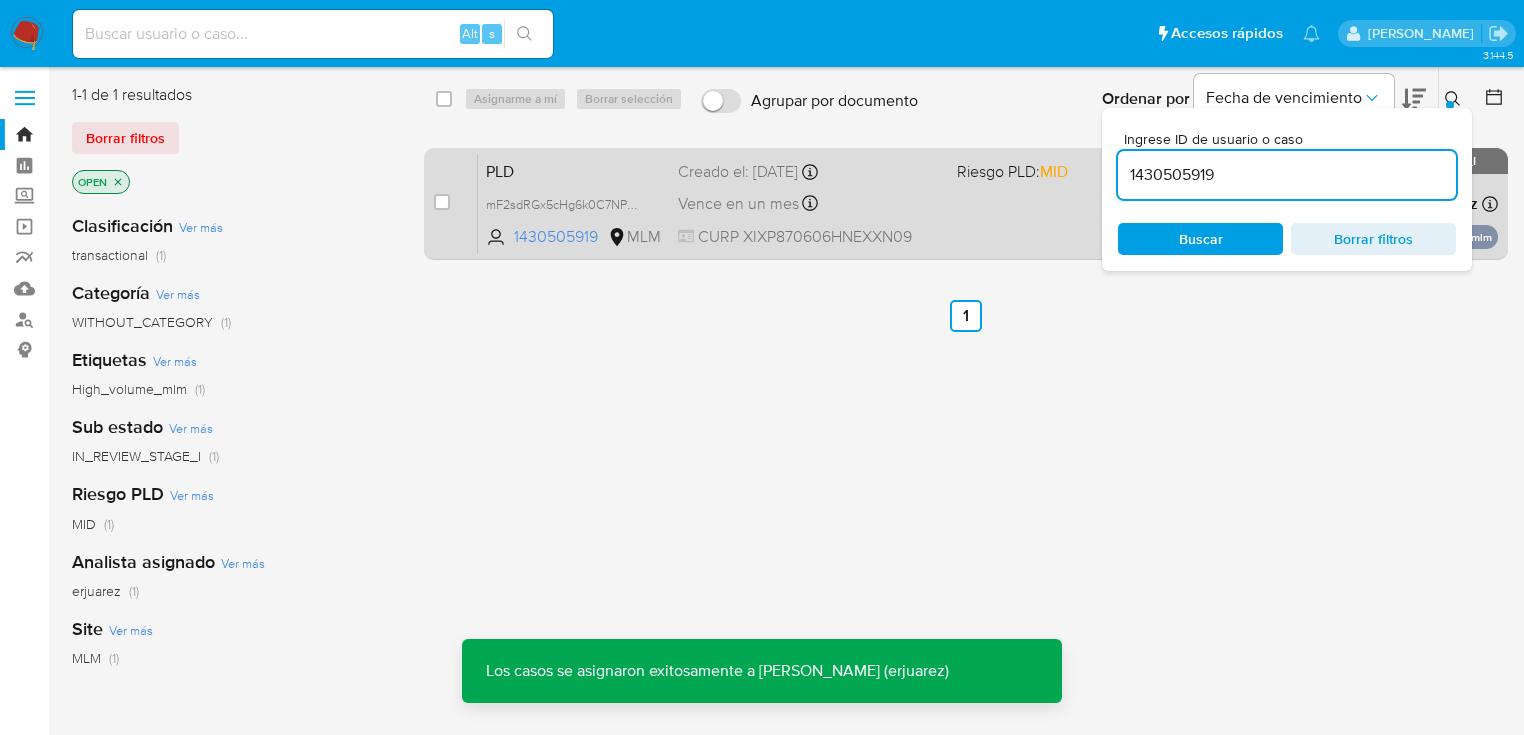 click on "PLD mF2sdRGx5cHg6k0C7NPMvU7D 1430505919 MLM Riesgo PLD:  MID Creado el: 12/06/2025   Creado el: 12/06/2025 02:04:14 Vence en un mes   Vence el 11/08/2025 02:04:15 CURP   XIXP870606HNEXXN09 Asignado a   erjuarez   Asignado el: 11/07/2025 21:31:48 High_volume_mlm OPEN - IN_REVIEW_STAGE_I" at bounding box center [988, 203] 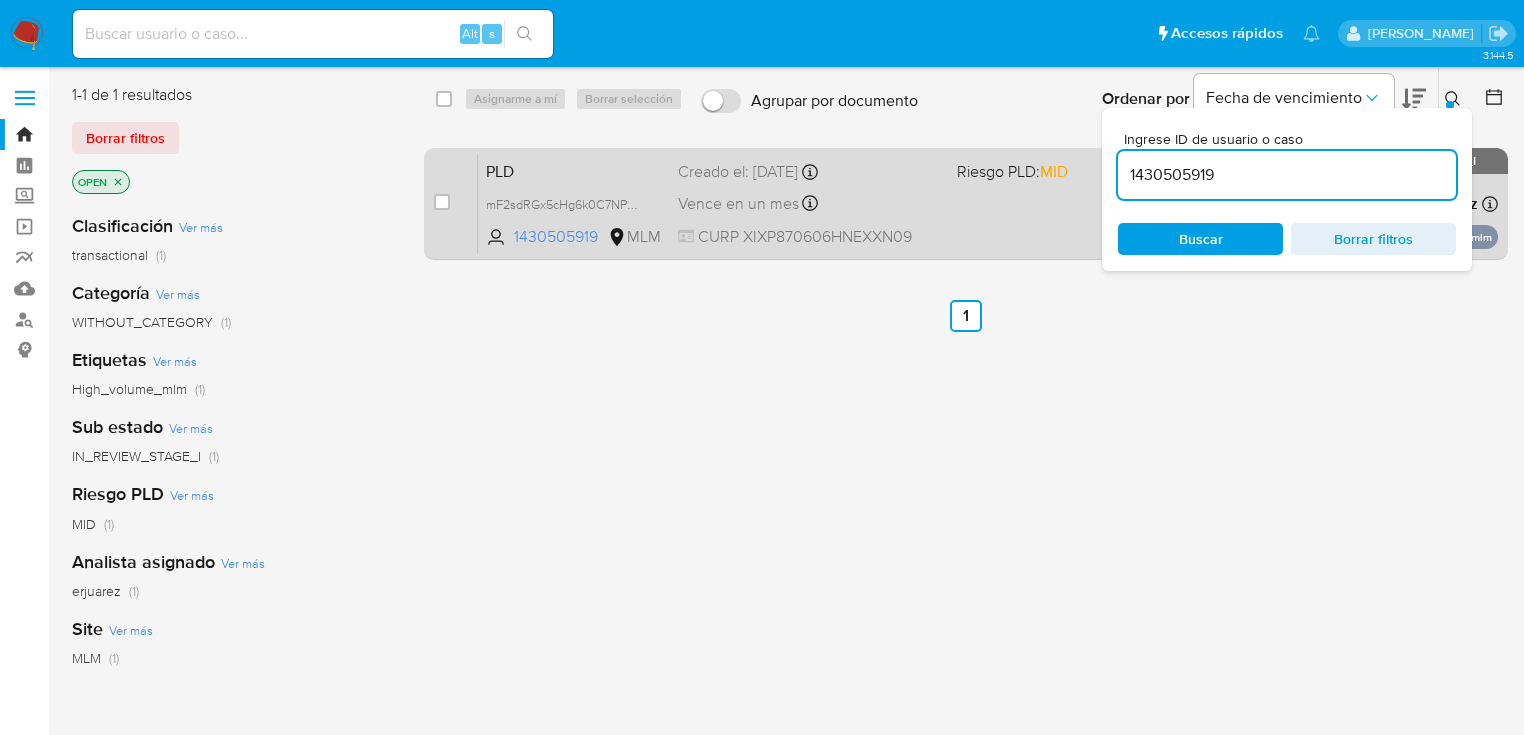 click on "Vence en un mes   Vence el 11/08/2025 02:04:15" at bounding box center [809, 203] 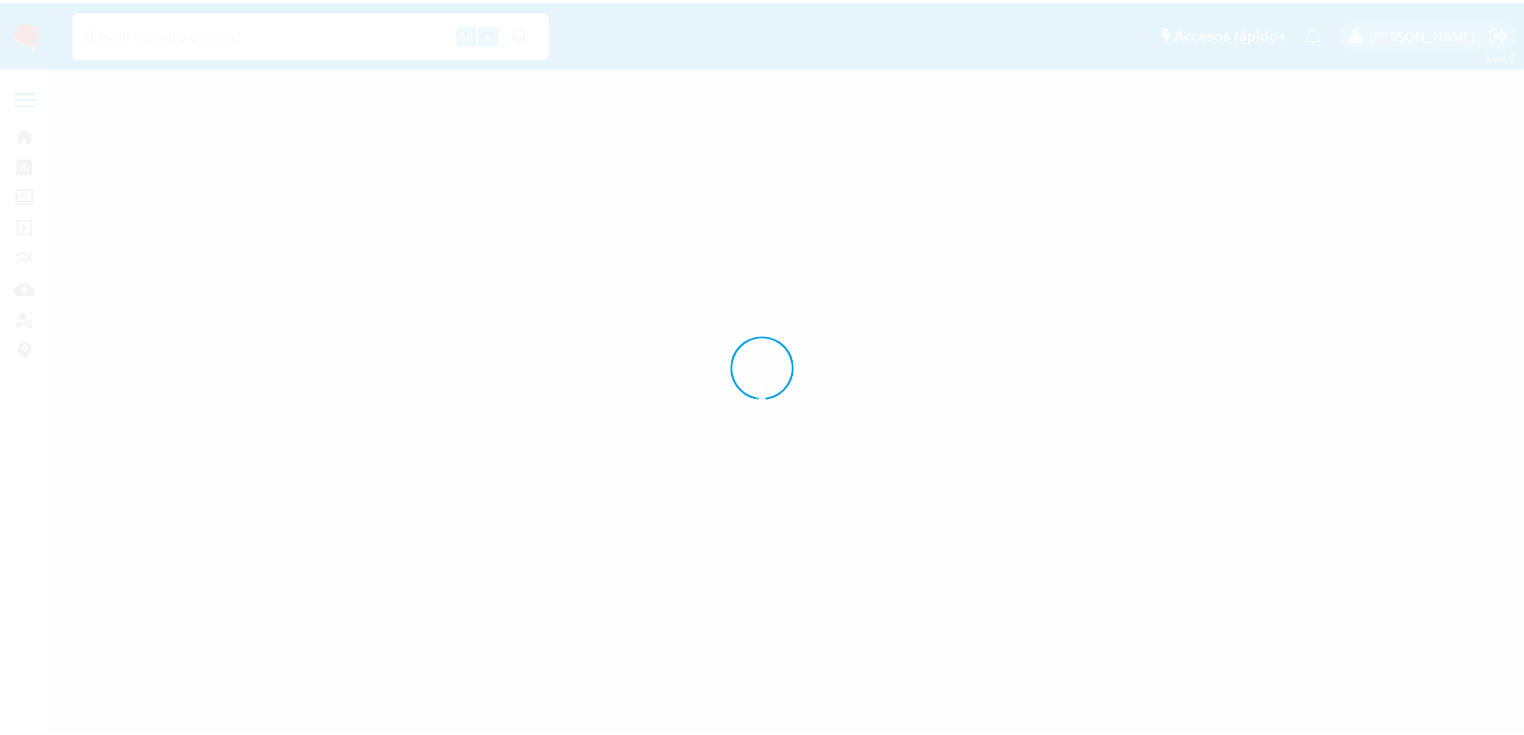 scroll, scrollTop: 0, scrollLeft: 0, axis: both 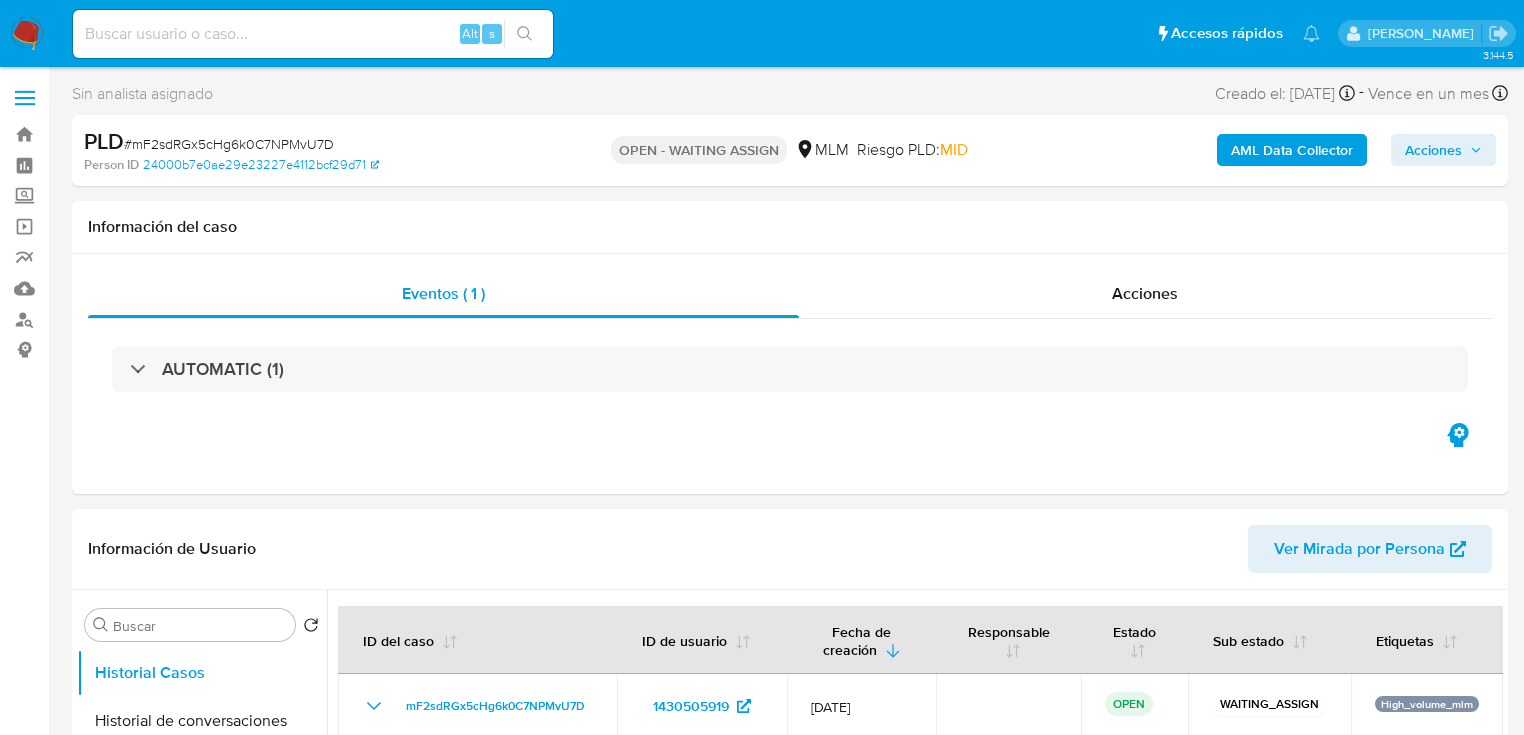 select on "10" 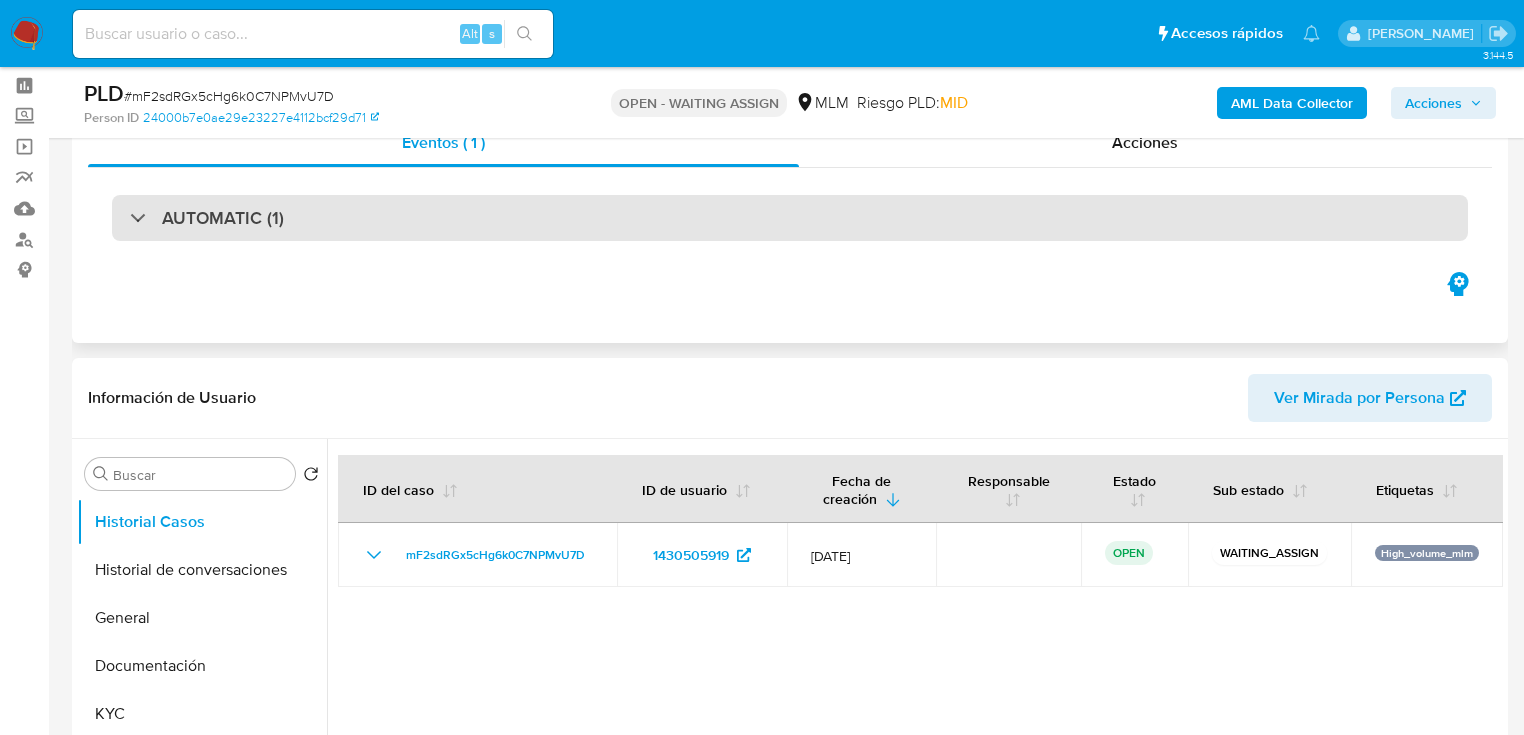 scroll, scrollTop: 0, scrollLeft: 0, axis: both 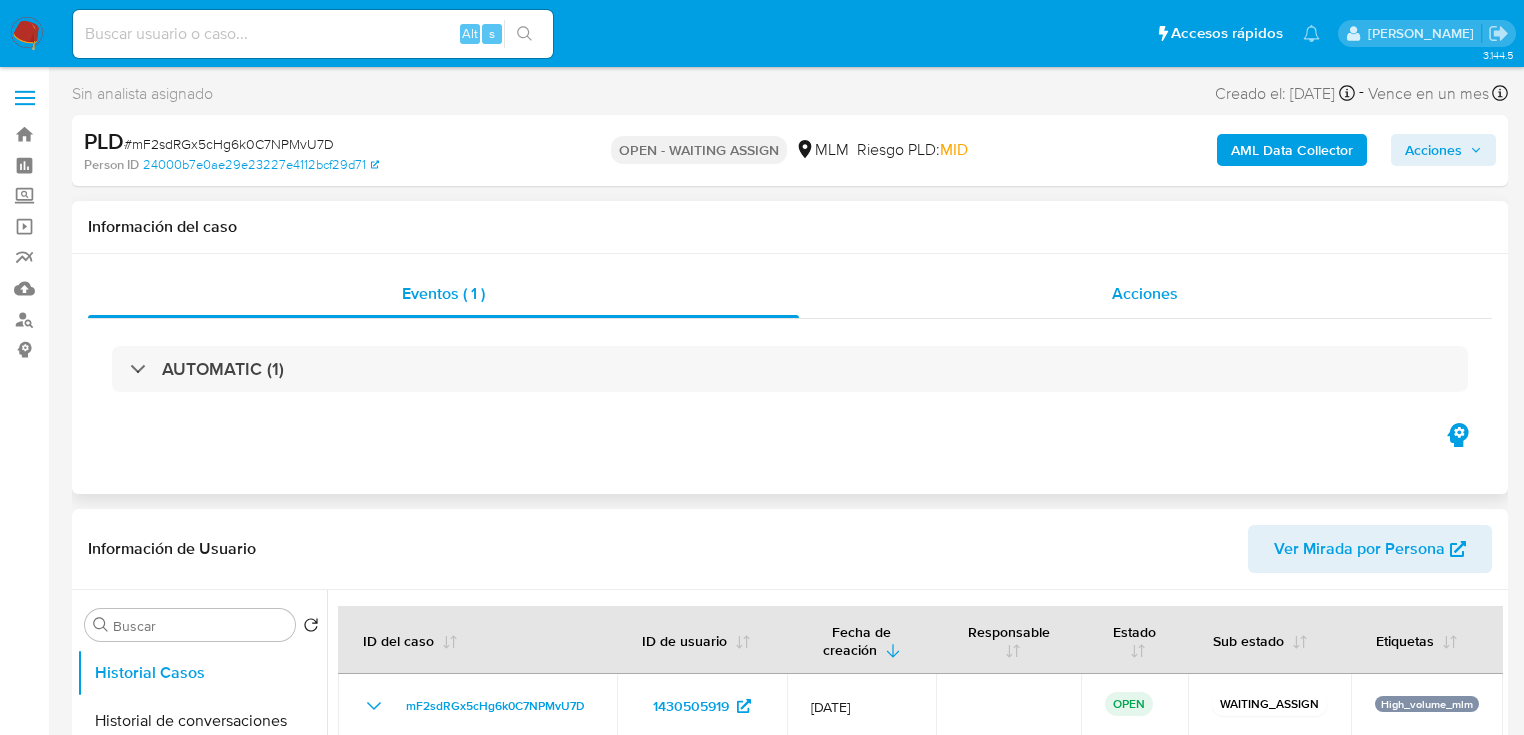 click on "Acciones" at bounding box center (1146, 294) 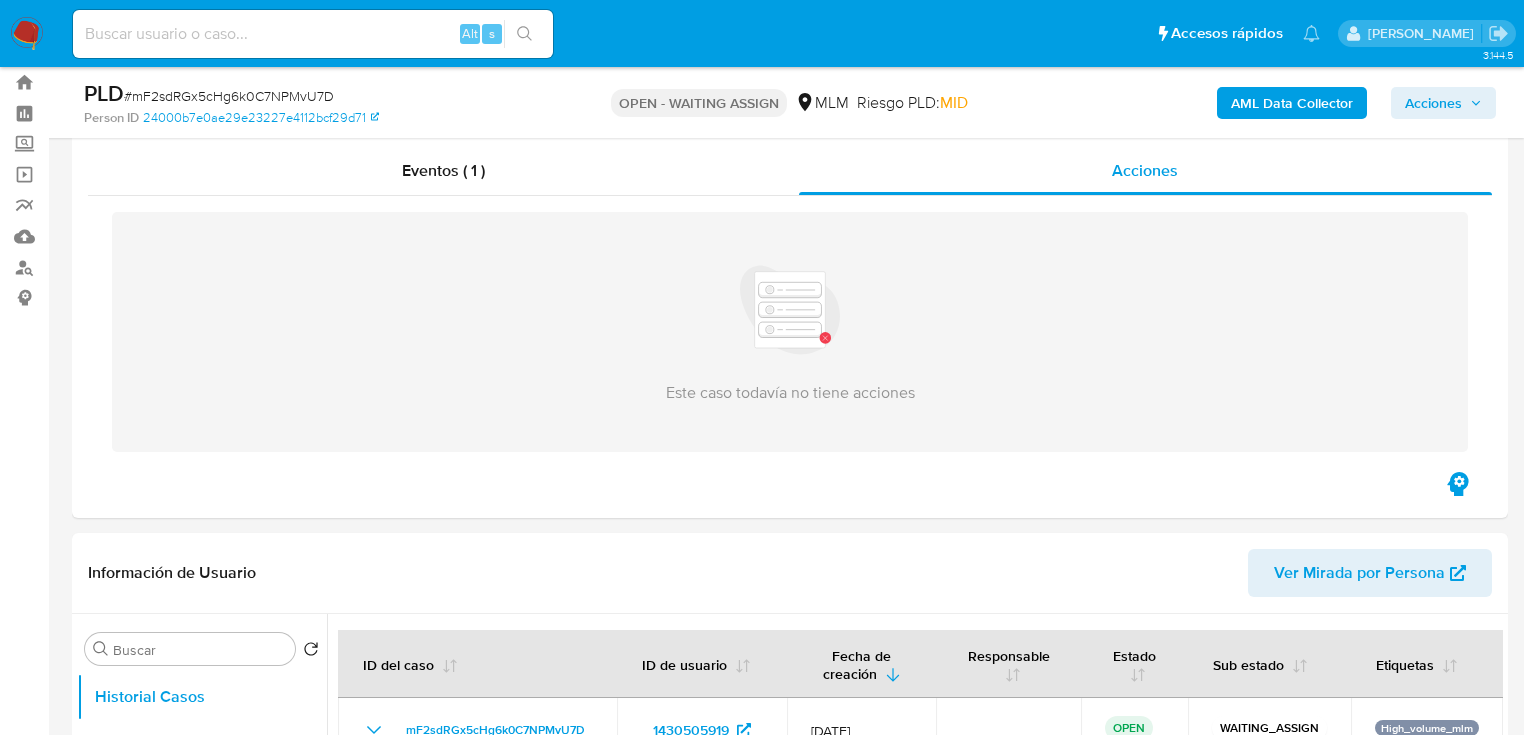 scroll, scrollTop: 80, scrollLeft: 0, axis: vertical 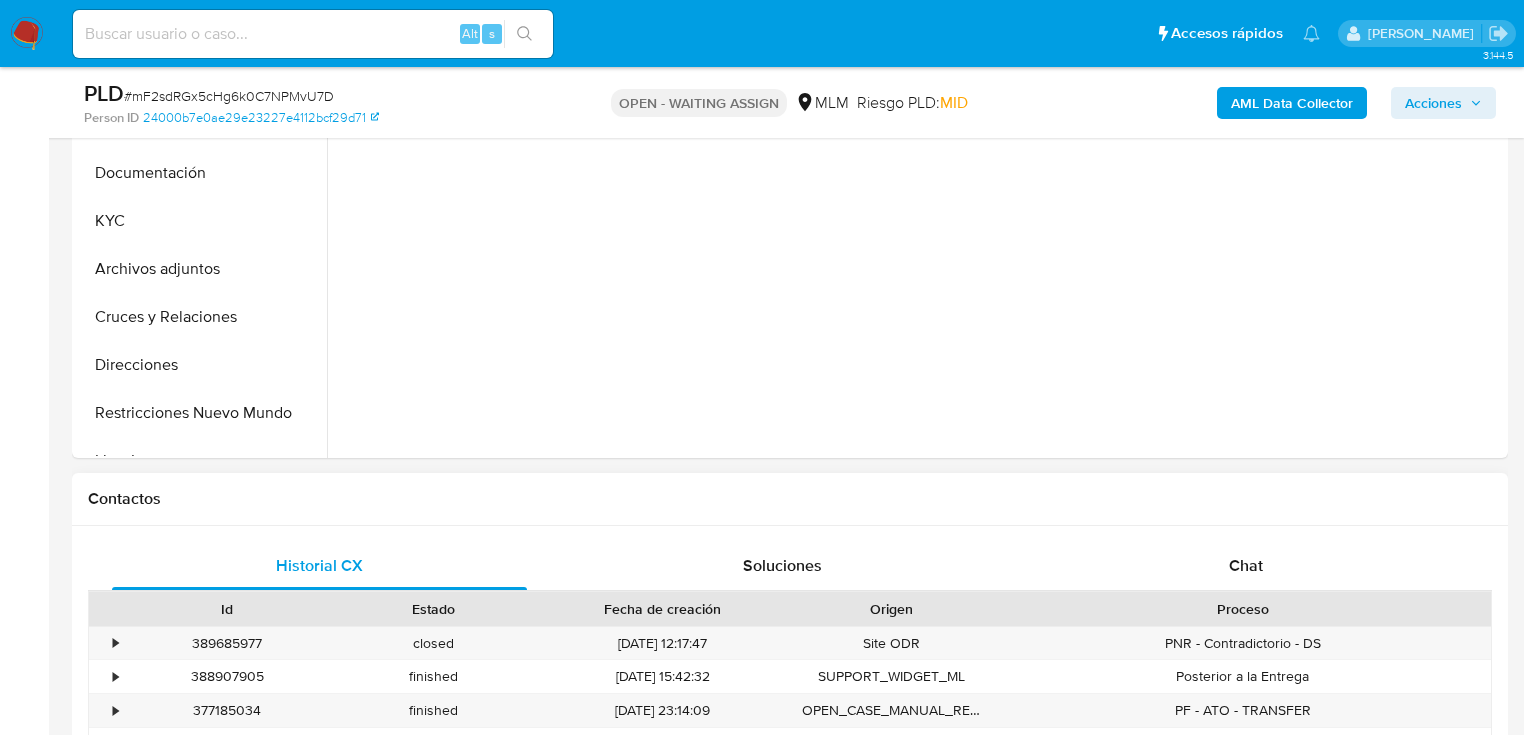 drag, startPoint x: 1242, startPoint y: 567, endPoint x: 1246, endPoint y: 540, distance: 27.294687 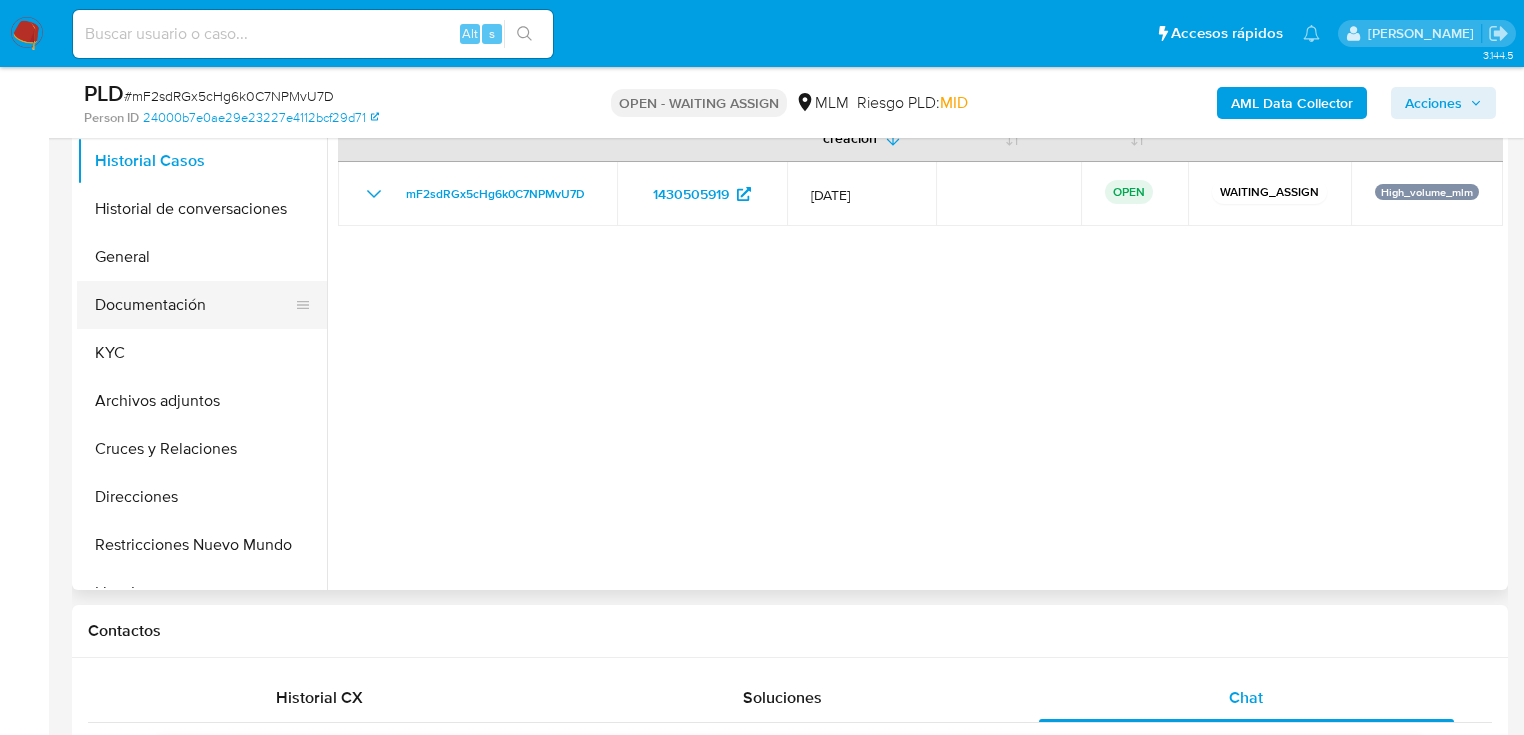 scroll, scrollTop: 560, scrollLeft: 0, axis: vertical 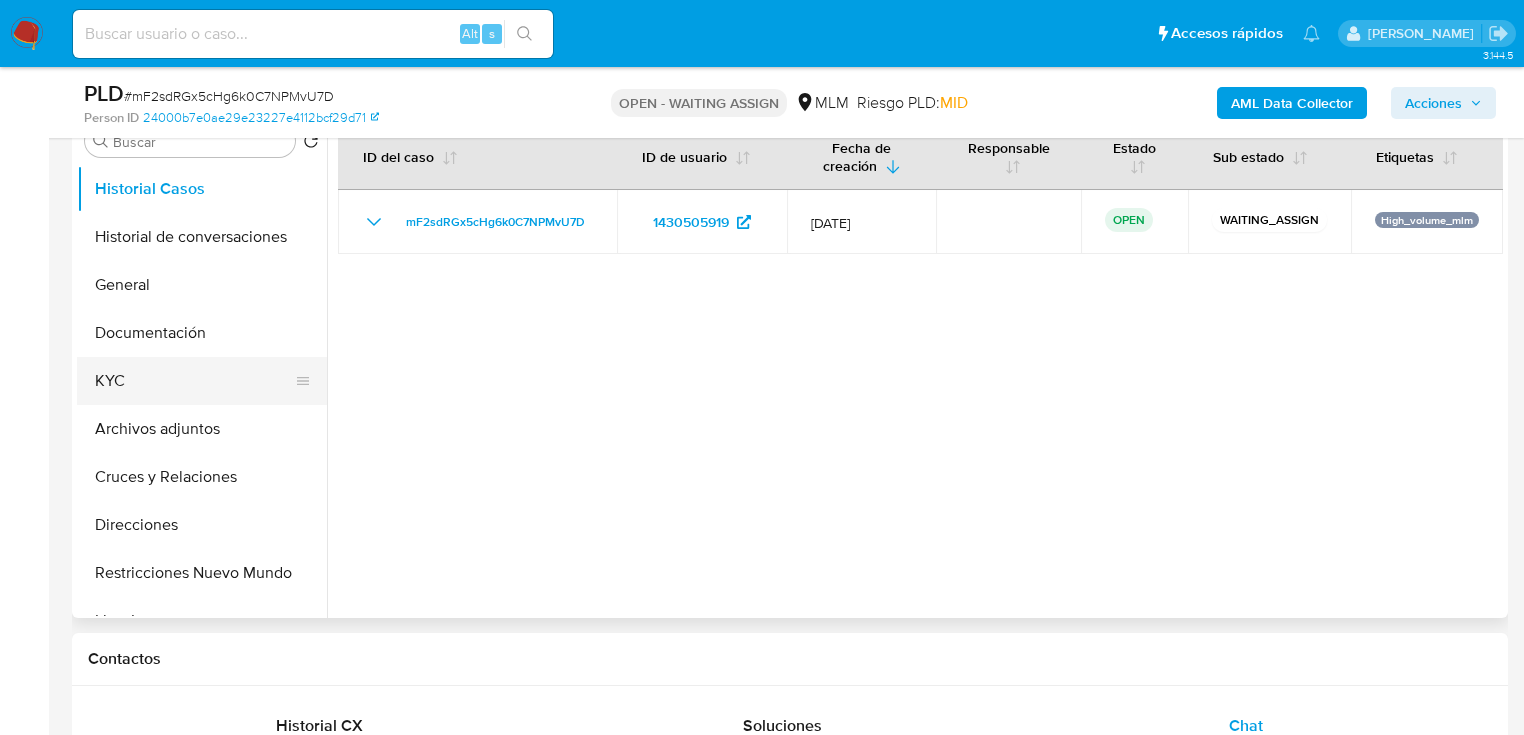 click on "KYC" at bounding box center [194, 381] 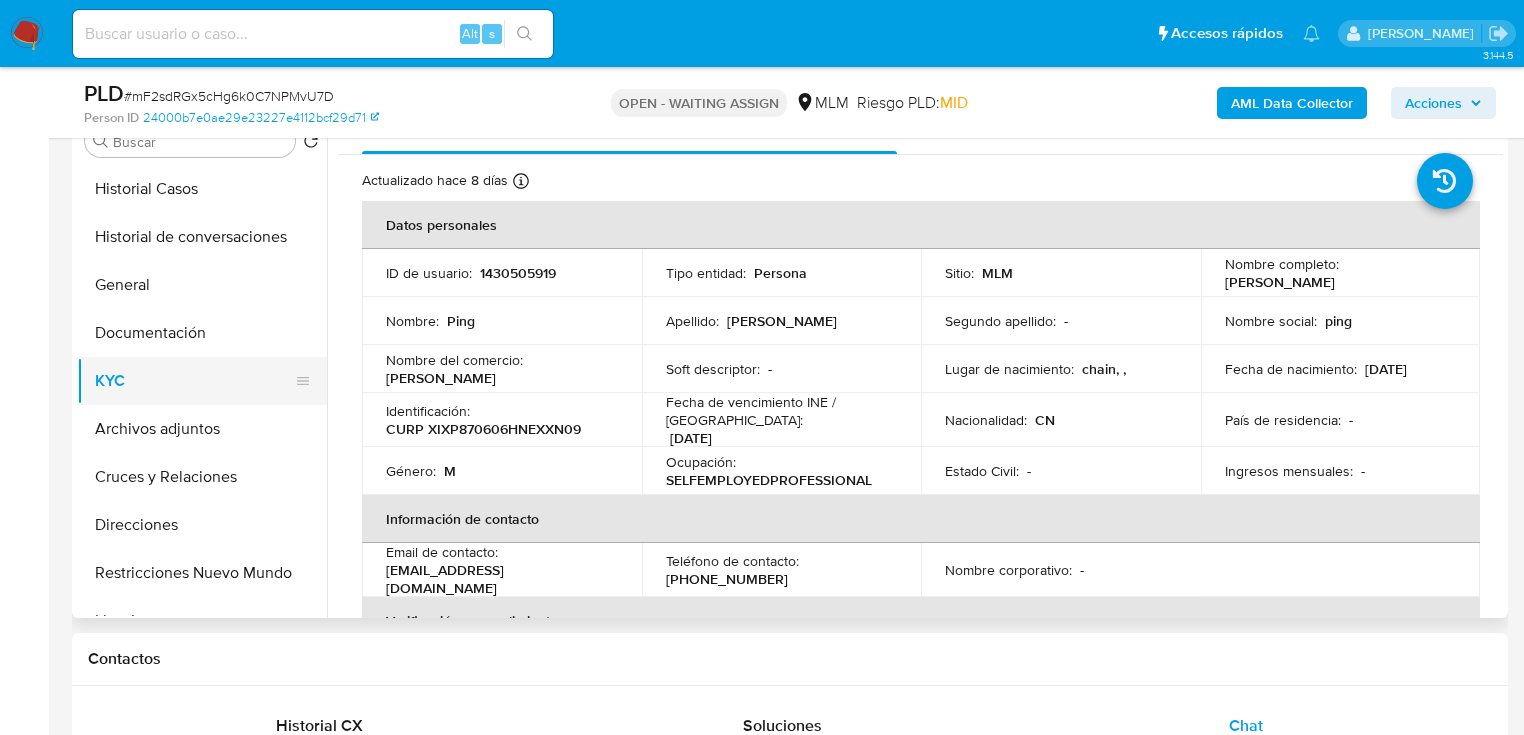 type 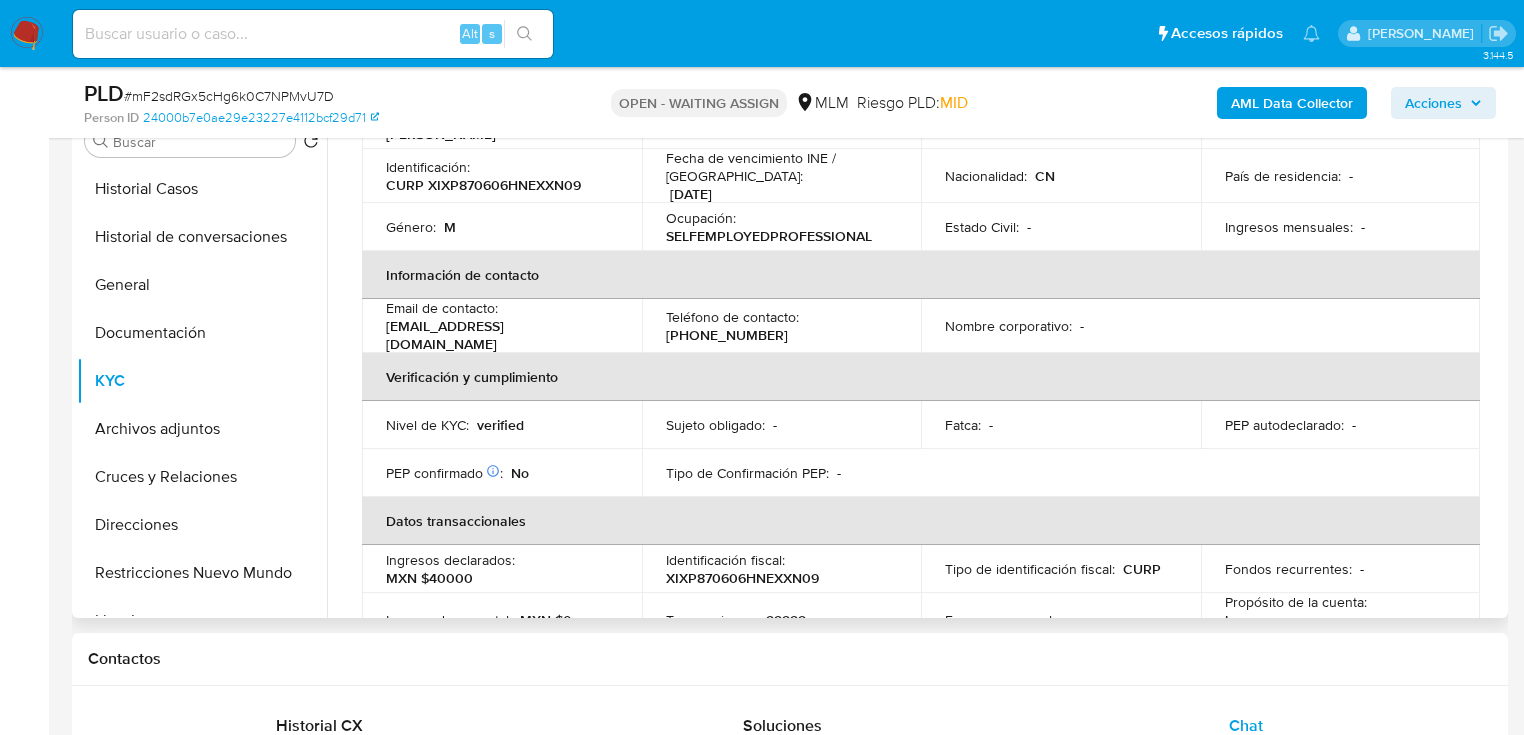 scroll, scrollTop: 320, scrollLeft: 0, axis: vertical 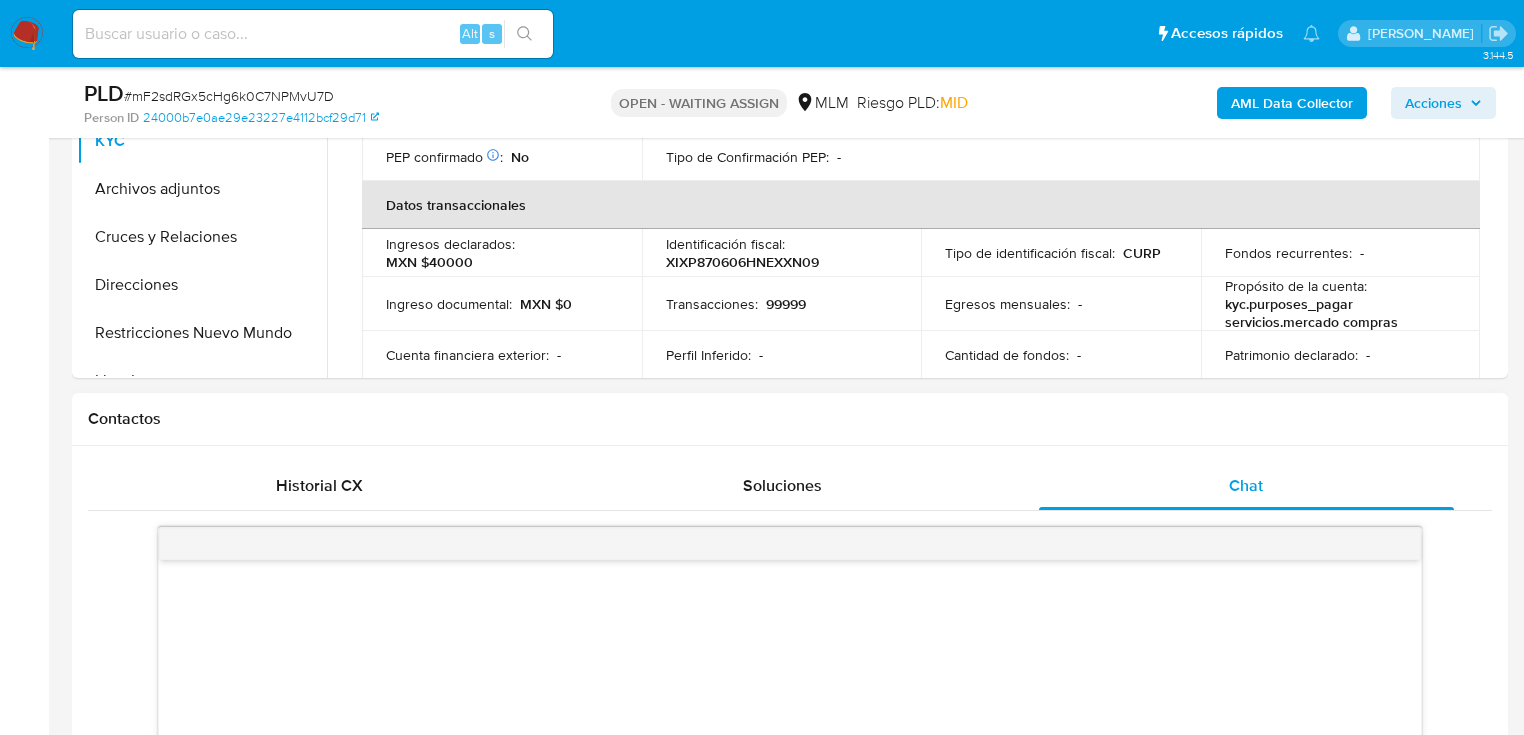 click at bounding box center [790, 544] 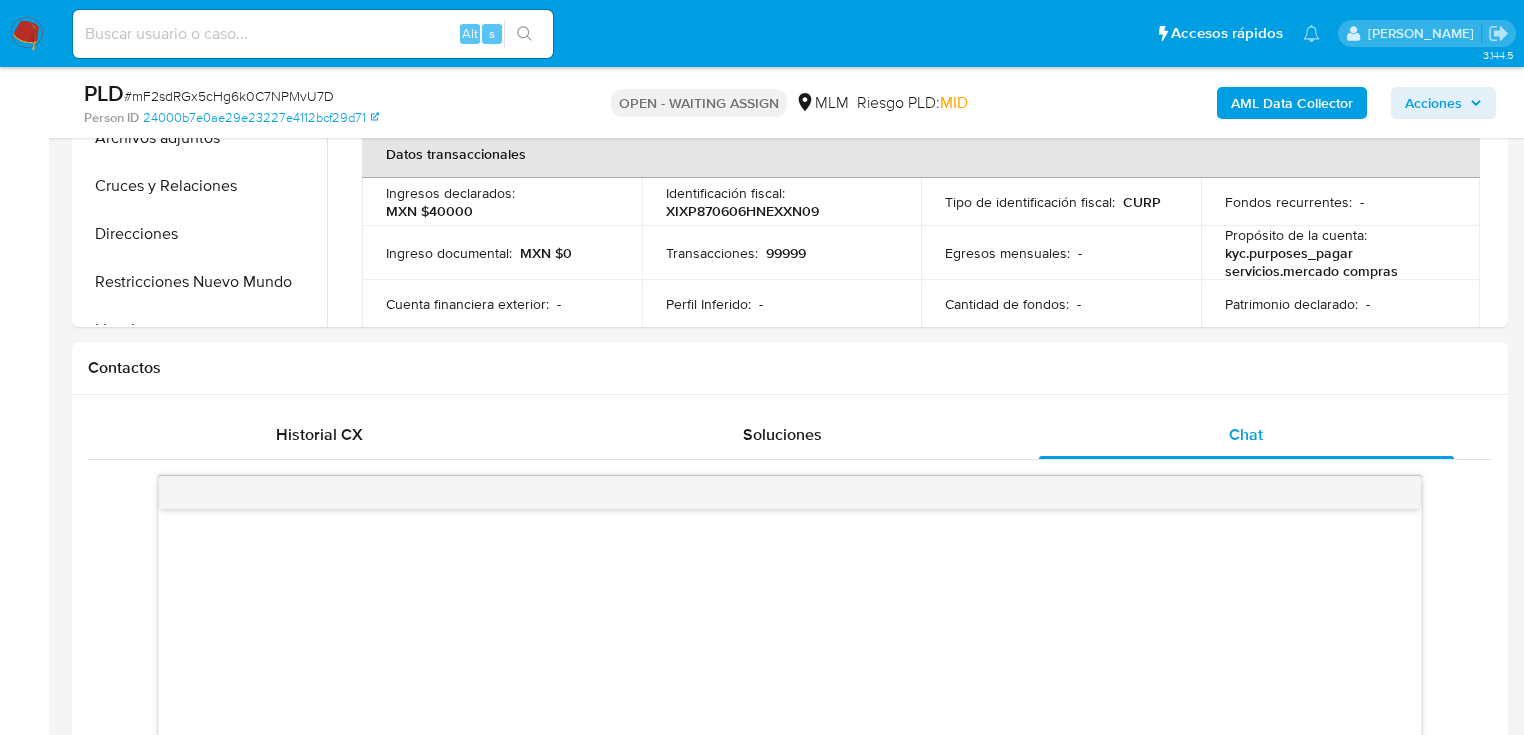 scroll, scrollTop: 880, scrollLeft: 0, axis: vertical 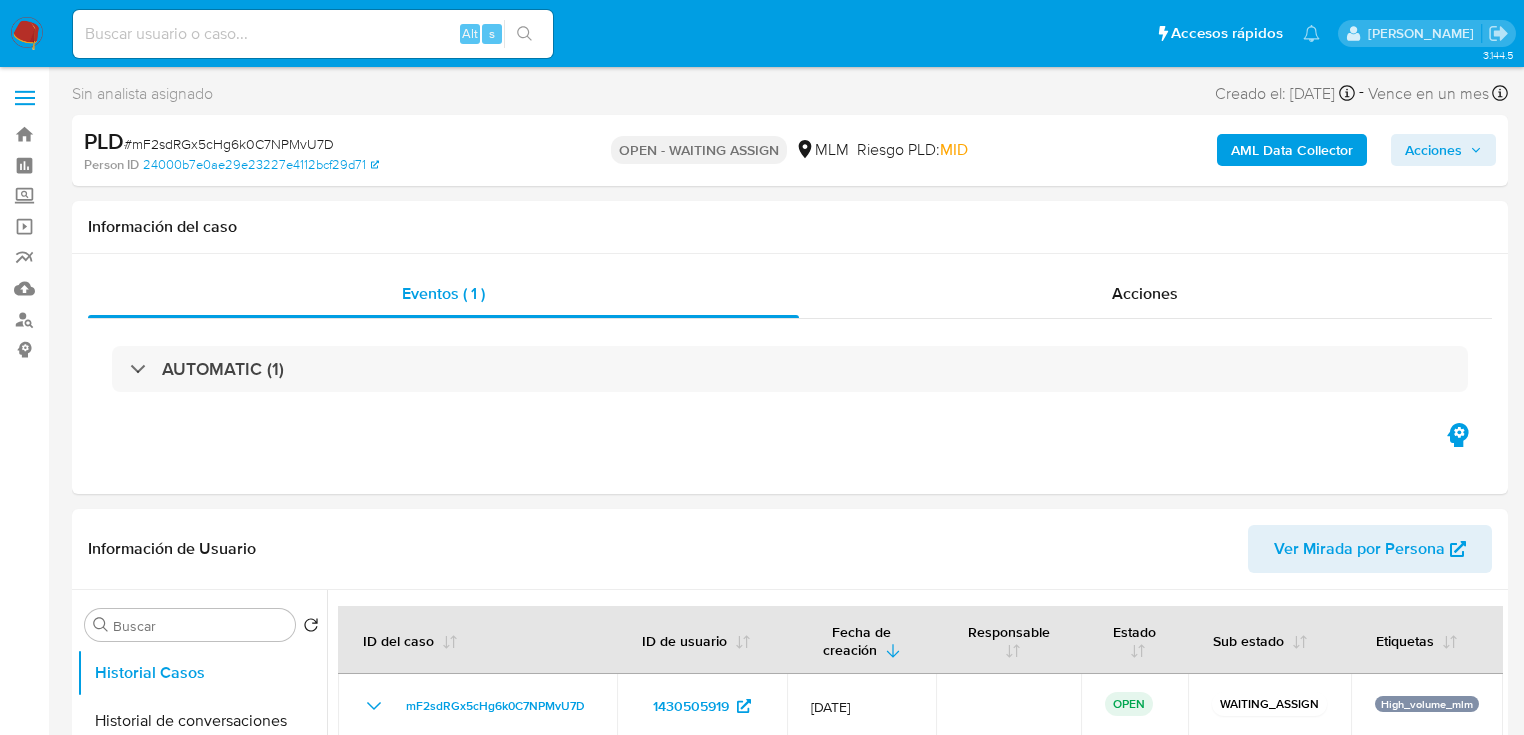 select on "10" 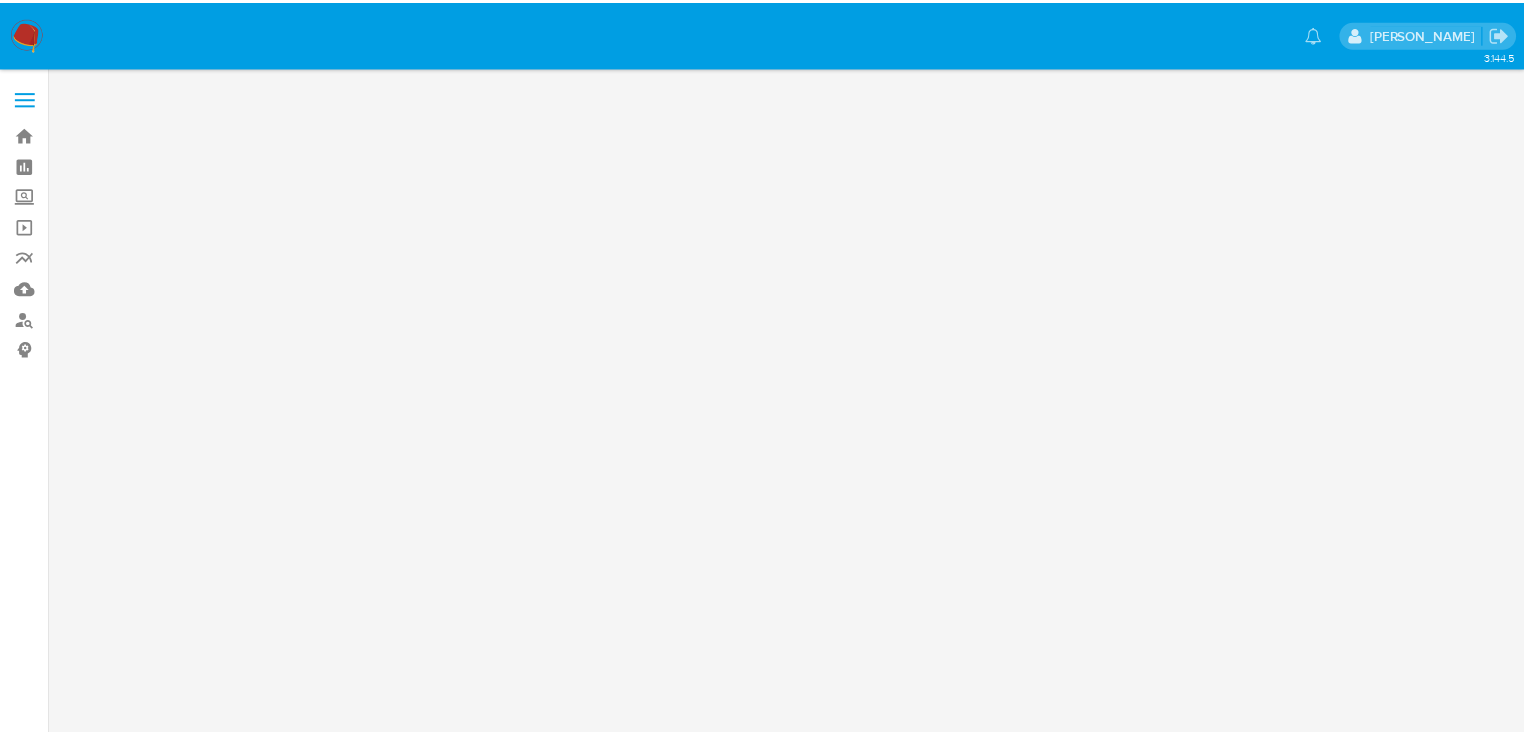 scroll, scrollTop: 0, scrollLeft: 0, axis: both 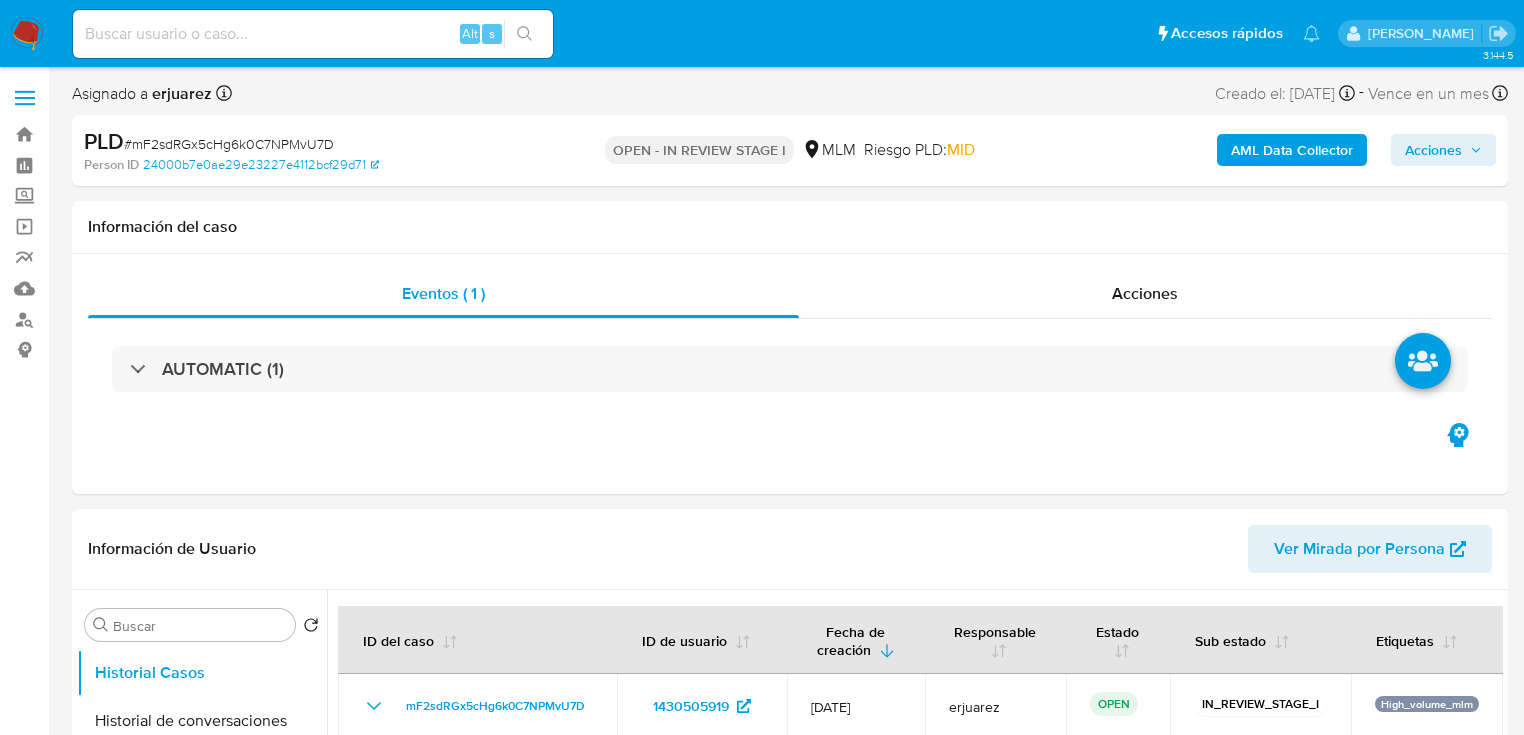 select on "10" 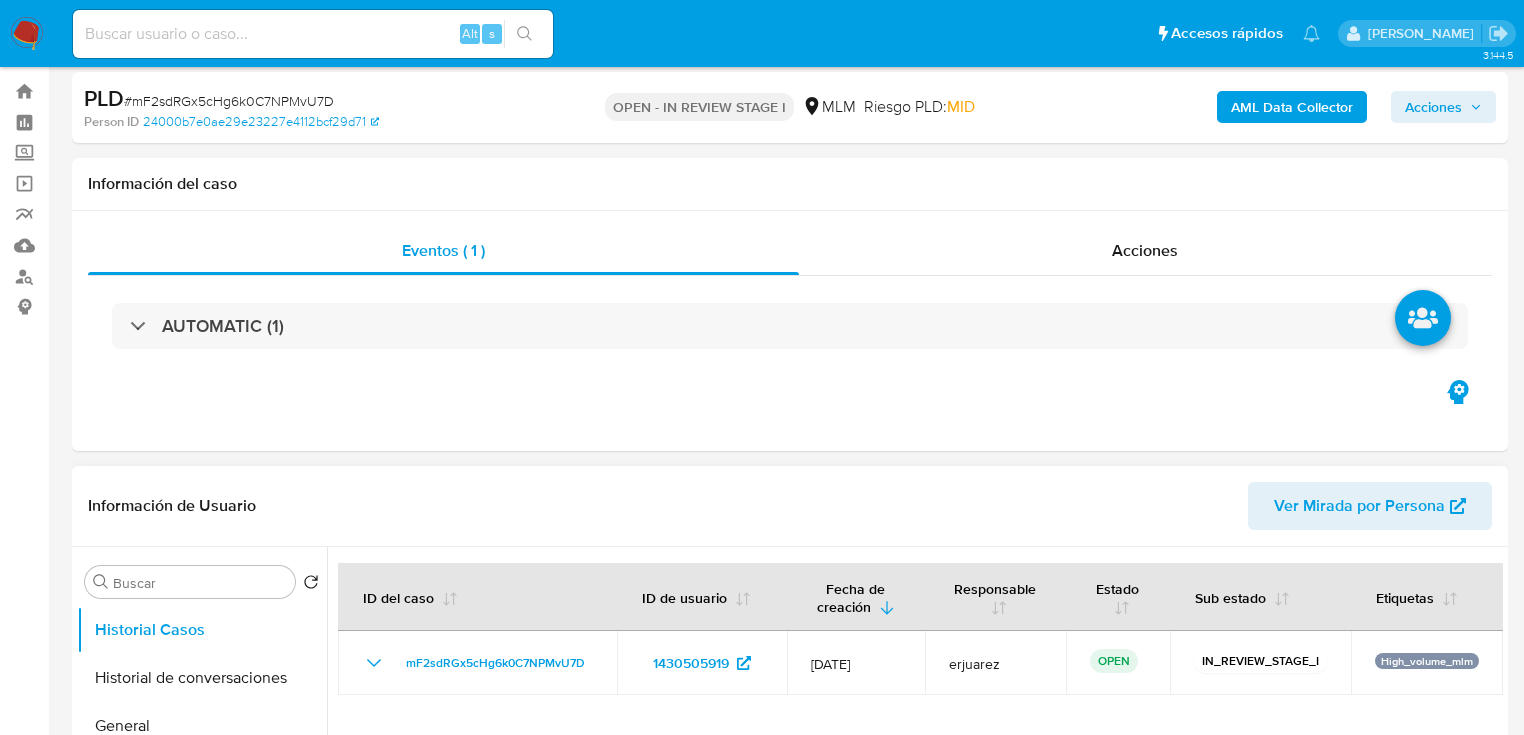 scroll, scrollTop: 480, scrollLeft: 0, axis: vertical 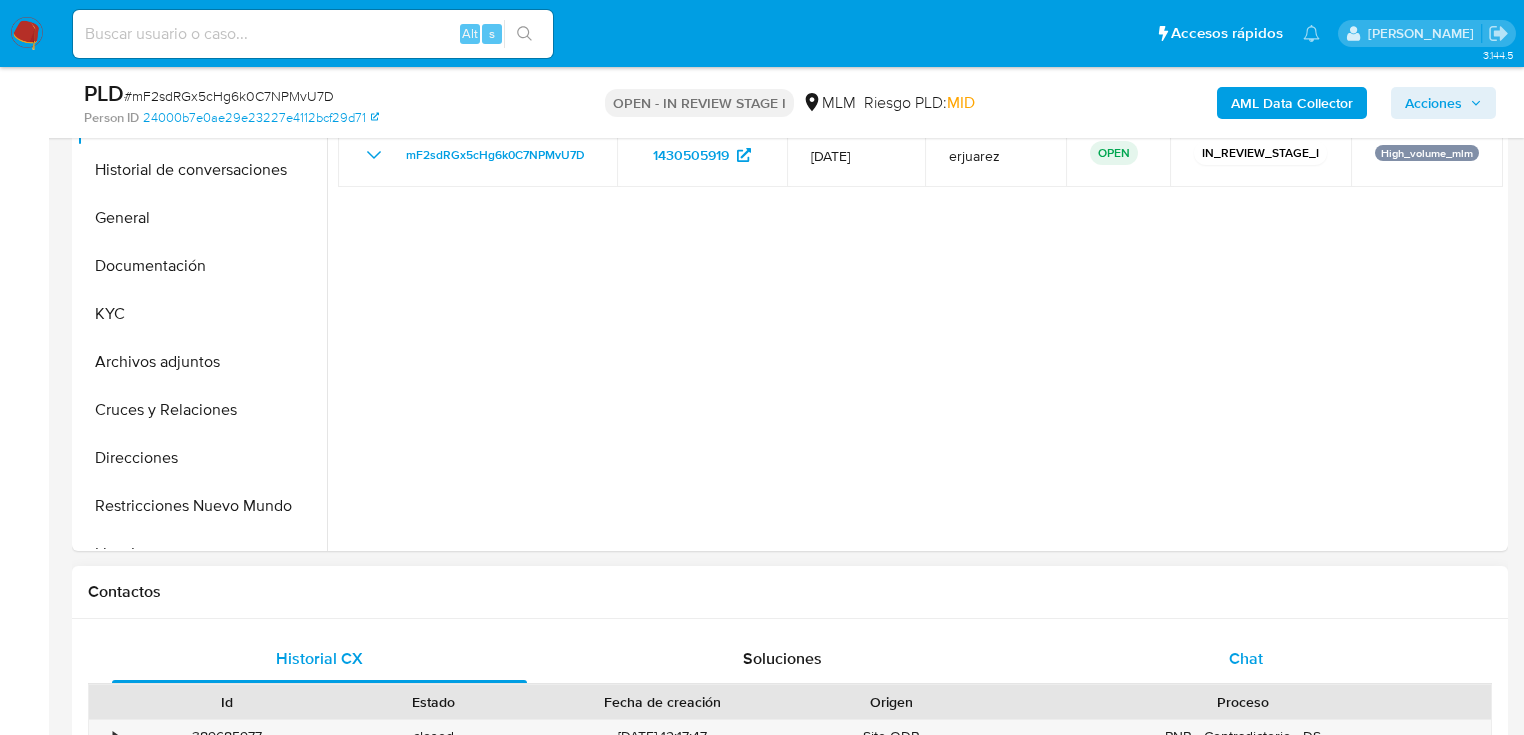 click on "Chat" at bounding box center (1246, 658) 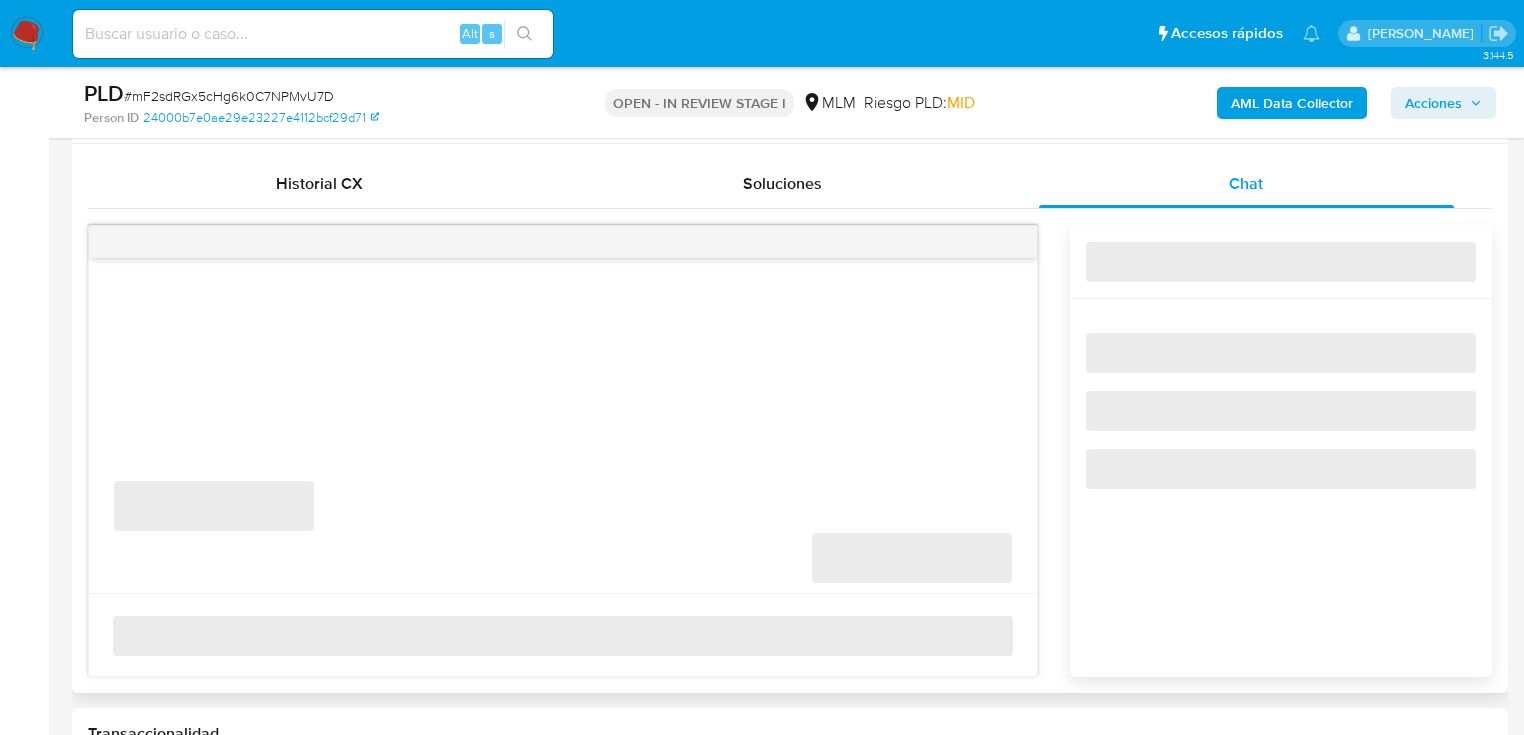 scroll, scrollTop: 1040, scrollLeft: 0, axis: vertical 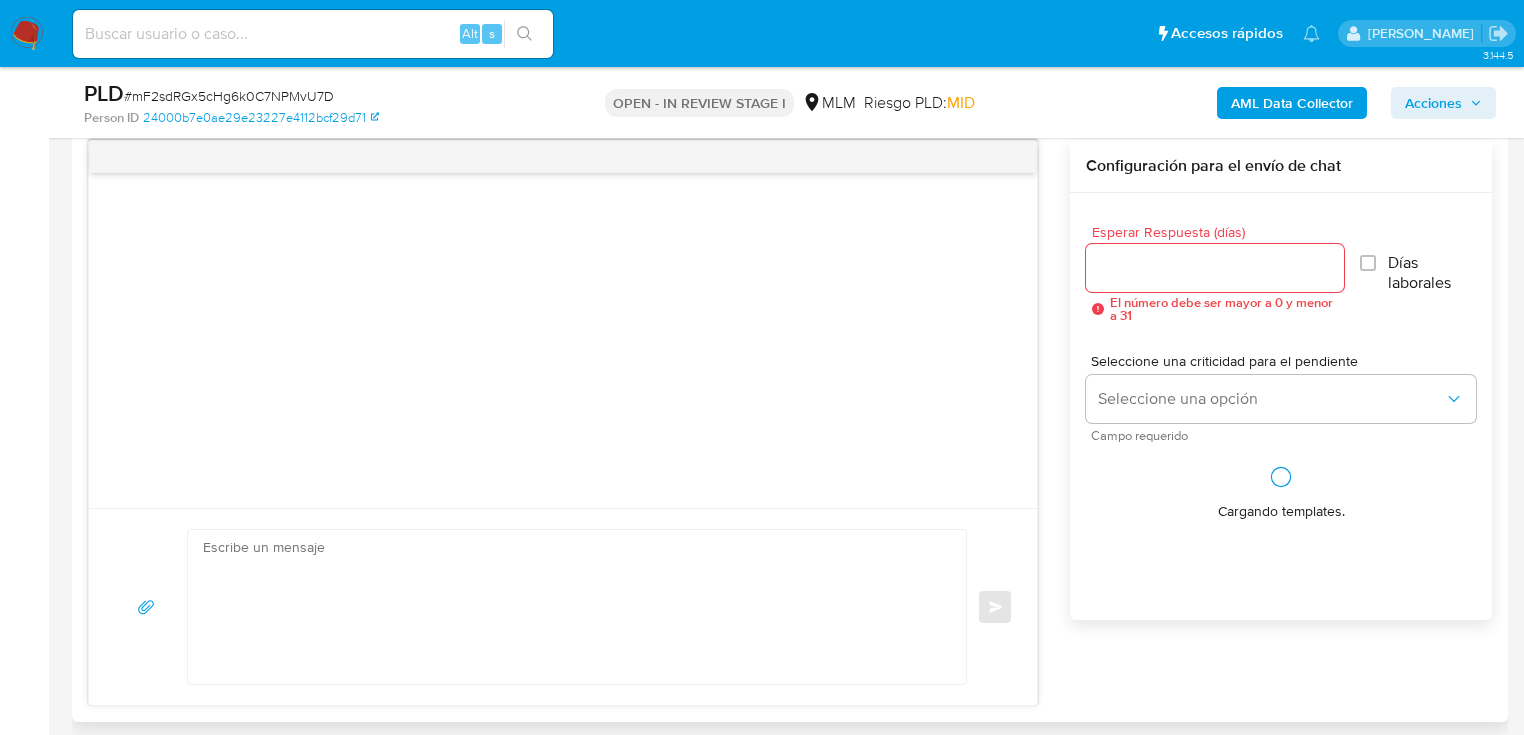 click at bounding box center (1215, 268) 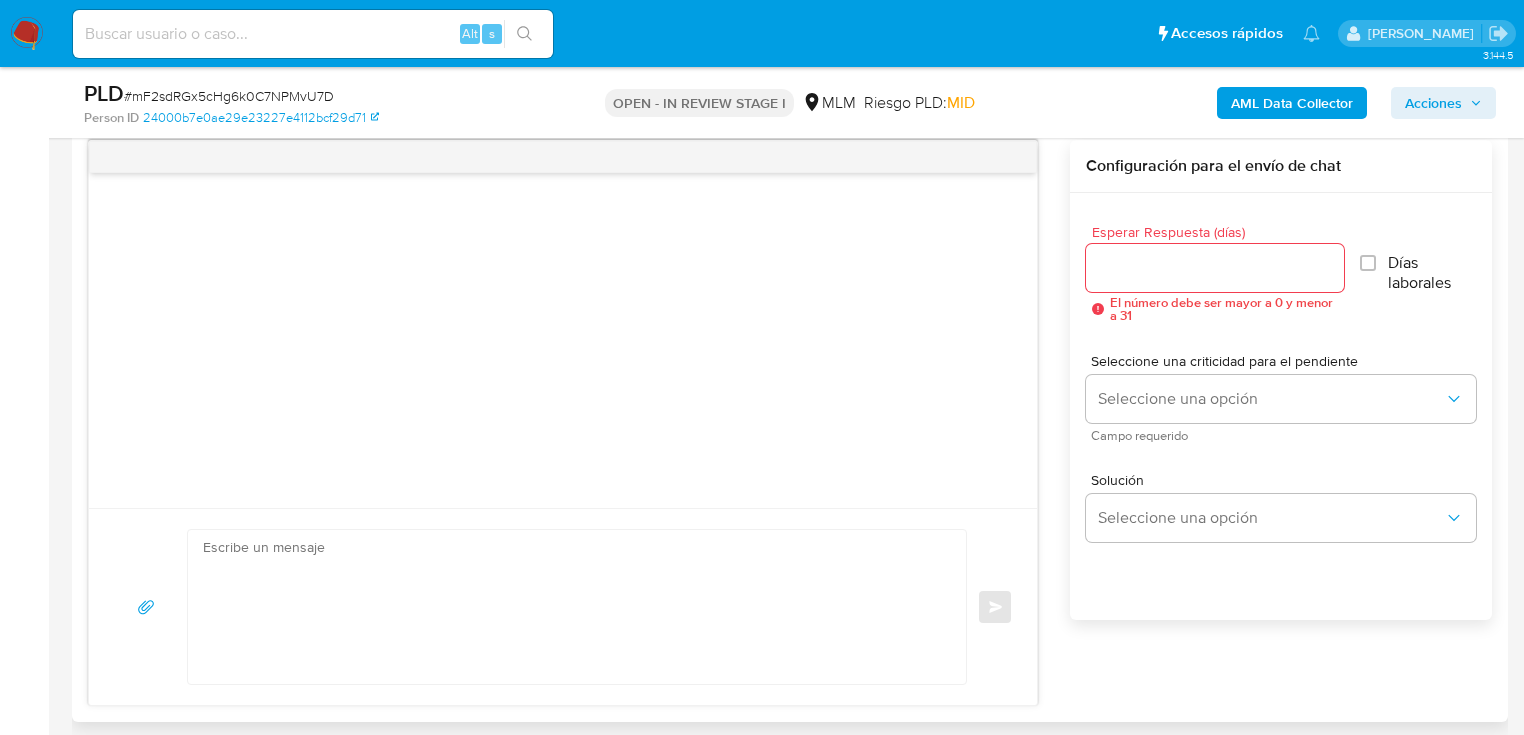 click on "Esperar Respuesta (días)" at bounding box center [1215, 268] 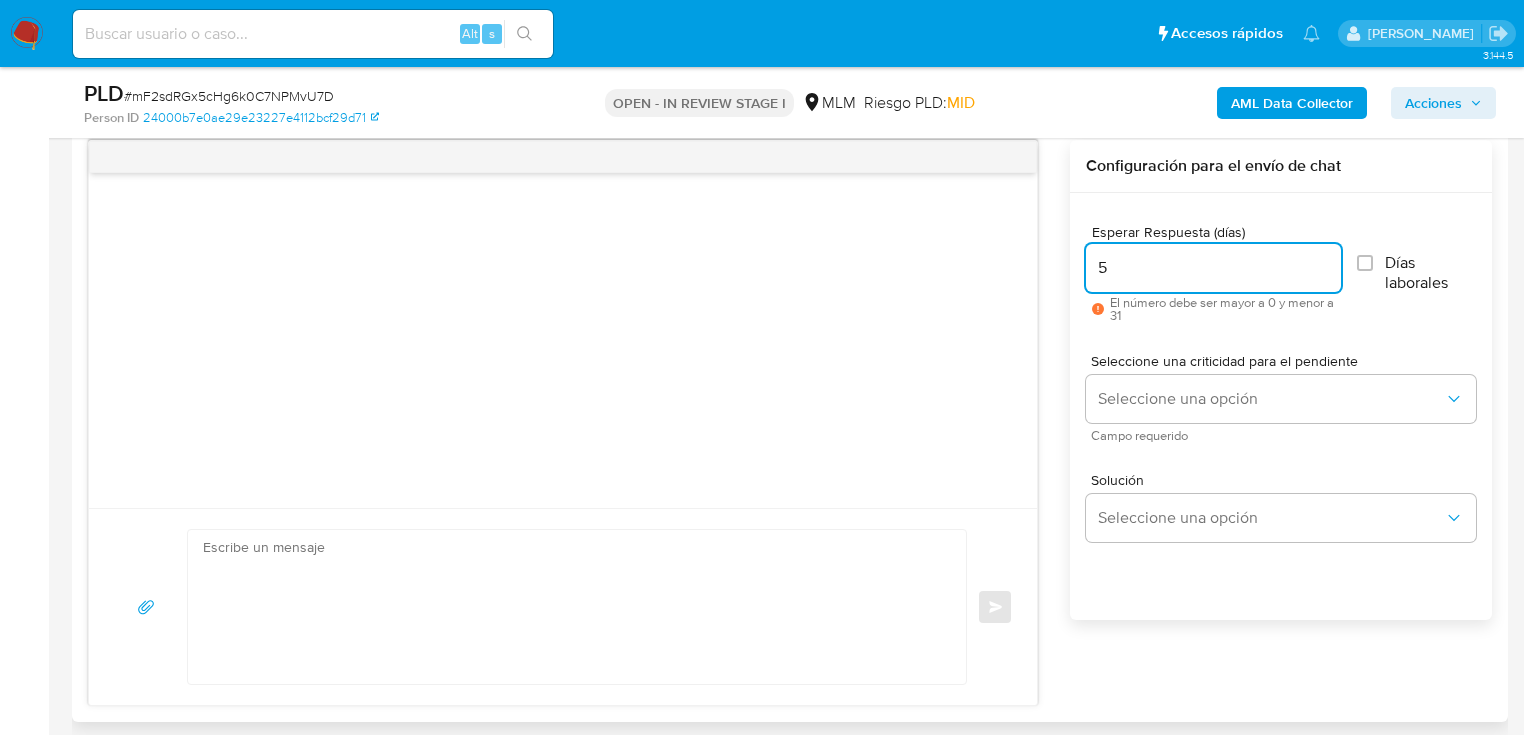 type on "5" 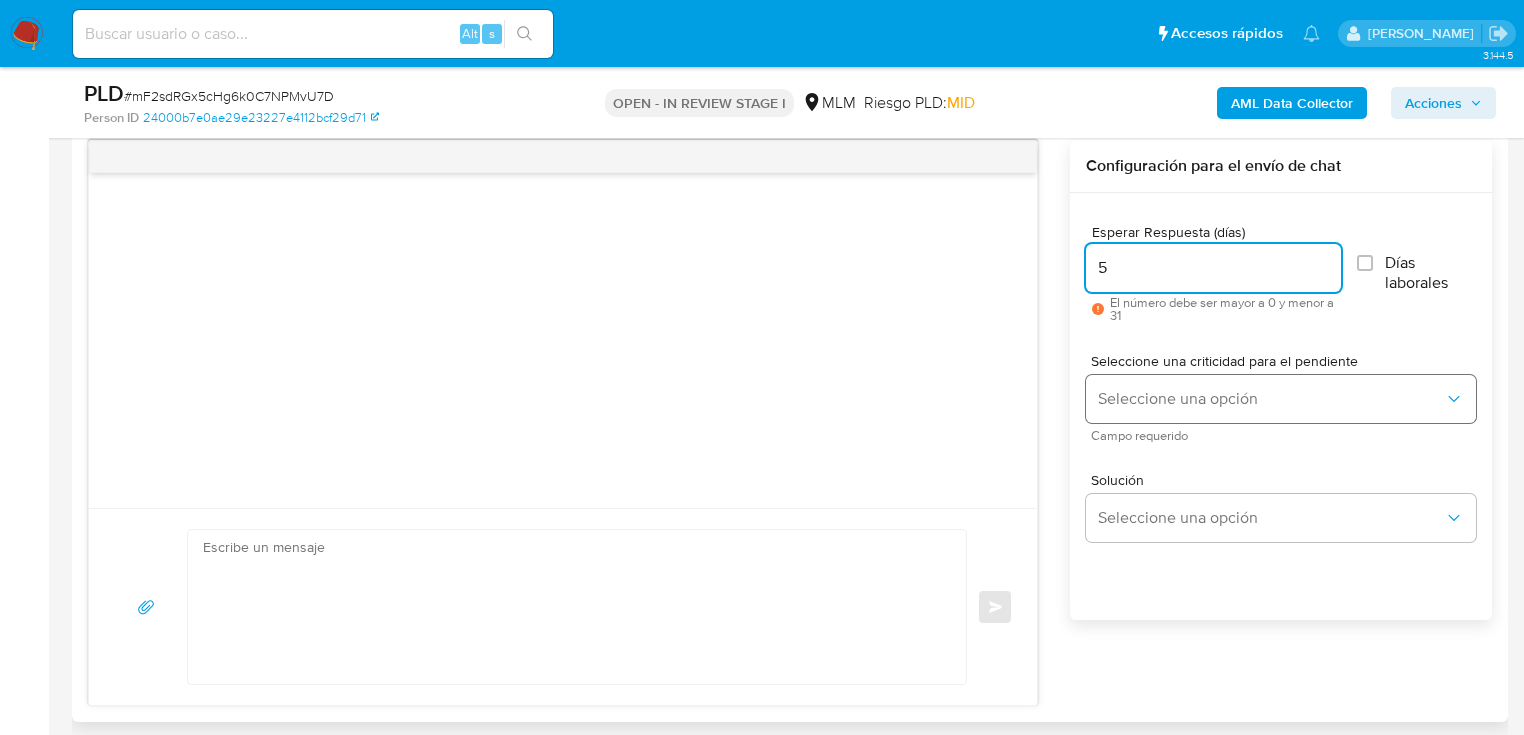 drag, startPoint x: 1106, startPoint y: 436, endPoint x: 1116, endPoint y: 407, distance: 30.675724 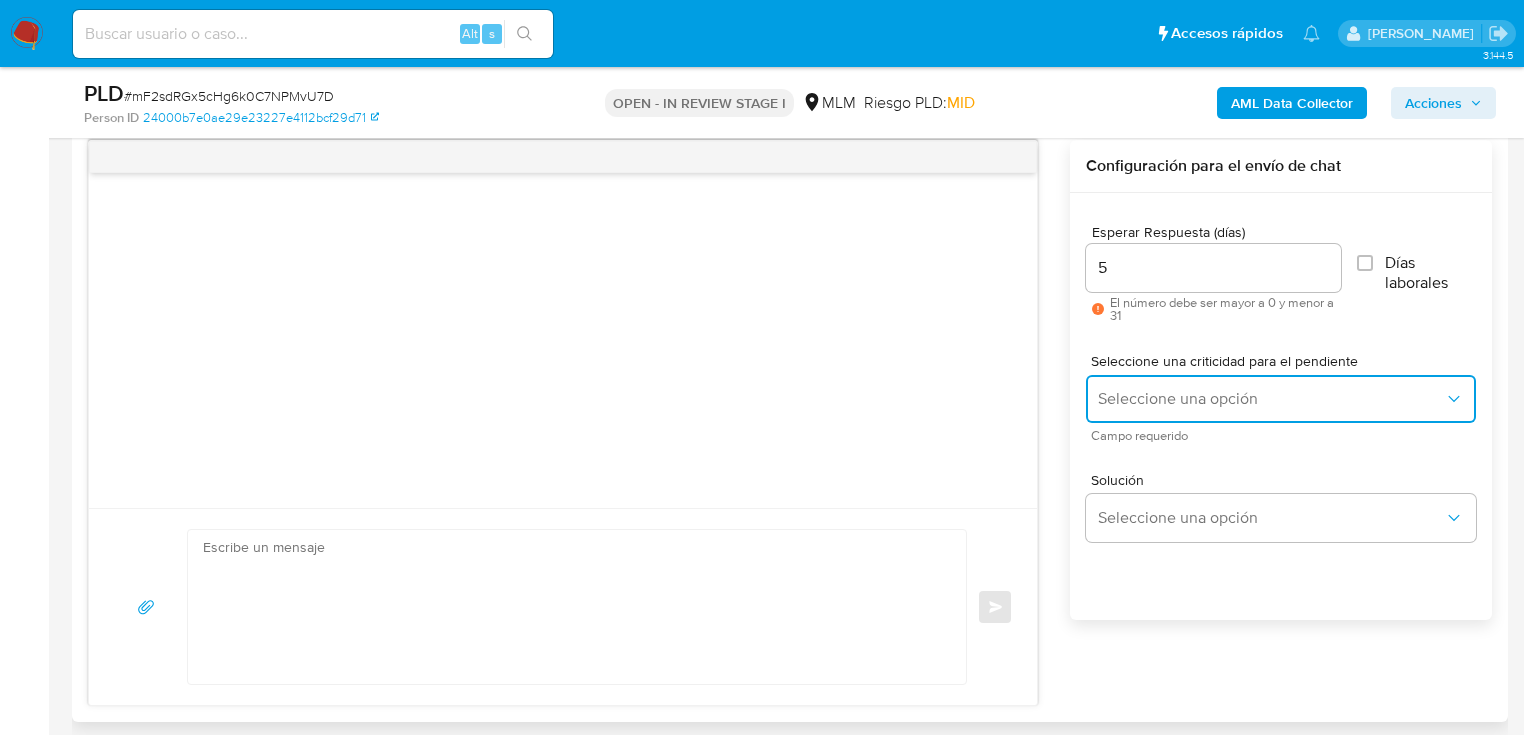 click on "Seleccione una opción" at bounding box center (1271, 399) 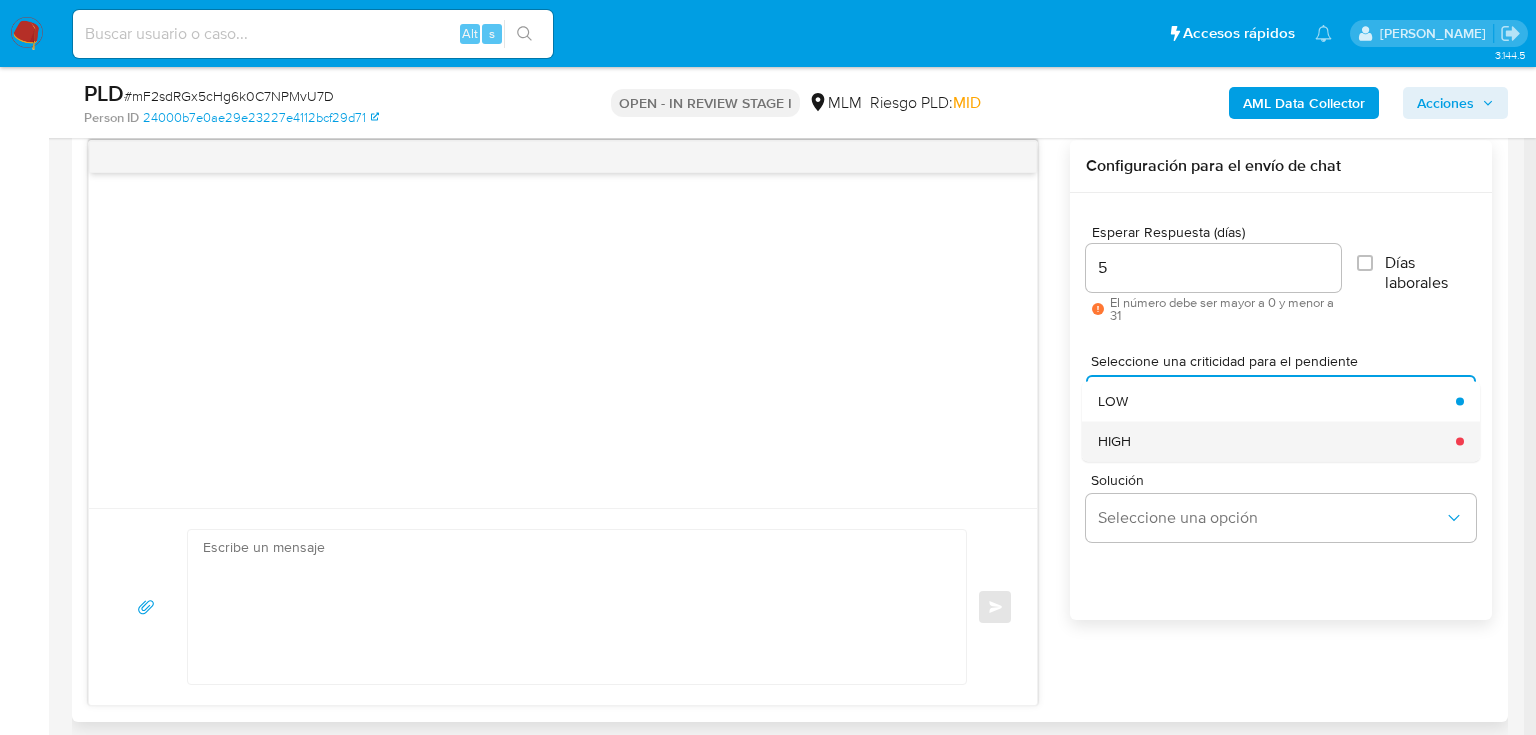 click on "HIGH" at bounding box center [1114, 441] 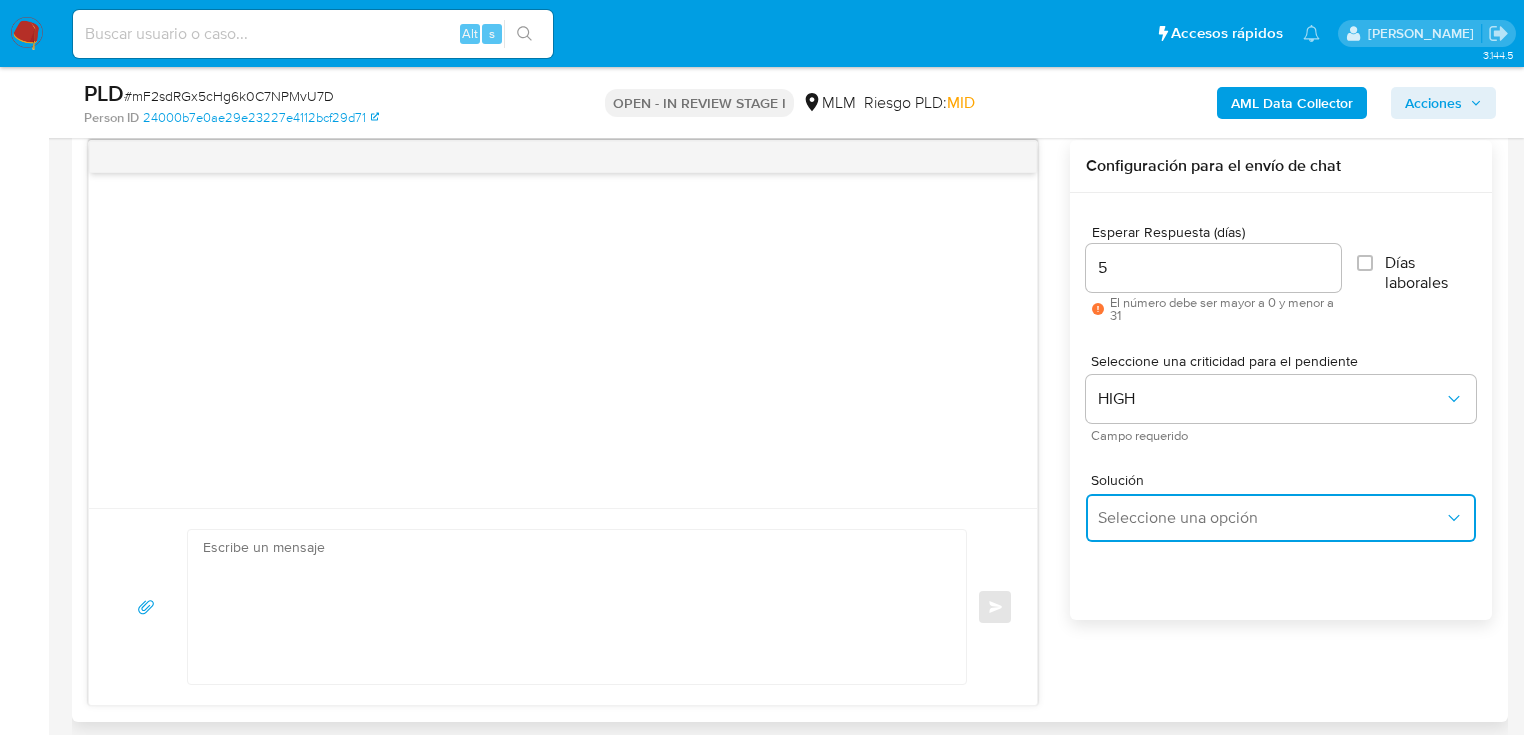 drag, startPoint x: 1137, startPoint y: 528, endPoint x: 1214, endPoint y: 493, distance: 84.58132 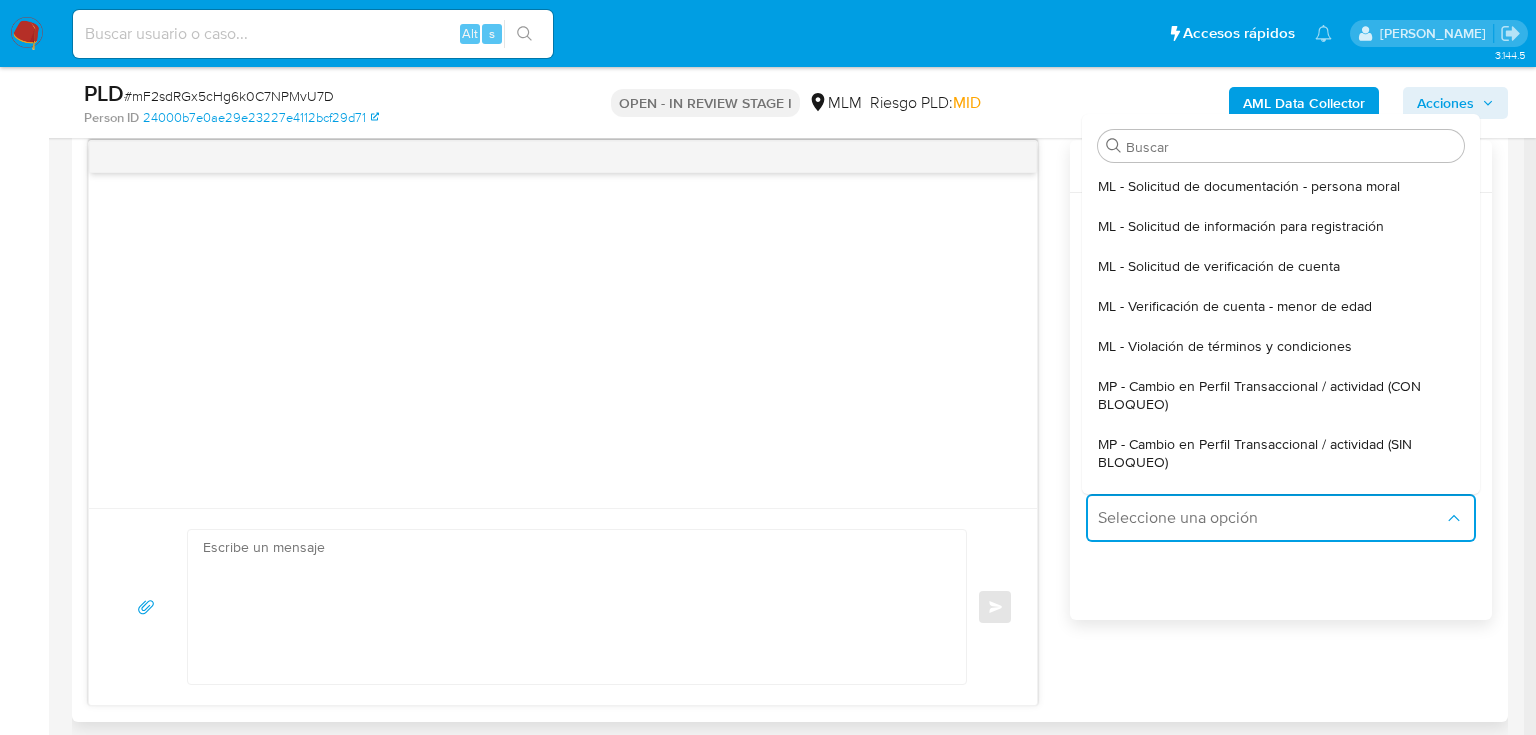 drag, startPoint x: 1239, startPoint y: 448, endPoint x: 568, endPoint y: 552, distance: 679.0118 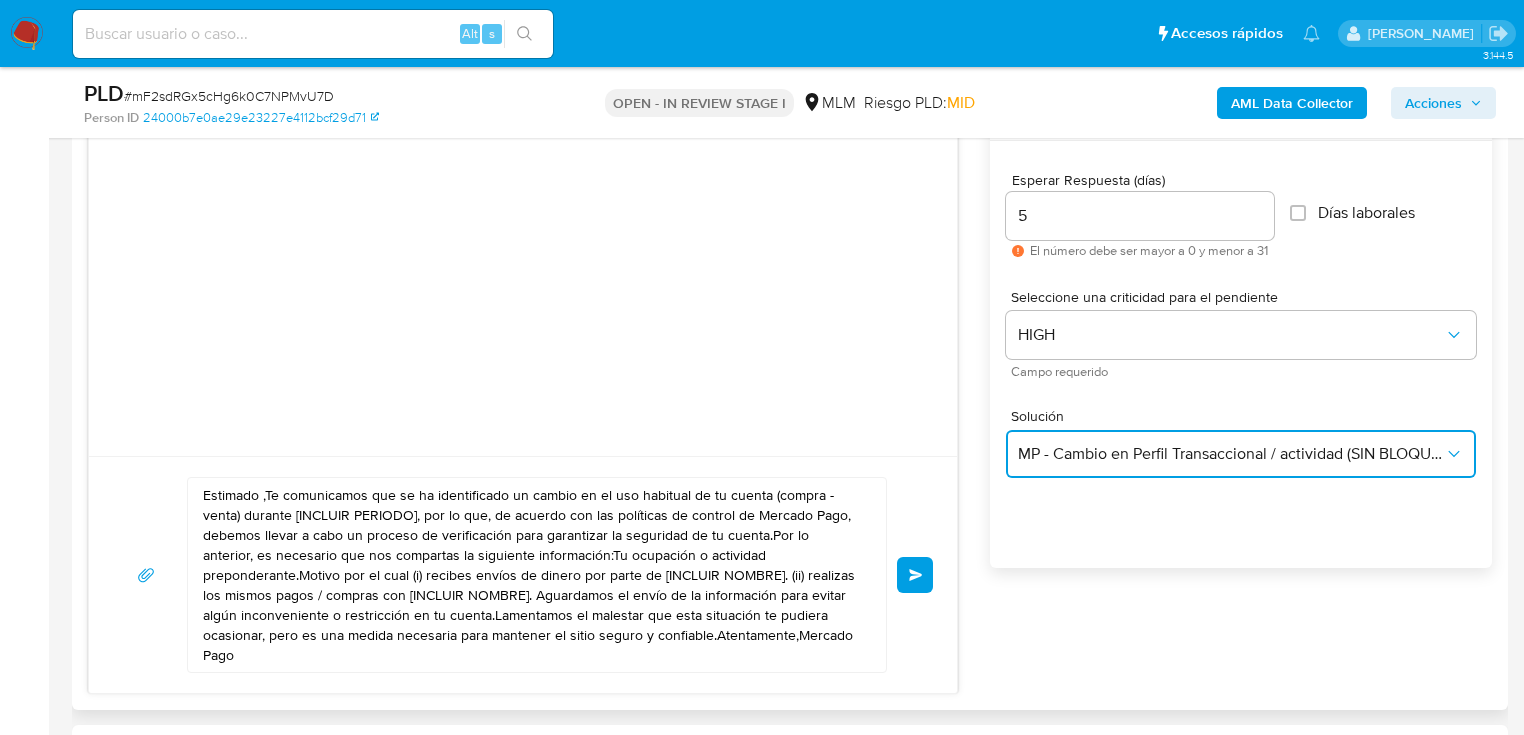 scroll, scrollTop: 1120, scrollLeft: 0, axis: vertical 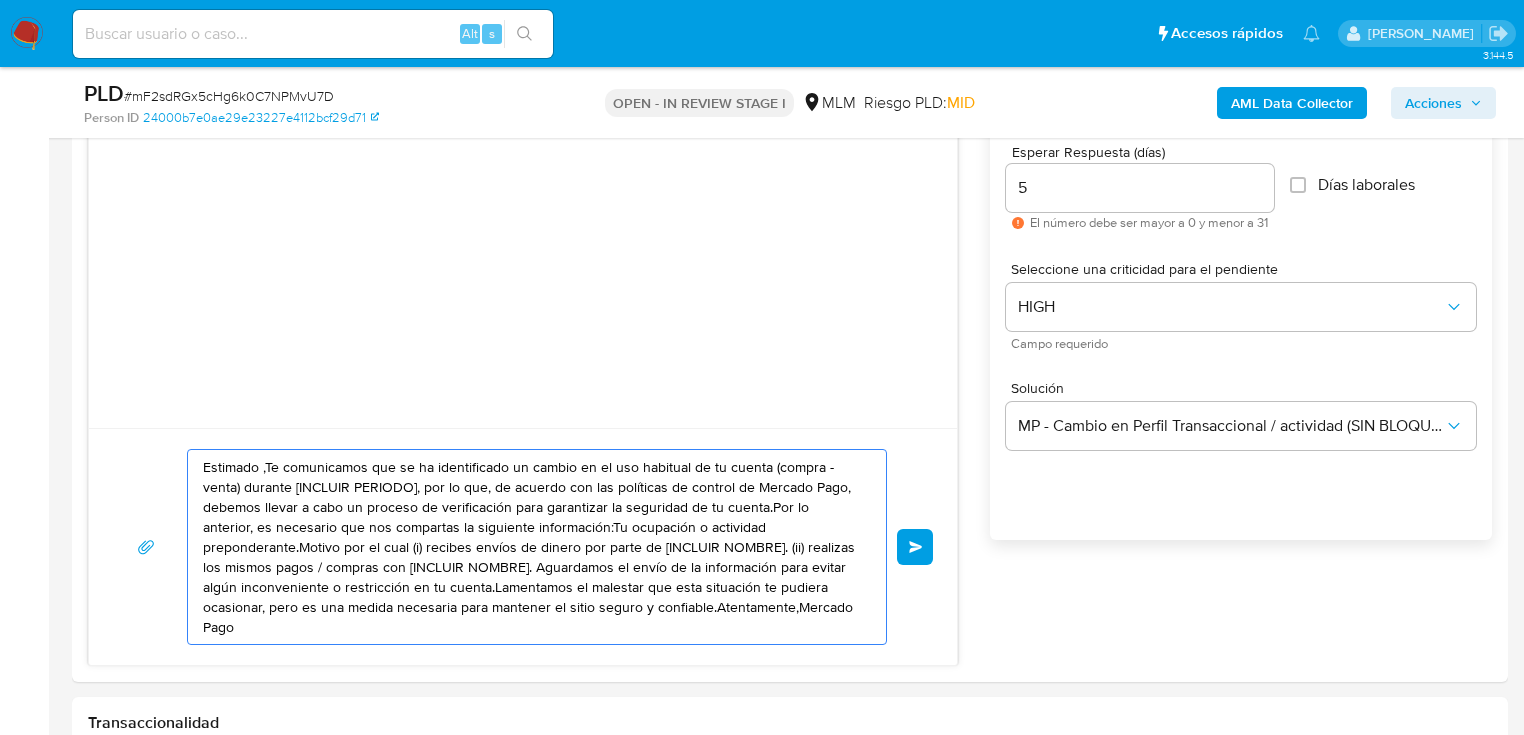 drag, startPoint x: 752, startPoint y: 605, endPoint x: -134, endPoint y: 326, distance: 928.8902 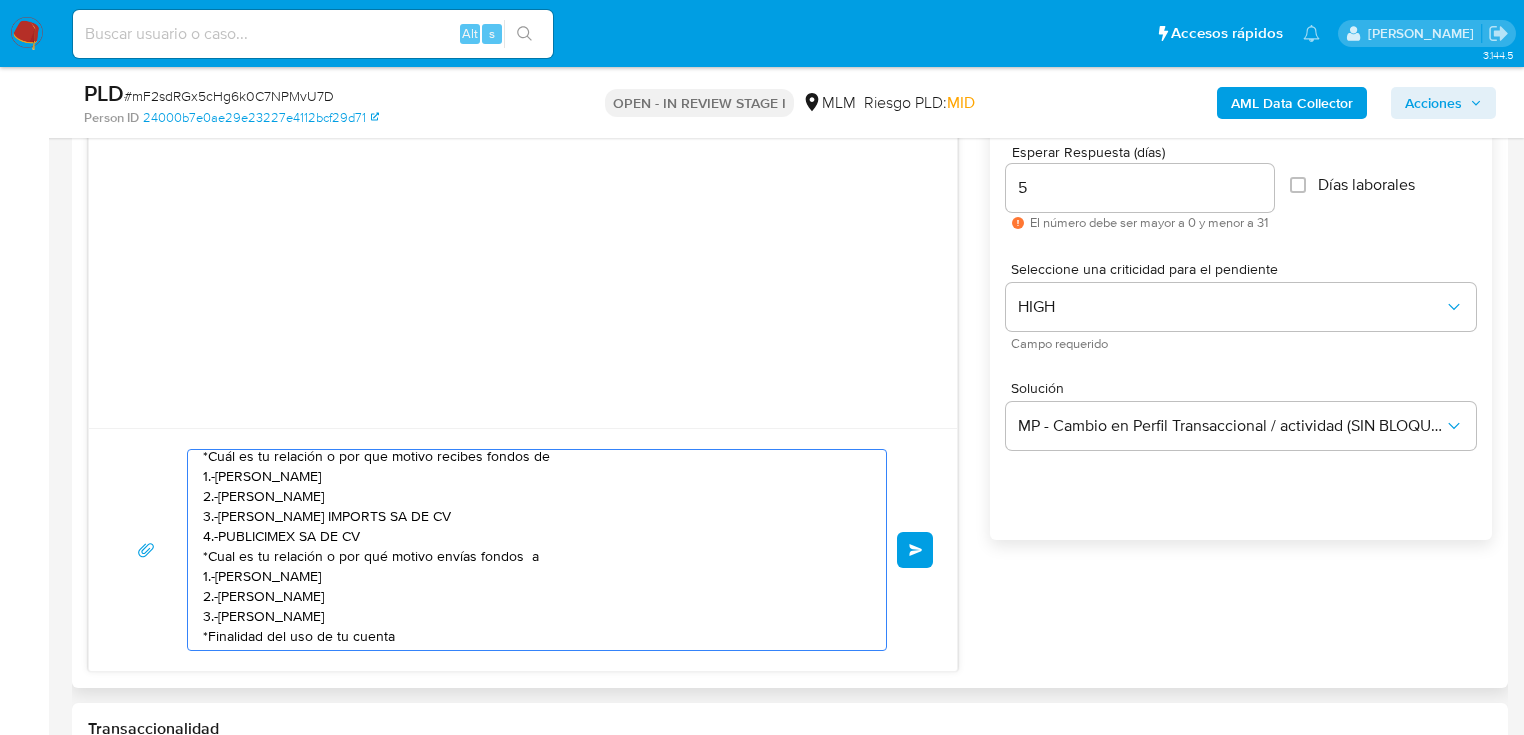 scroll, scrollTop: 0, scrollLeft: 0, axis: both 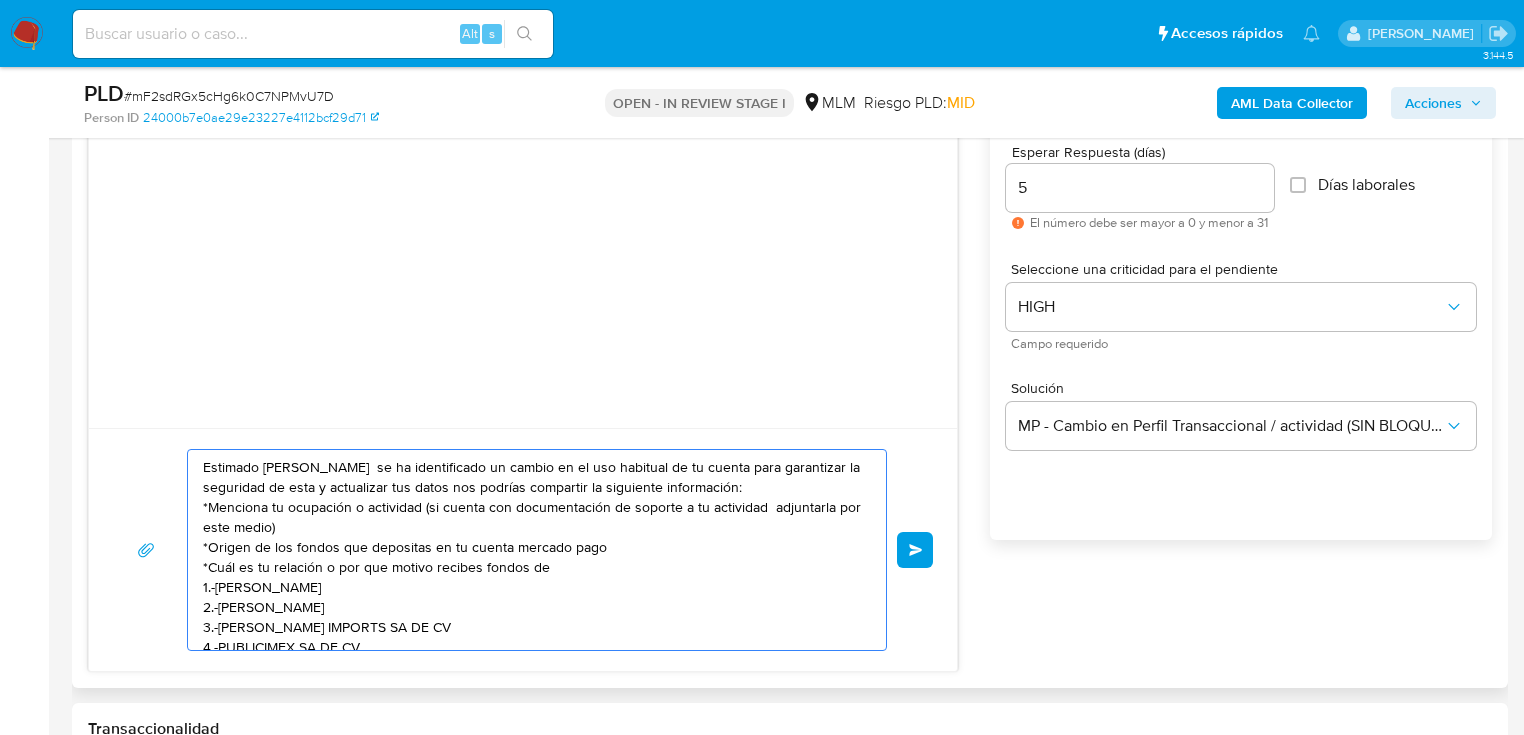 type on "Estimado Ping Xiao  se ha identificado un cambio en el uso habitual de tu cuenta para garantizar la seguridad de esta y actualizar tus datos nos podrías compartir la siguiente información:
*Menciona tu ocupación o actividad (si cuenta con documentación de soporte a tu actividad  adjuntarla por este medio)
*Origen de los fondos que depositas en tu cuenta mercado pago
*Cuál es tu relación o por que motivo recibes fondos de
1.-HUANG CHAOLIE
2.-XU WANG
3.-SOCACI IMPORTS SA DE CV
4.-PUBLICIMEX SA DE CV
*Cual es tu relación o por qué motivo envías fondos  a
1.-NELLY ARANZA SANDOVAL RAMIREZ
2.-JOSE ELIAS VALDEZ GARCIA
3.-NESTOR  VALERIANO
*Finalidad del uso de tu cuenta
Aguardamos el envío de la información es una medida necesaria para mantener el sitio seguro y confiable. Atentamente Mercado Pago" 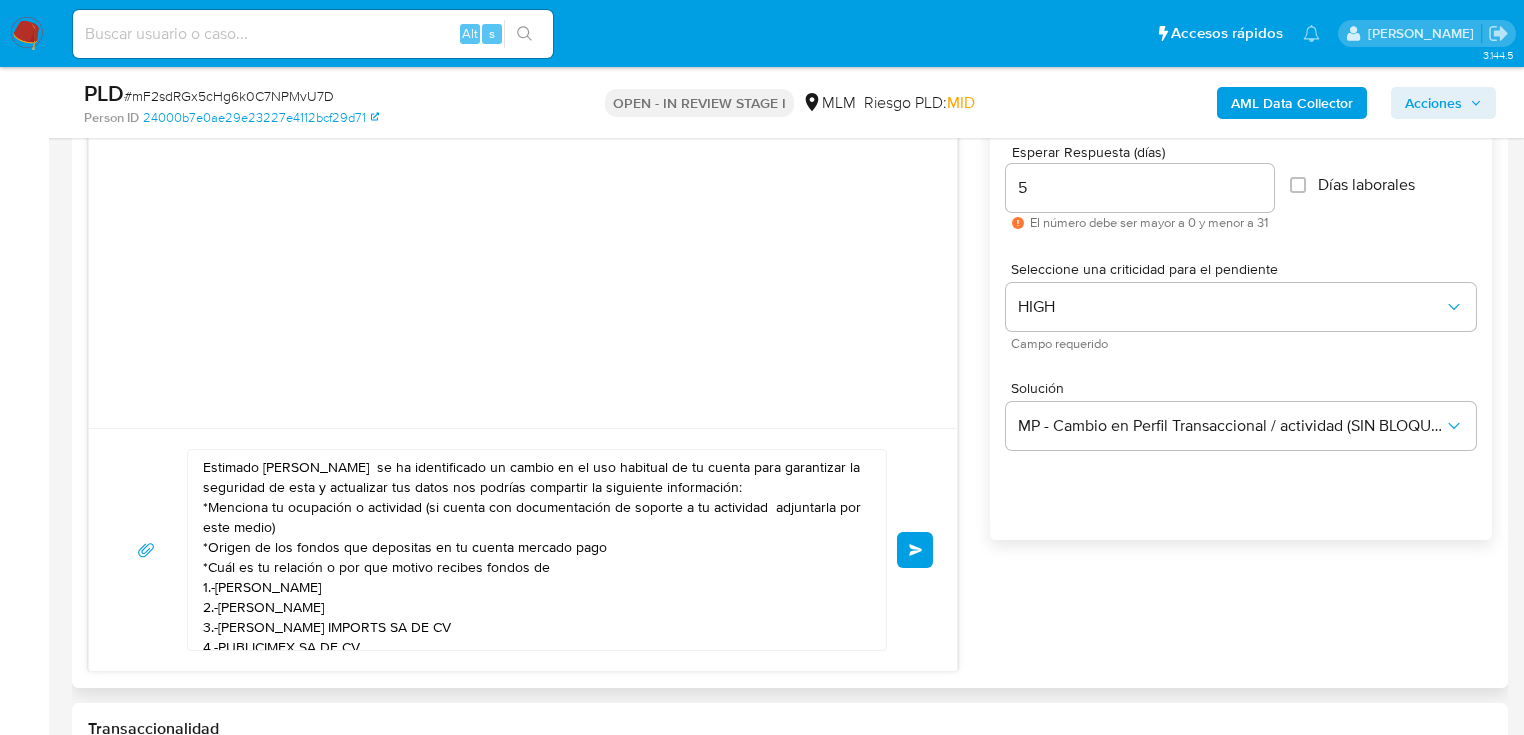 drag, startPoint x: 201, startPoint y: 456, endPoint x: 261, endPoint y: 482, distance: 65.39113 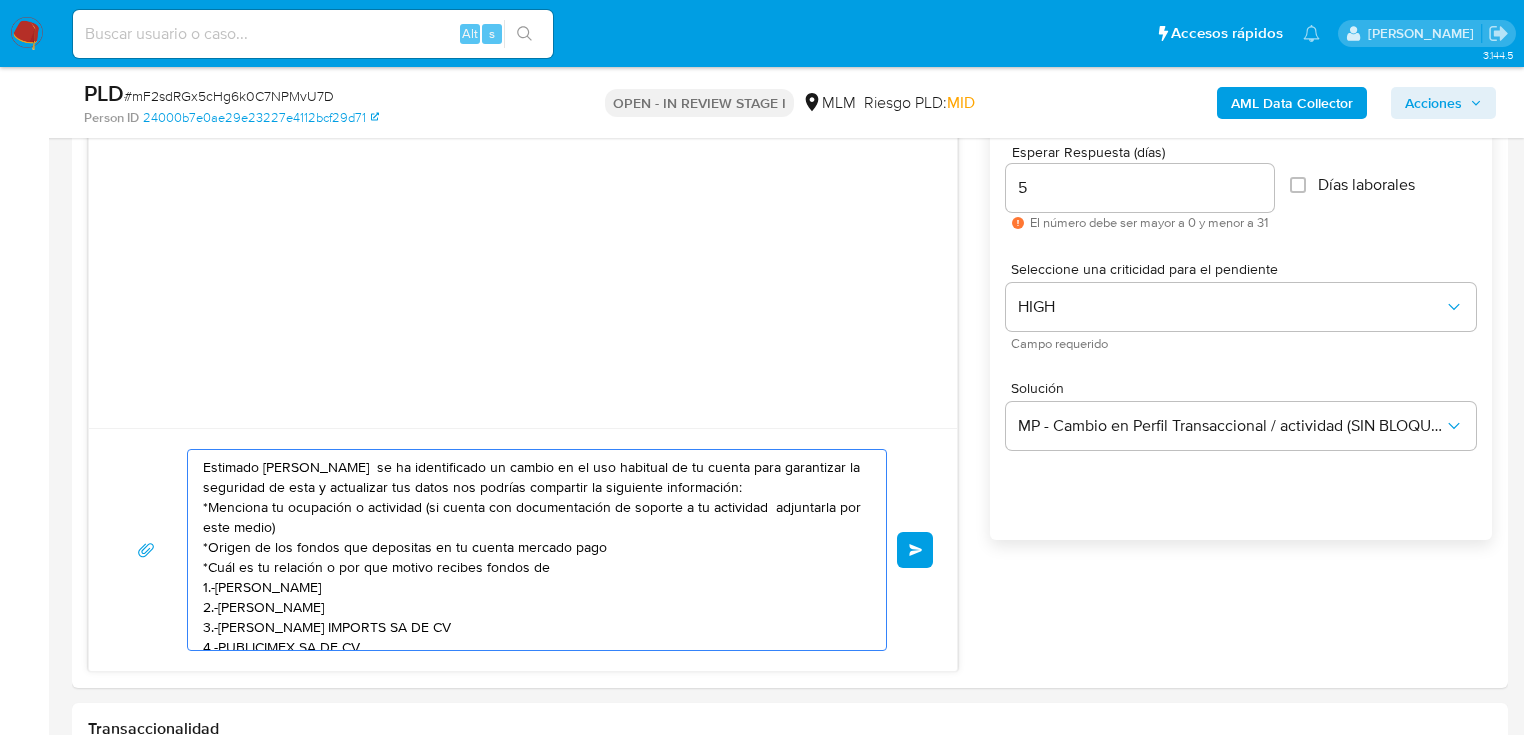 scroll, scrollTop: 154, scrollLeft: 0, axis: vertical 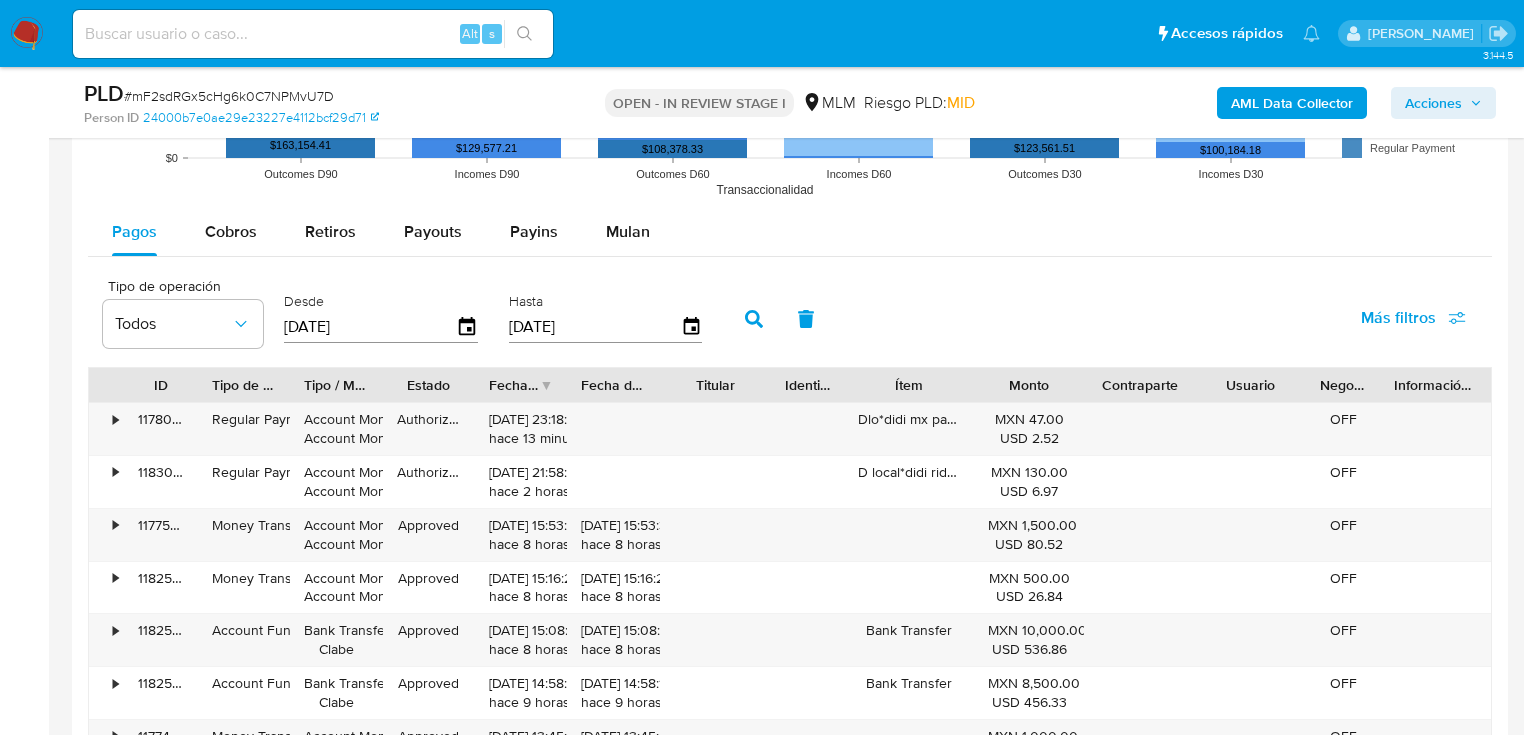 drag, startPoint x: 204, startPoint y: 466, endPoint x: 1006, endPoint y: 326, distance: 814.12775 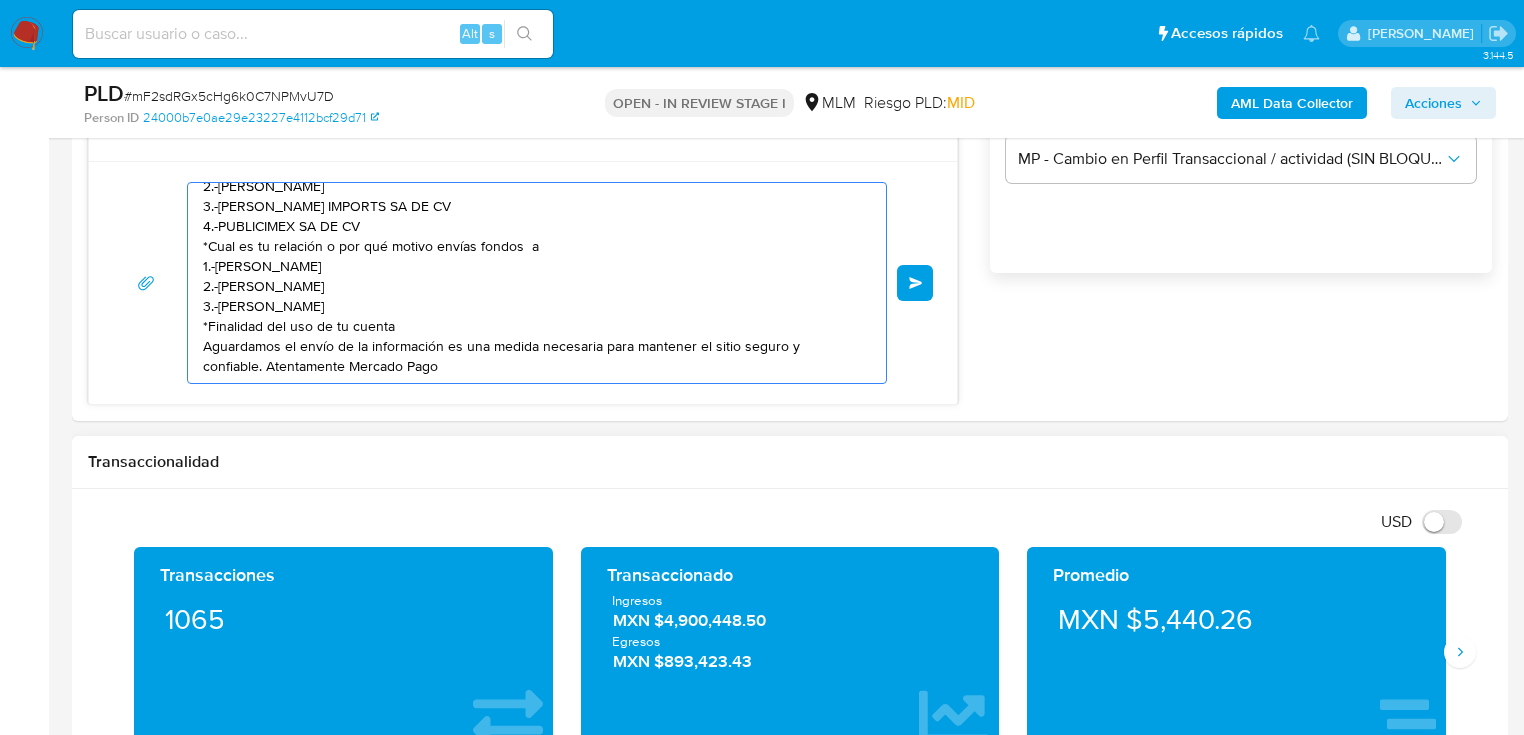scroll, scrollTop: 1359, scrollLeft: 0, axis: vertical 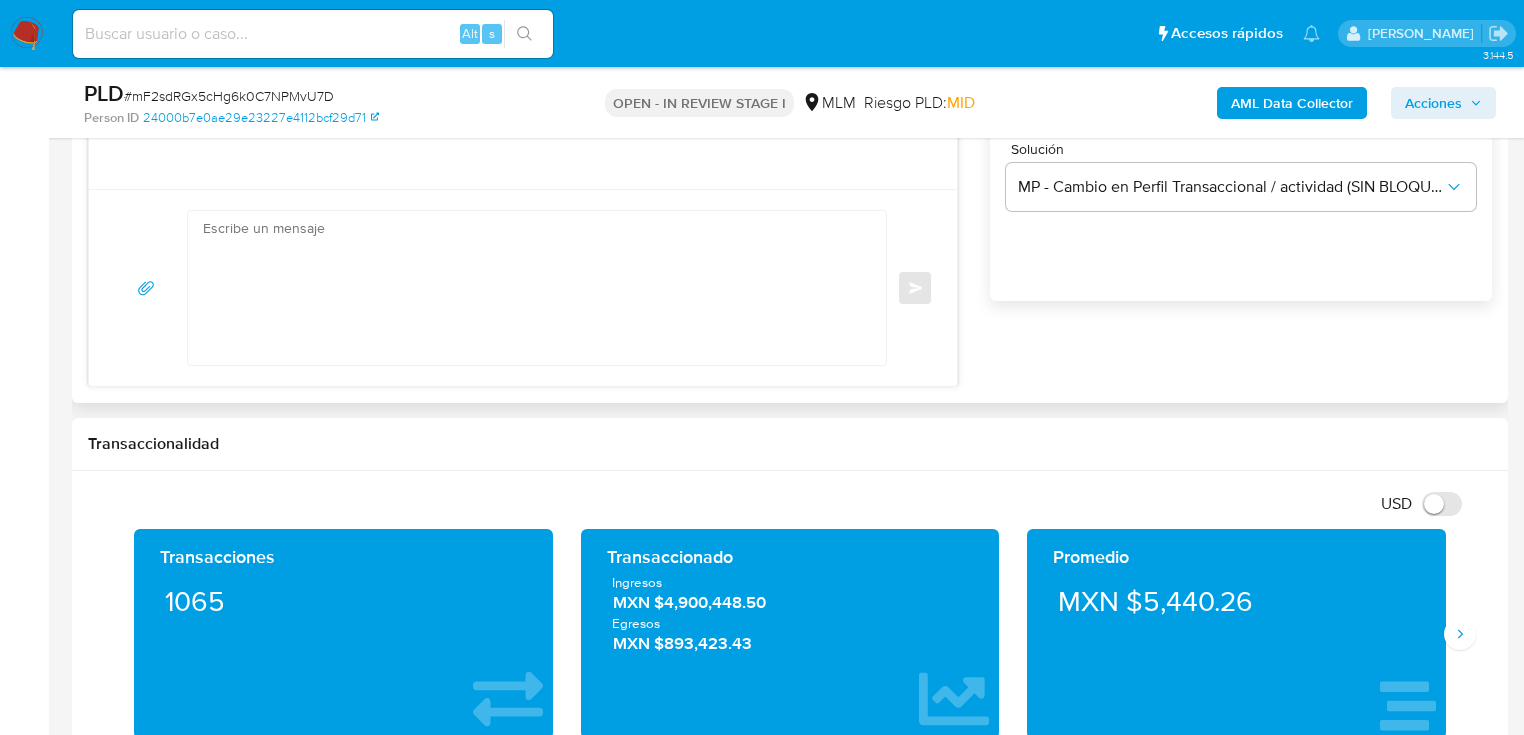 drag, startPoint x: 793, startPoint y: 288, endPoint x: 772, endPoint y: 286, distance: 21.095022 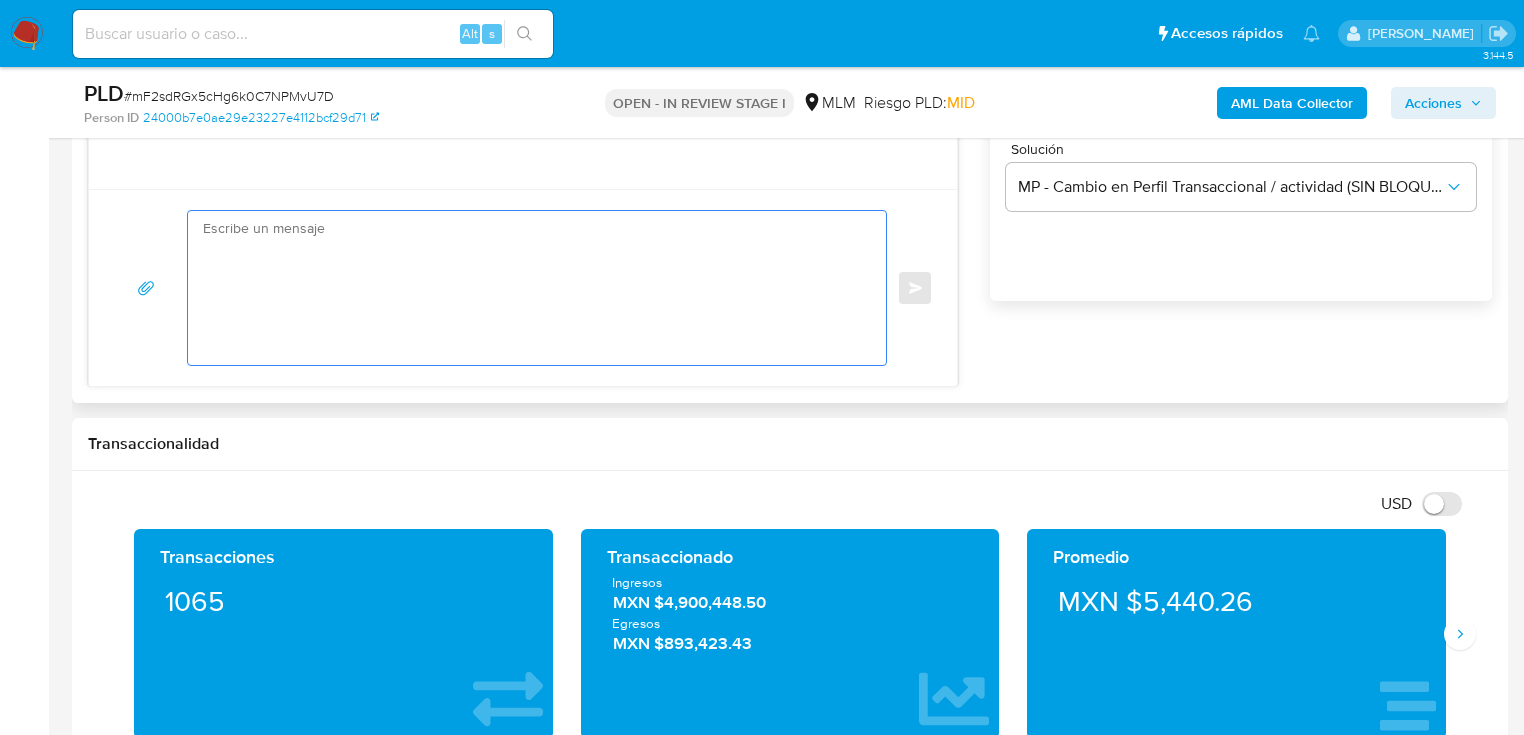 paste on "Estimado Ping Xiao  se ha identificado un cambio en el uso habitual de tu cuenta para garantizar la seguridad de esta y actualizar tus datos nos podrías compartir la siguiente información:
*Menciona tu ocupación o actividad (si cuenta con documentación de soporte a tu actividad  adjuntarla por este medio)
*Origen de los fondos que depositas en tu cuenta mercado pago
*Cuál es tu relación o por que motivo recibes fondos de
1.-HUANG CHAOLIE
2.-XU WANG
*Cual es tu relación o por qué motivo envías fondos  a
1.-NELLY ARANZA SANDOVAL RAMIREZ
2.-JOSE ELIAS VALDEZ GARCIA
3.-NESTOR  VALERIANO
*Finalidad del uso de tu cuenta
Aguardamos el envío de la información es una medida necesaria para mantener el sitio seguro y confiable. Atentamente Mercado Pago" 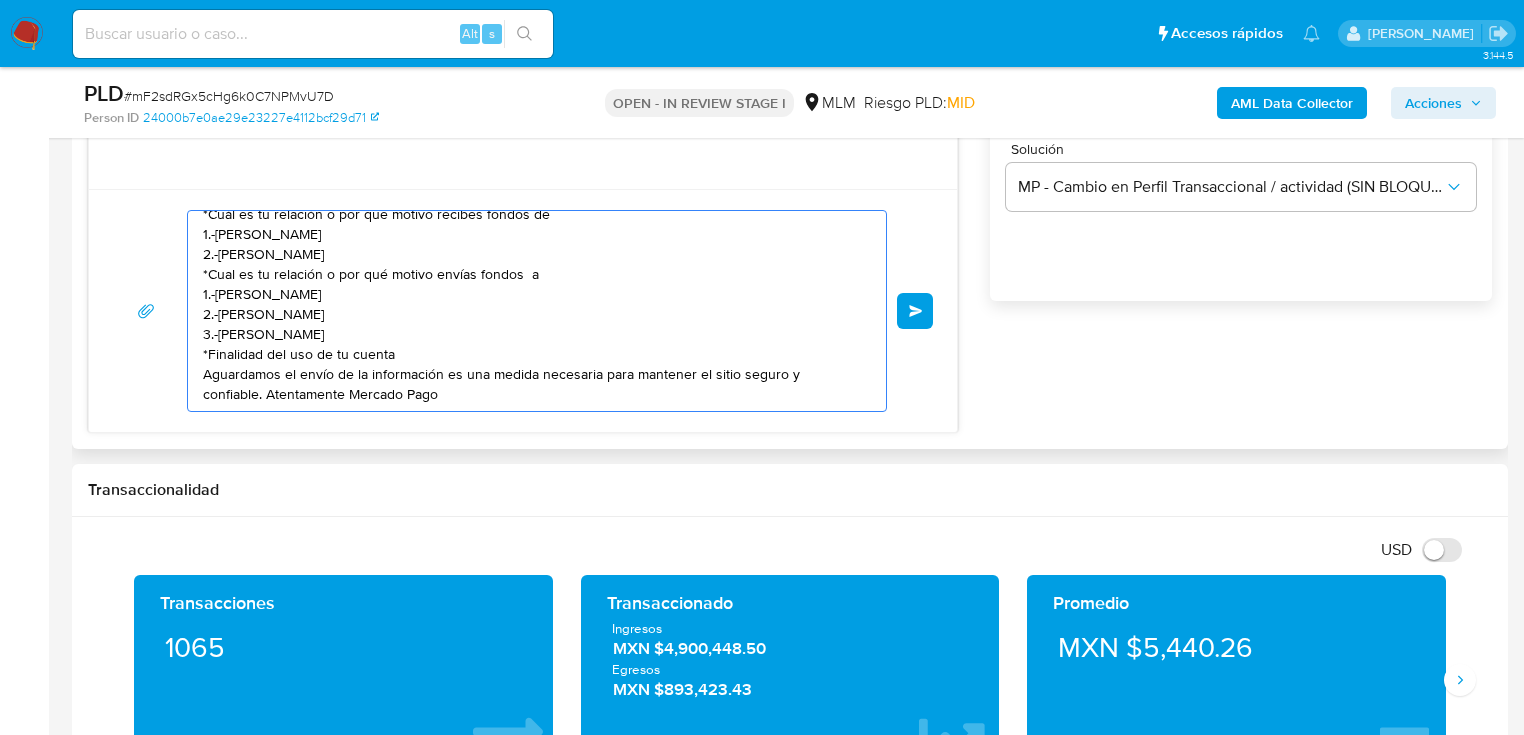 scroll, scrollTop: 134, scrollLeft: 0, axis: vertical 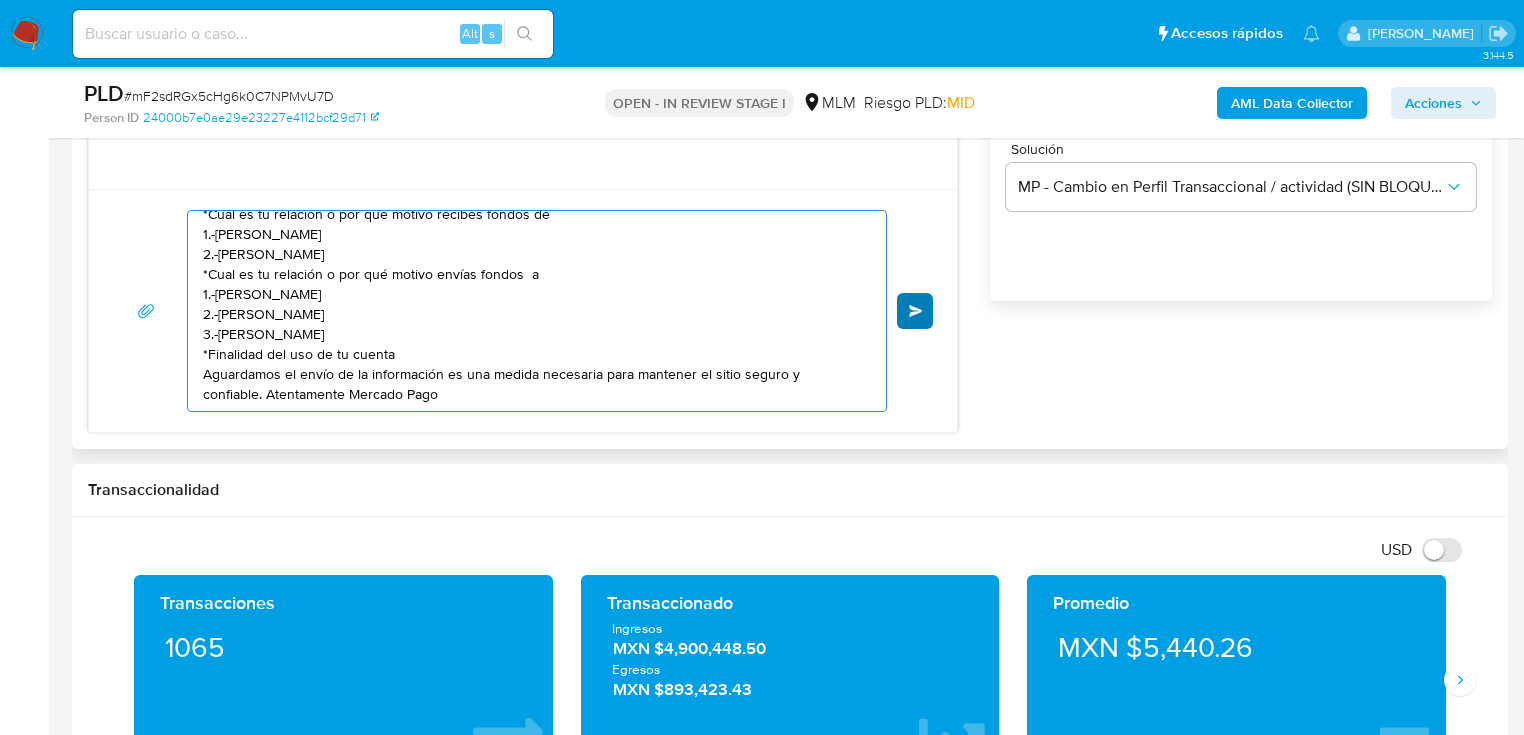 type on "Estimado Ping Xiao  se ha identificado un cambio en el uso habitual de tu cuenta para garantizar la seguridad de esta y actualizar tus datos nos podrías compartir la siguiente información:
*Menciona tu ocupación o actividad (si cuenta con documentación de soporte a tu actividad  adjuntarla por este medio)
*Origen de los fondos que depositas en tu cuenta mercado pago
*Cuál es tu relación o por que motivo recibes fondos de
1.-HUANG CHAOLIE
2.-XU WANG
*Cual es tu relación o por qué motivo envías fondos  a
1.-NELLY ARANZA SANDOVAL RAMIREZ
2.-JOSE ELIAS VALDEZ GARCIA
3.-NESTOR  VALERIANO
*Finalidad del uso de tu cuenta
Aguardamos el envío de la información es una medida necesaria para mantener el sitio seguro y confiable. Atentamente Mercado Pago" 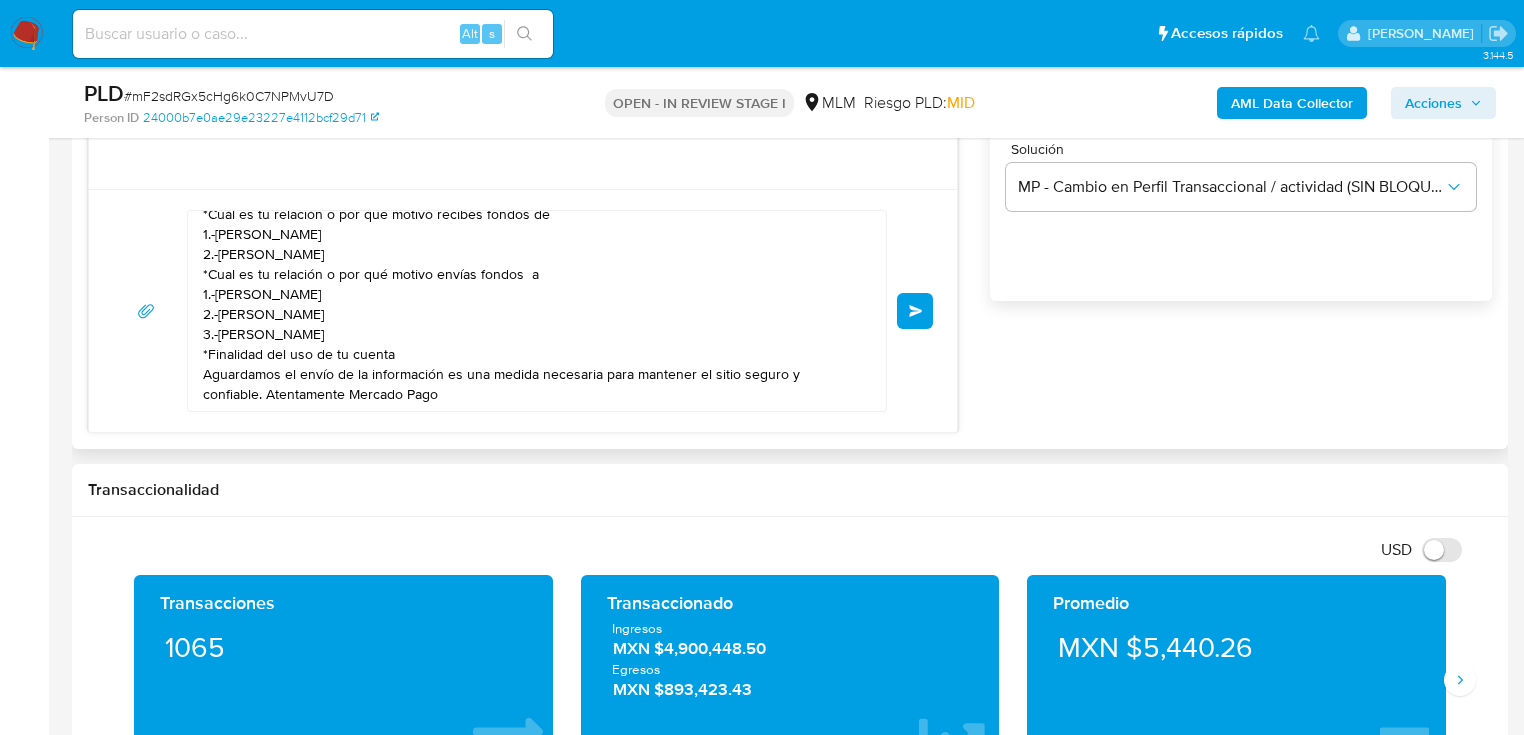 click on "Enviar" at bounding box center (916, 311) 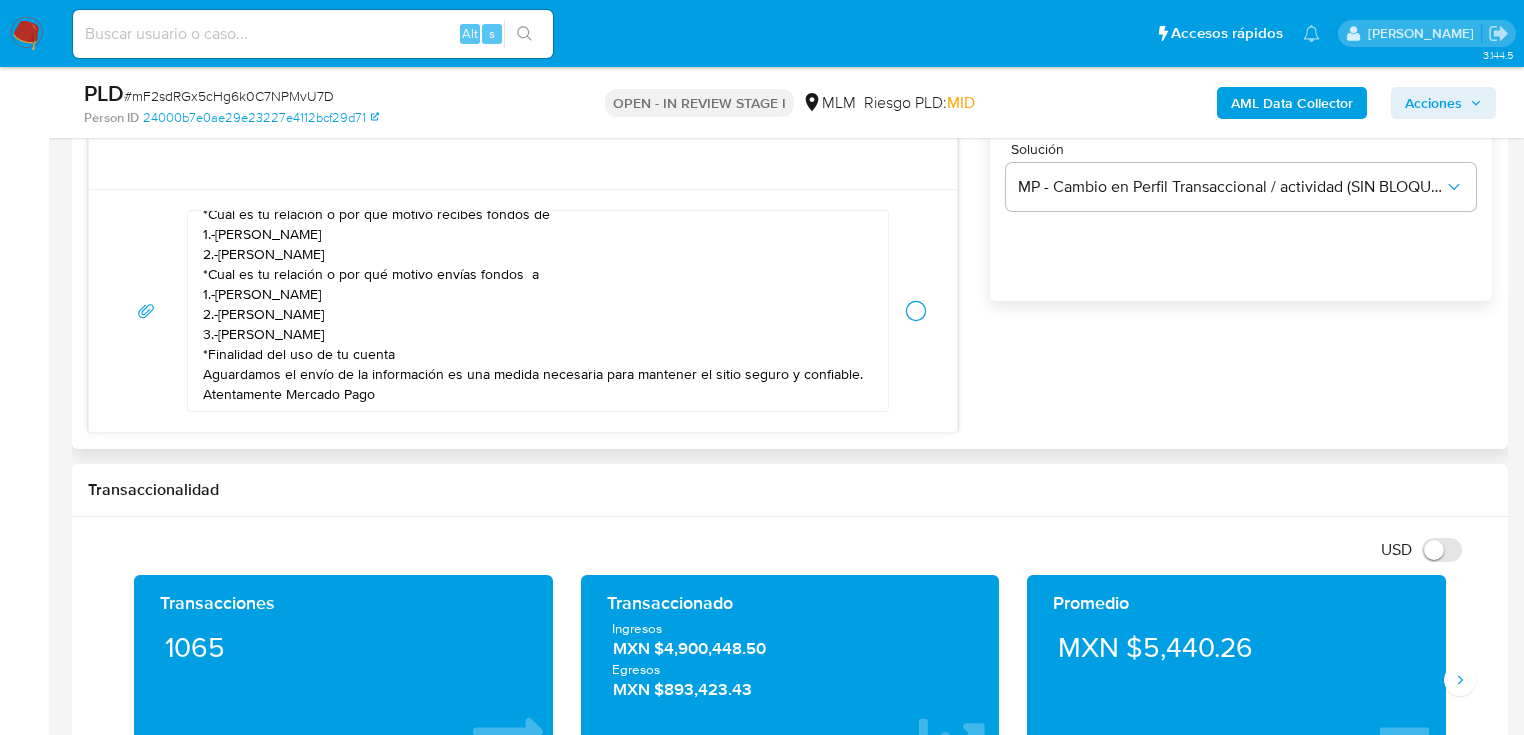 type 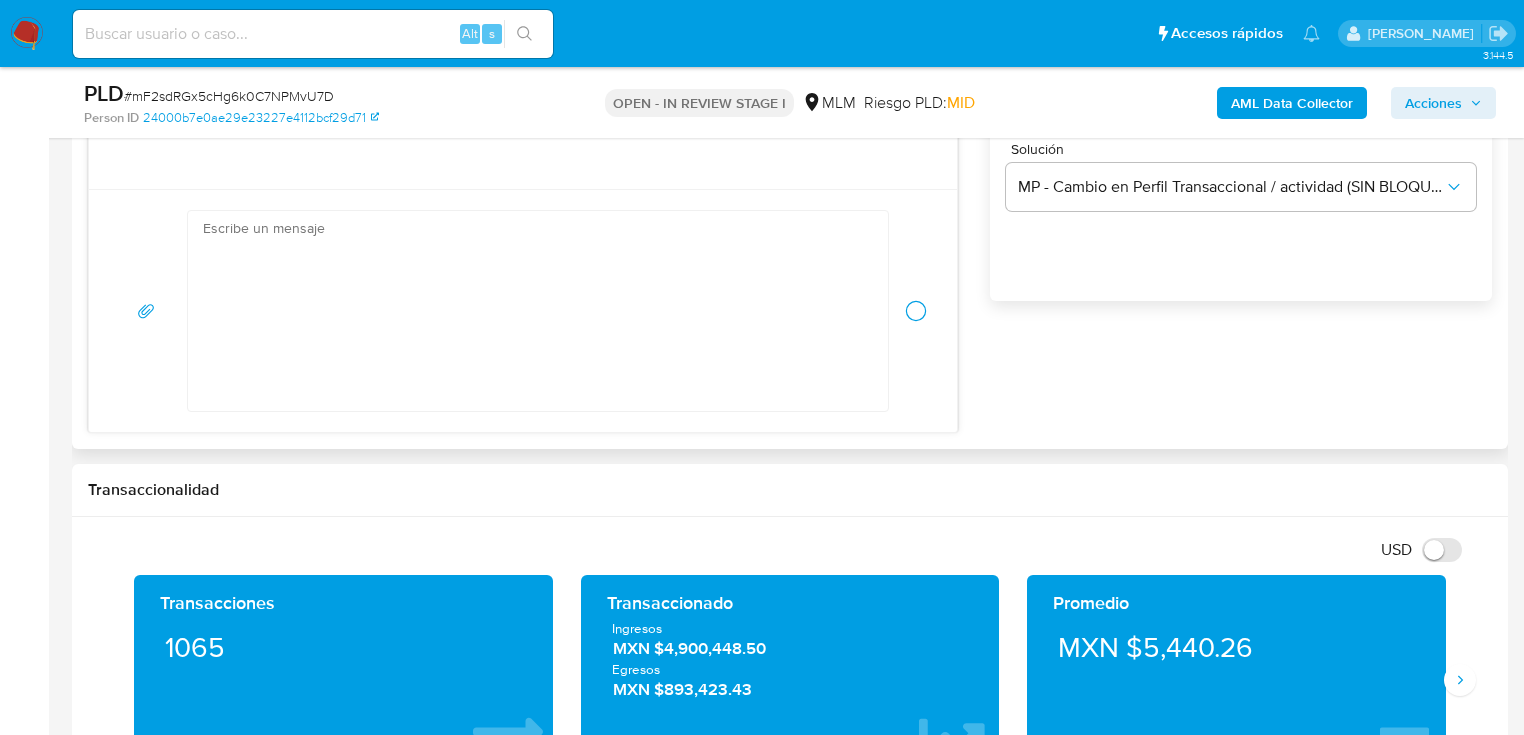 scroll, scrollTop: 107, scrollLeft: 0, axis: vertical 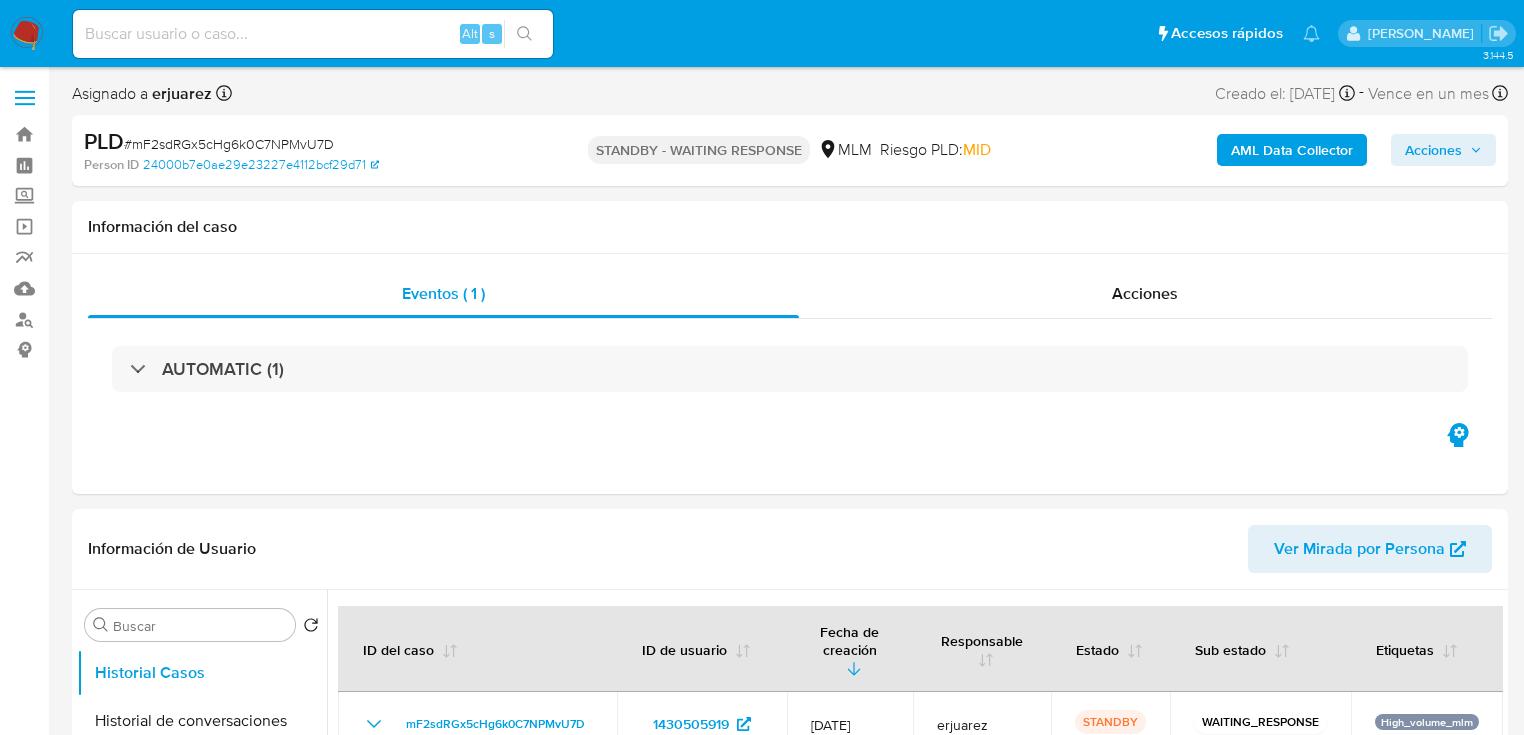select on "10" 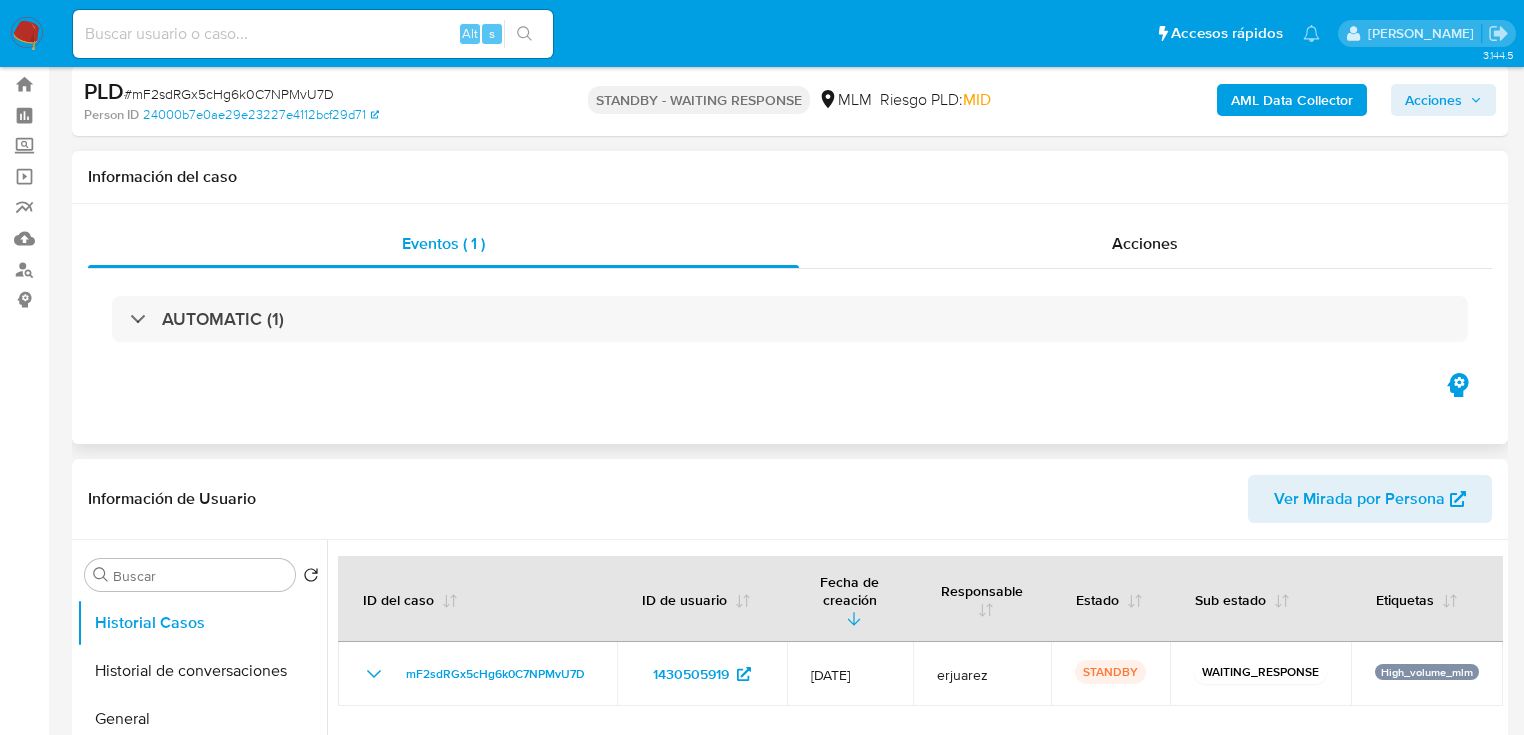 scroll, scrollTop: 0, scrollLeft: 0, axis: both 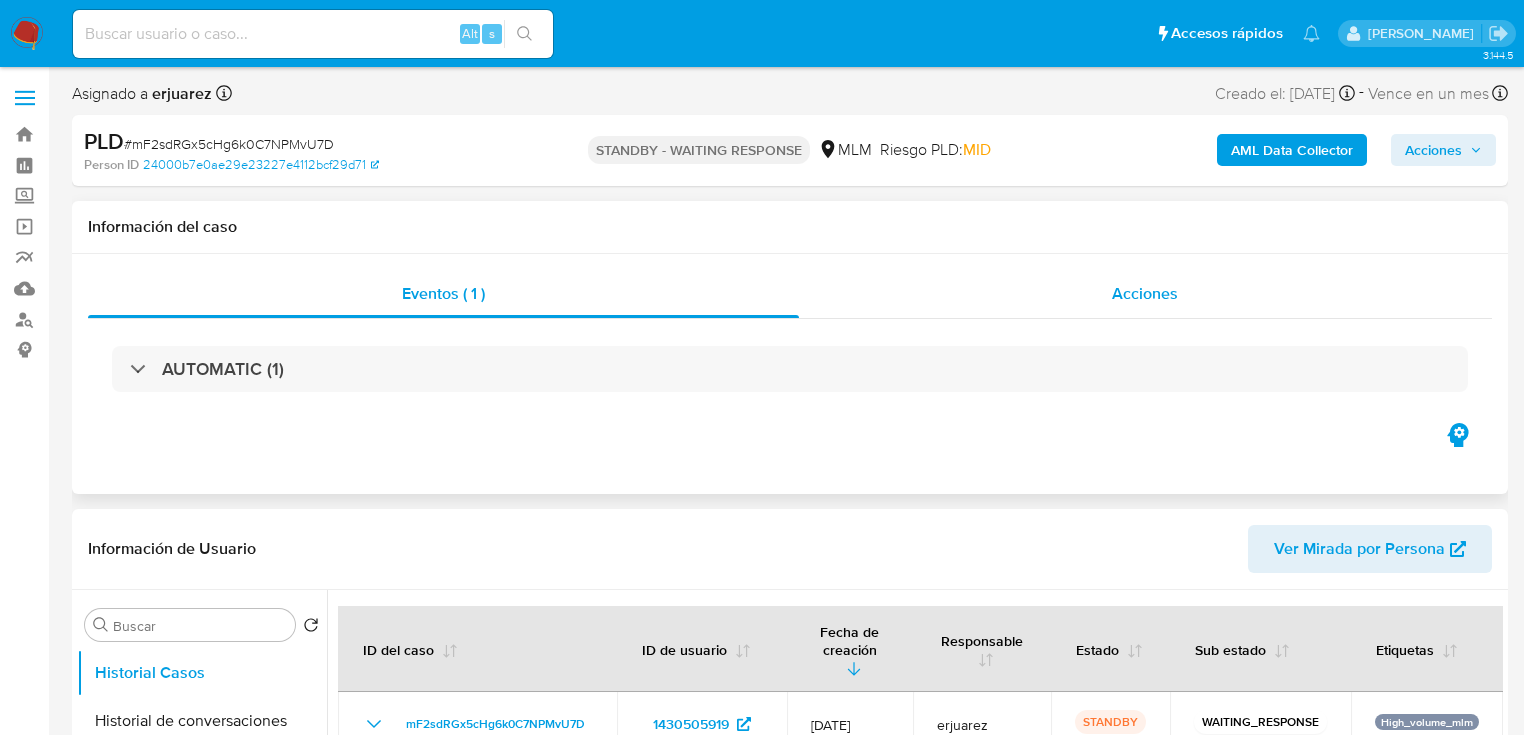 click on "Acciones" at bounding box center [1146, 294] 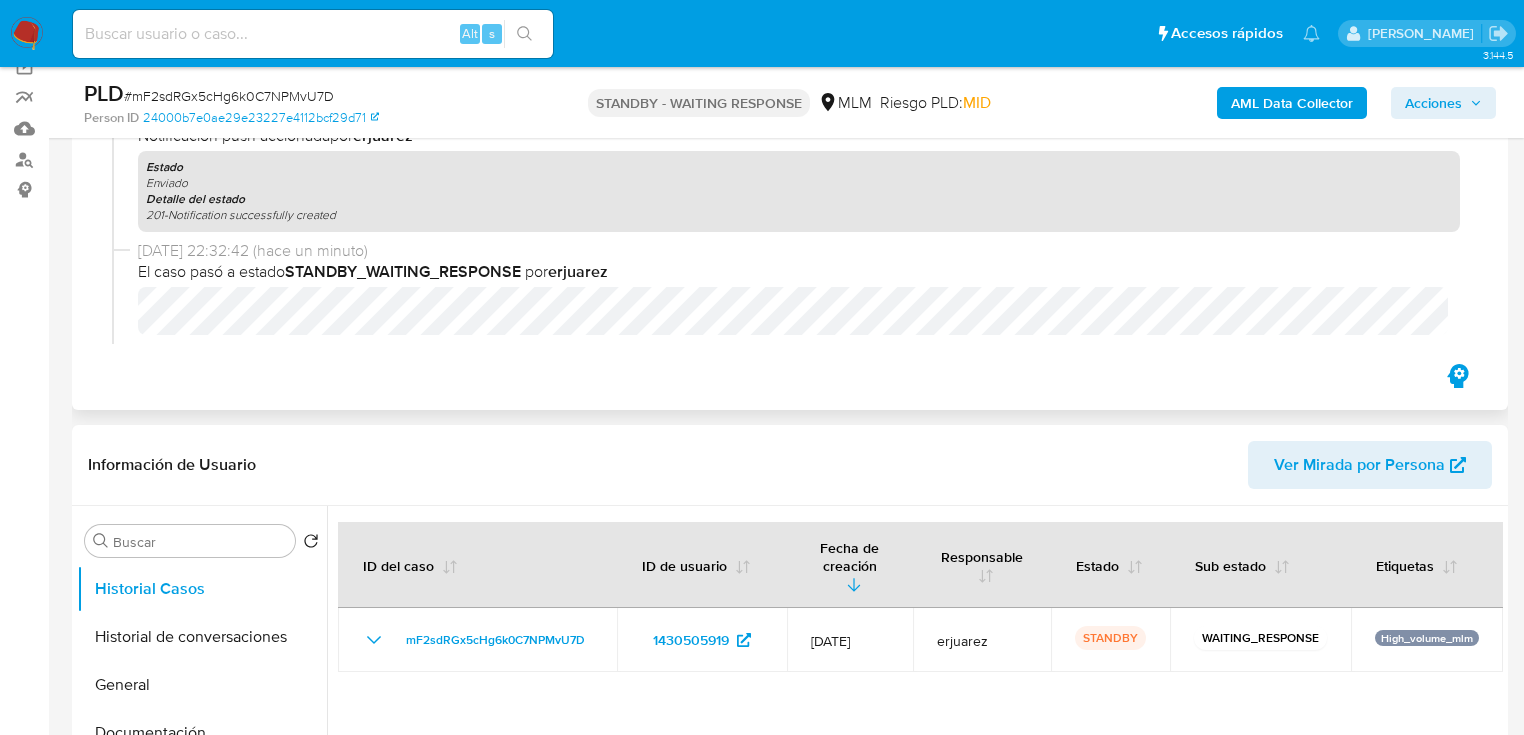 scroll, scrollTop: 0, scrollLeft: 0, axis: both 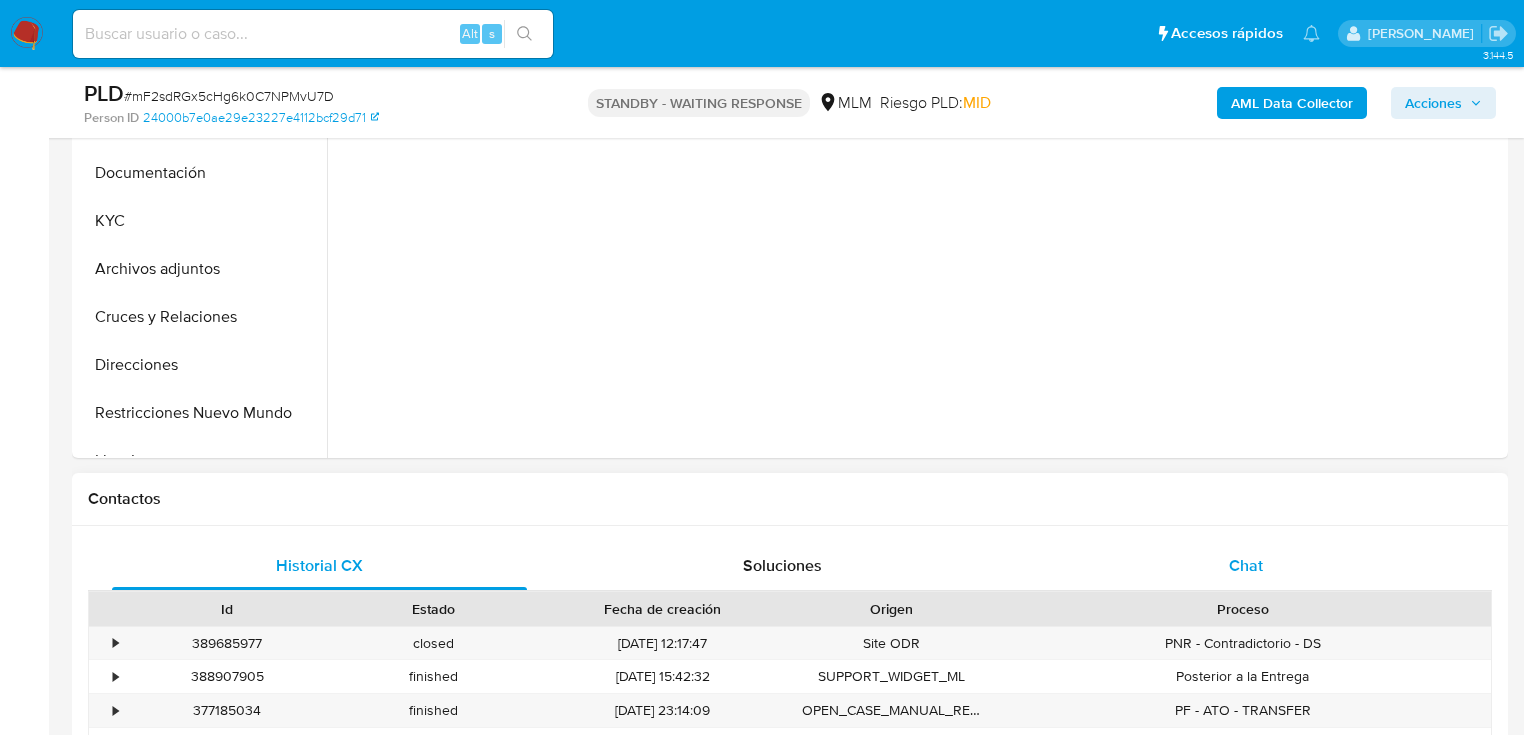 click on "Chat" at bounding box center (1246, 566) 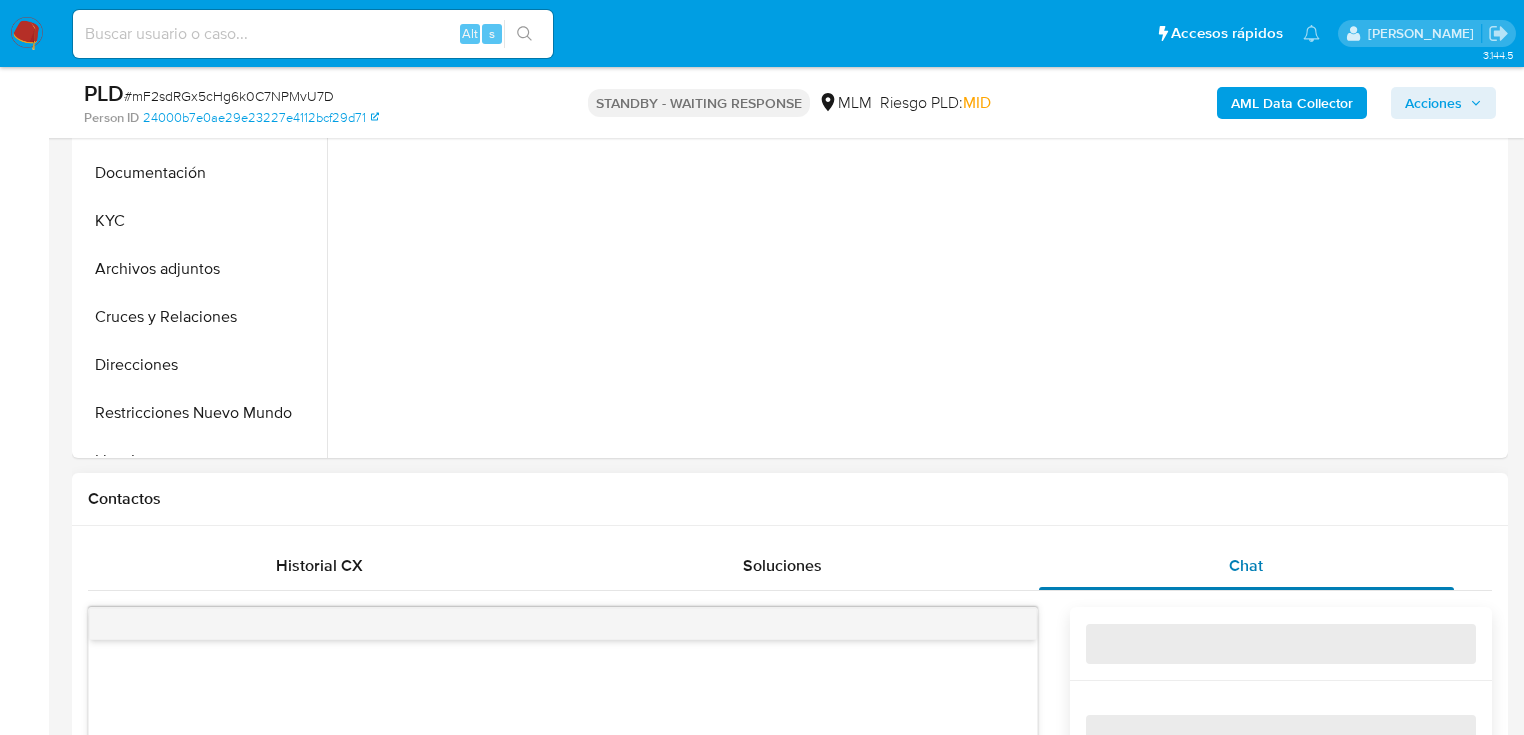 scroll, scrollTop: 1200, scrollLeft: 0, axis: vertical 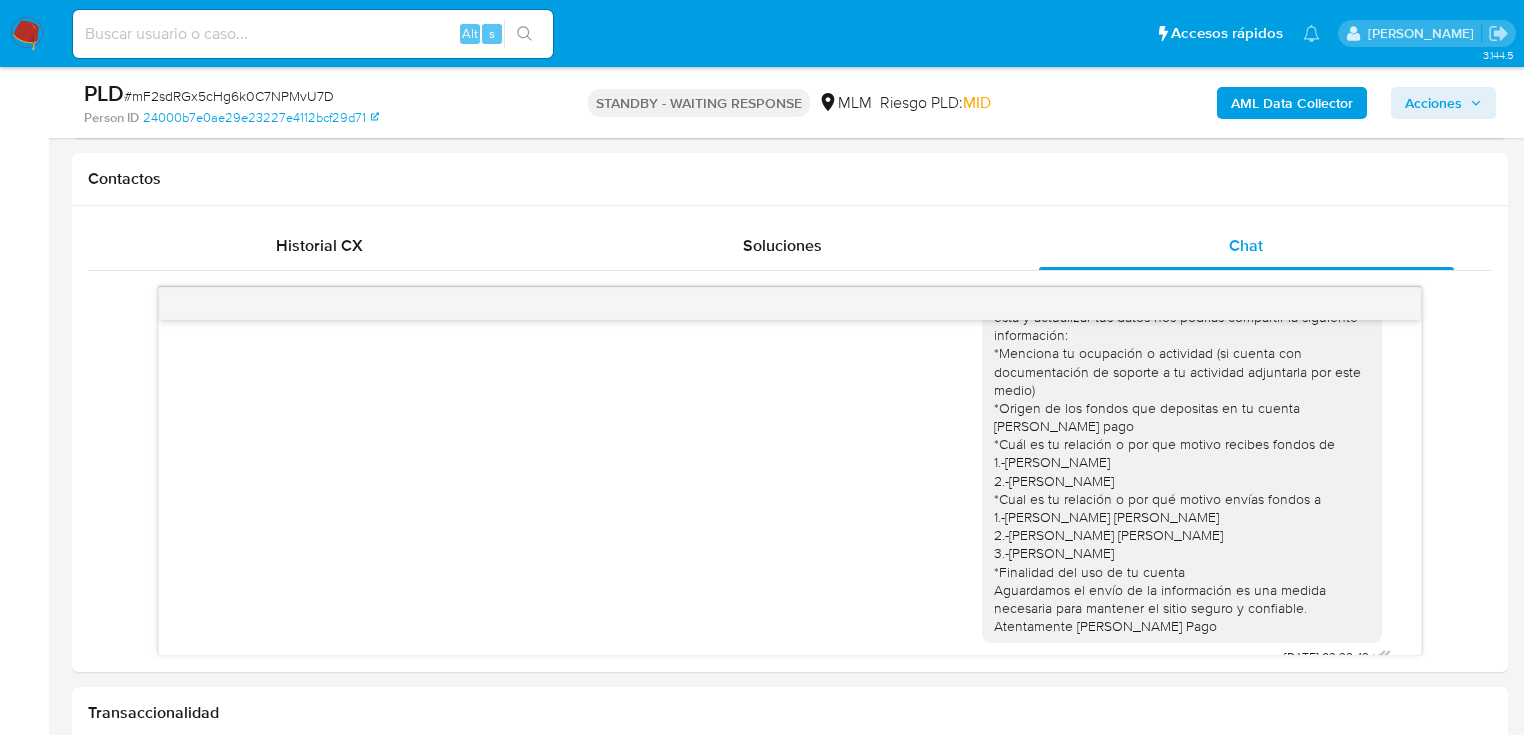 click at bounding box center (27, 34) 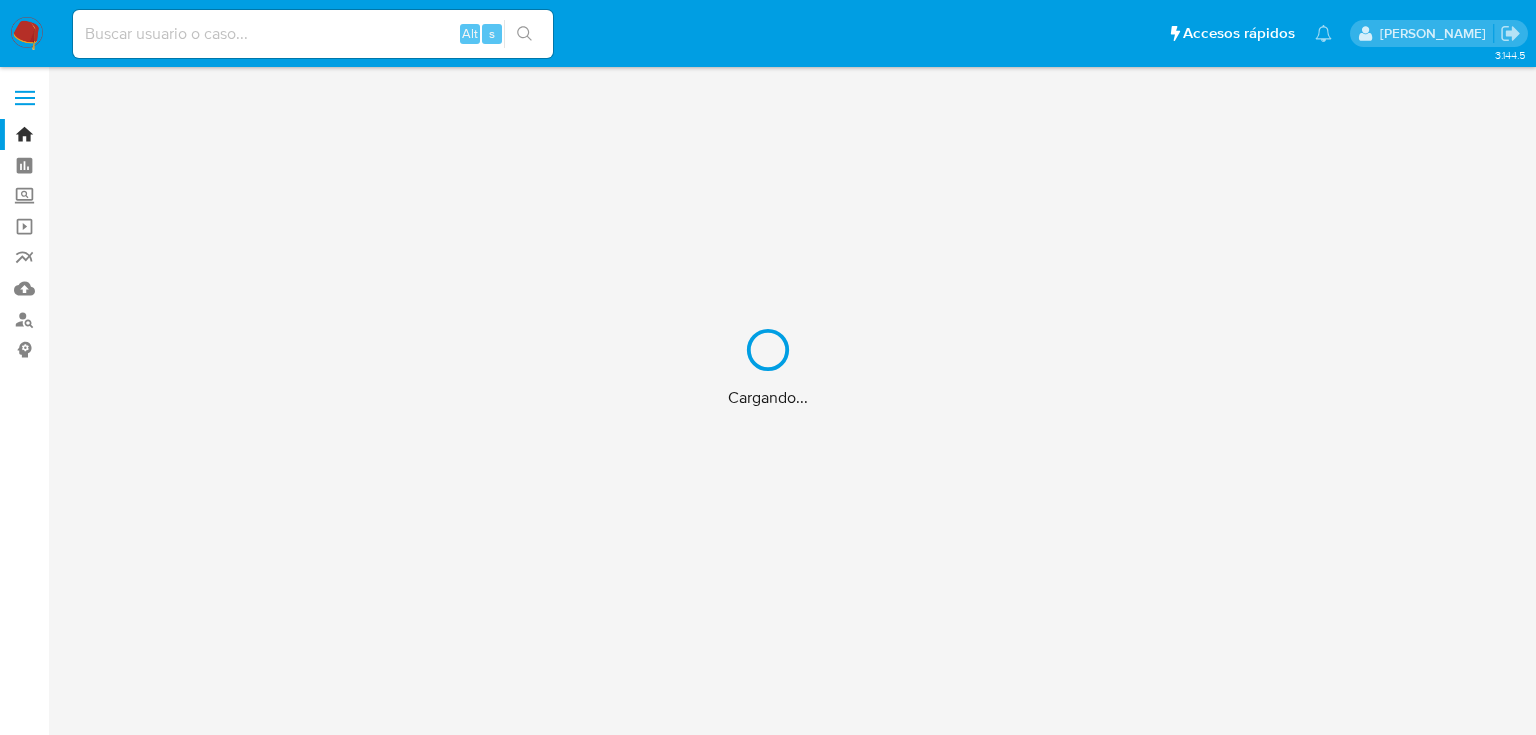 scroll, scrollTop: 0, scrollLeft: 0, axis: both 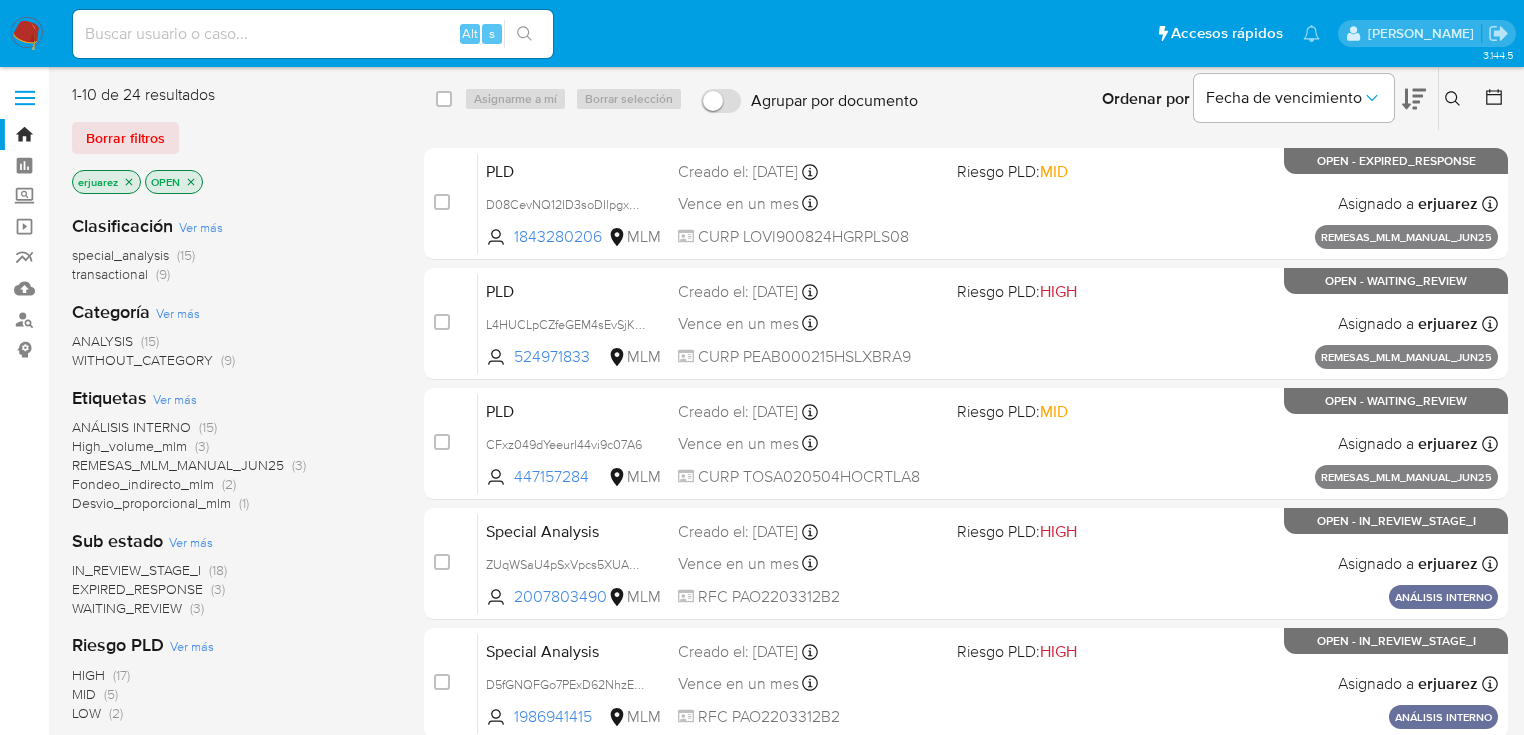 click 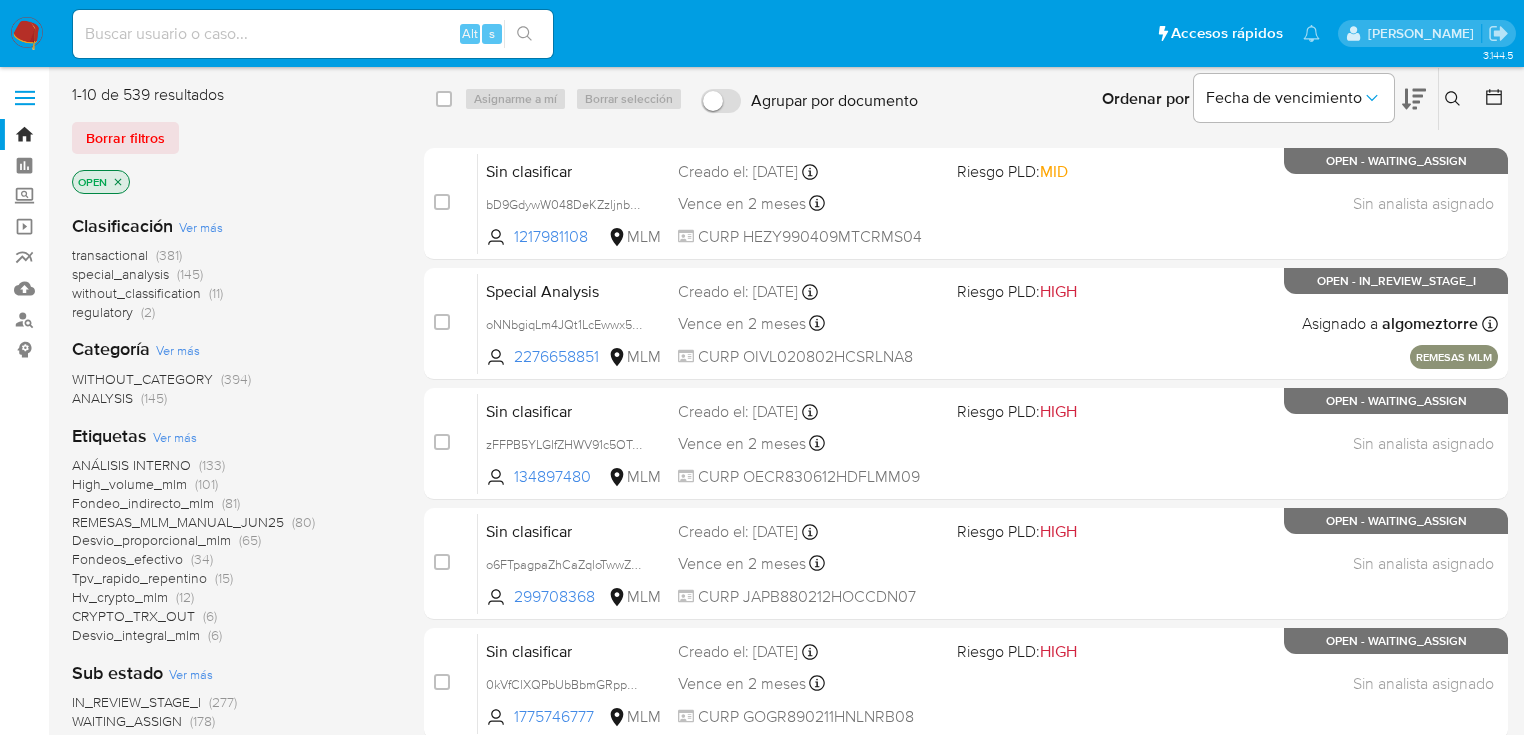 click 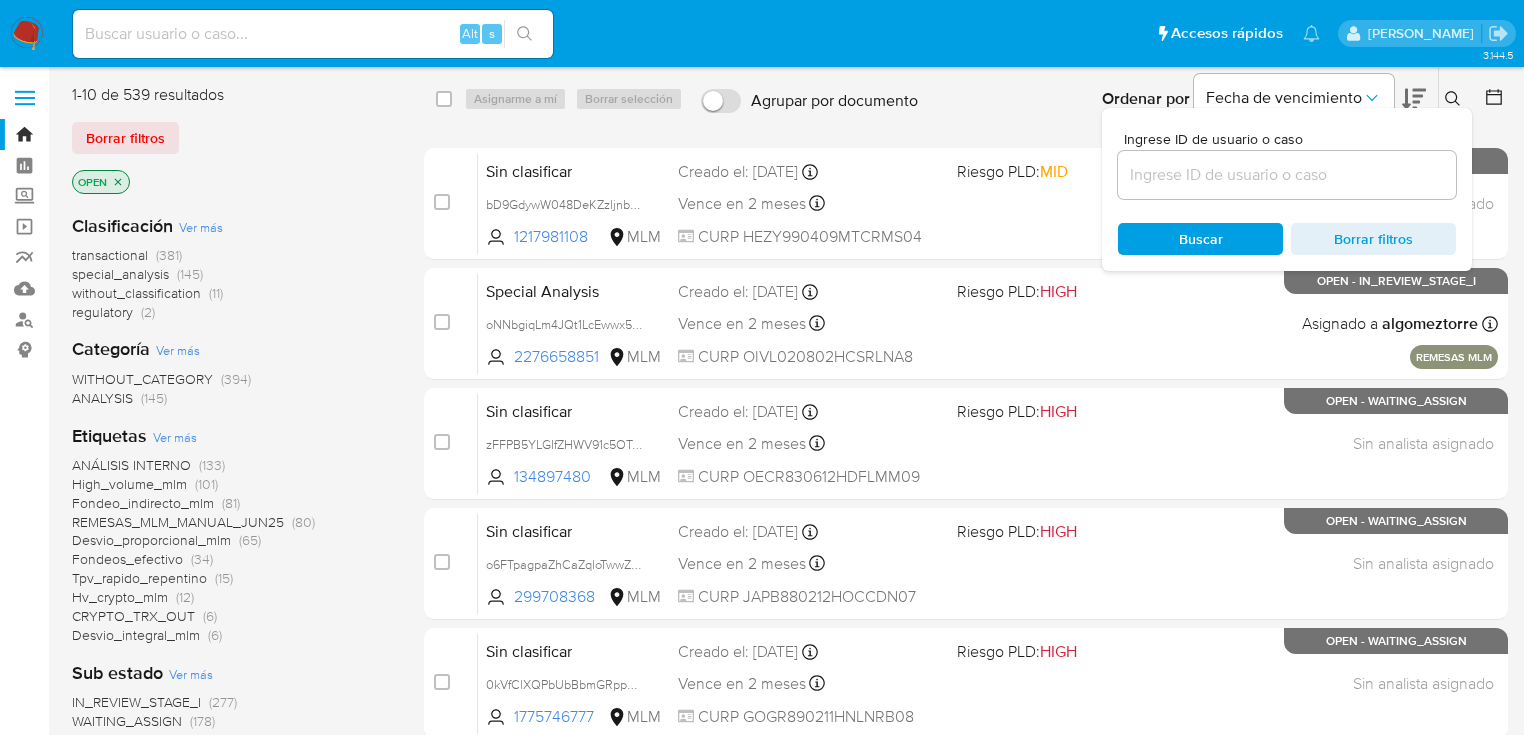 click at bounding box center (1287, 175) 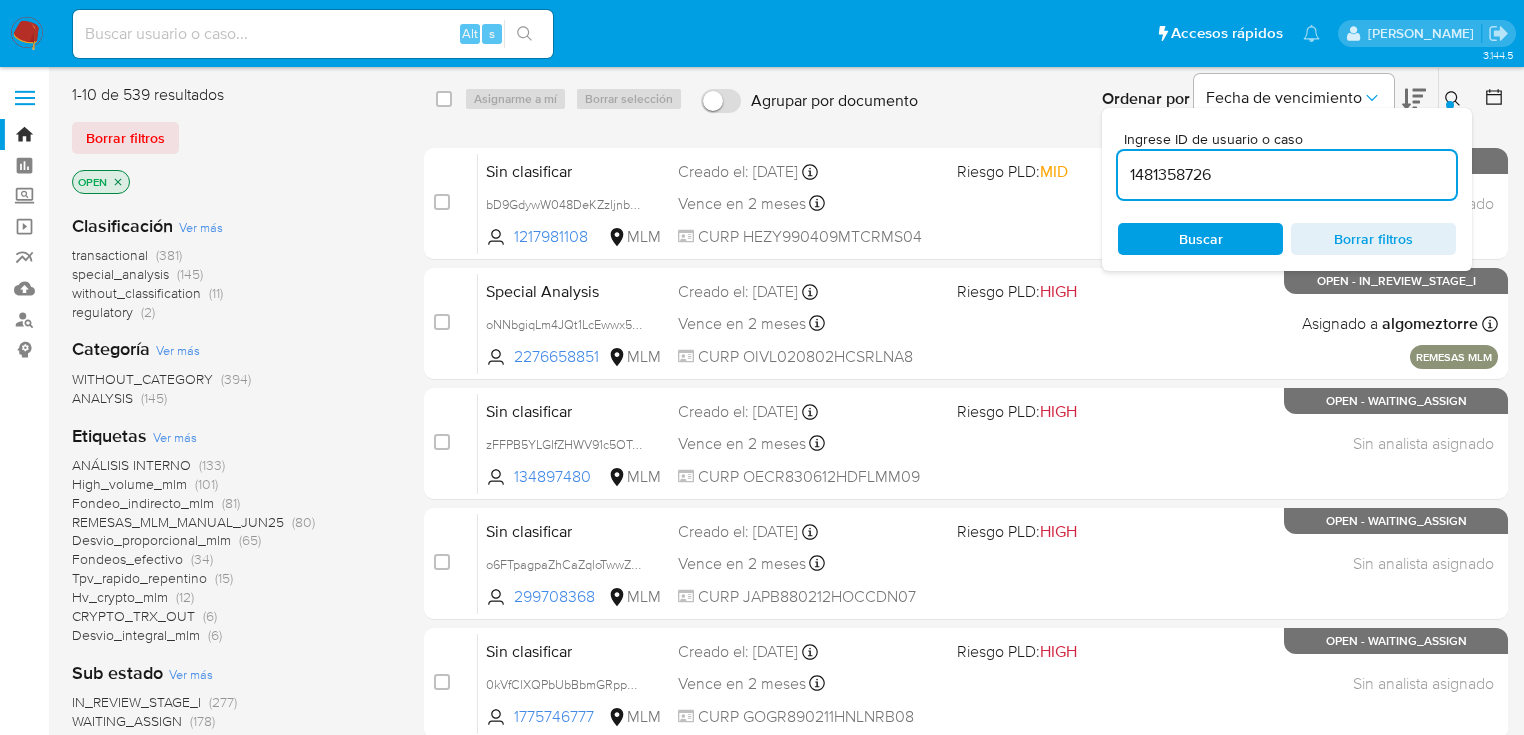 type on "1481358726" 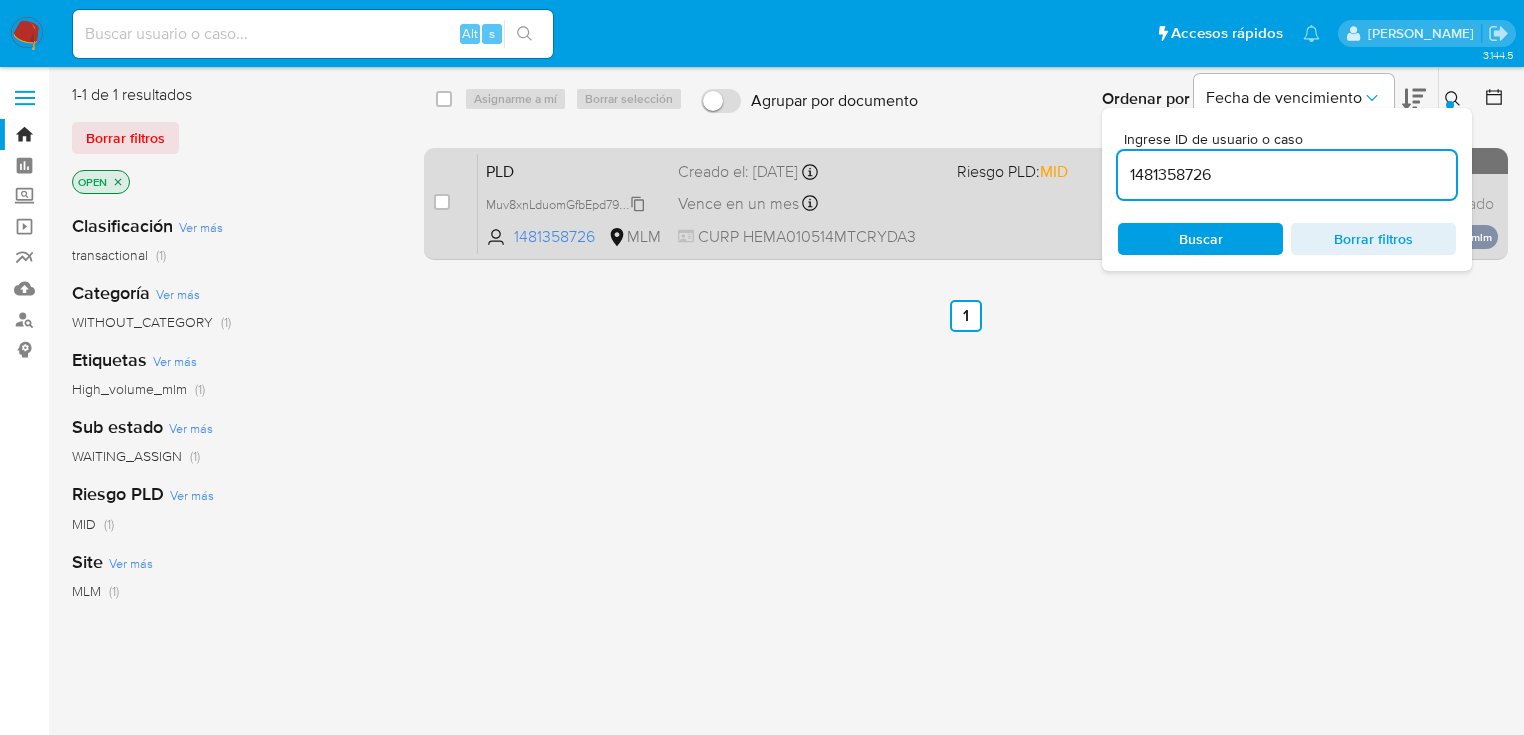 click on "Muv8xnLduomGfbEpd799ycVt" at bounding box center (568, 203) 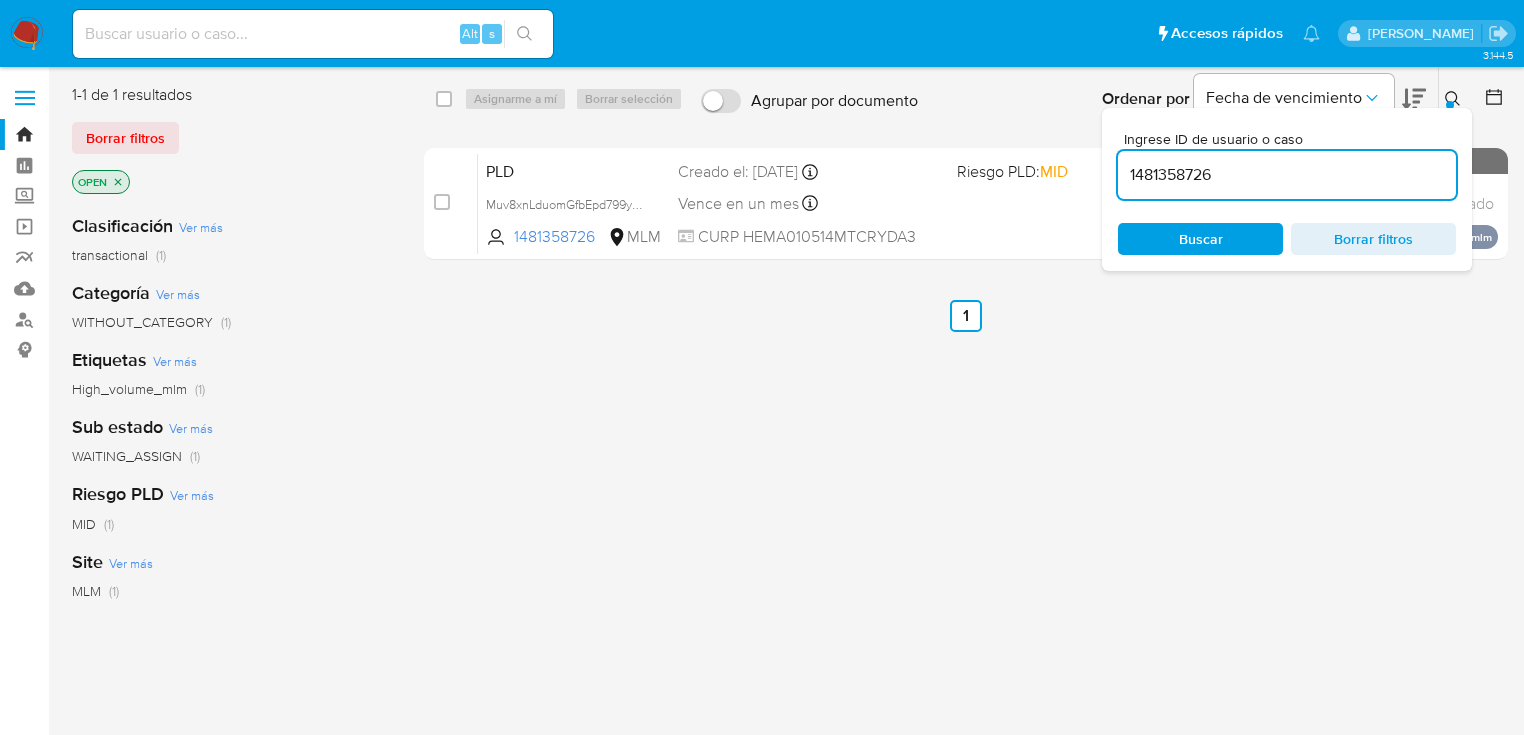 click 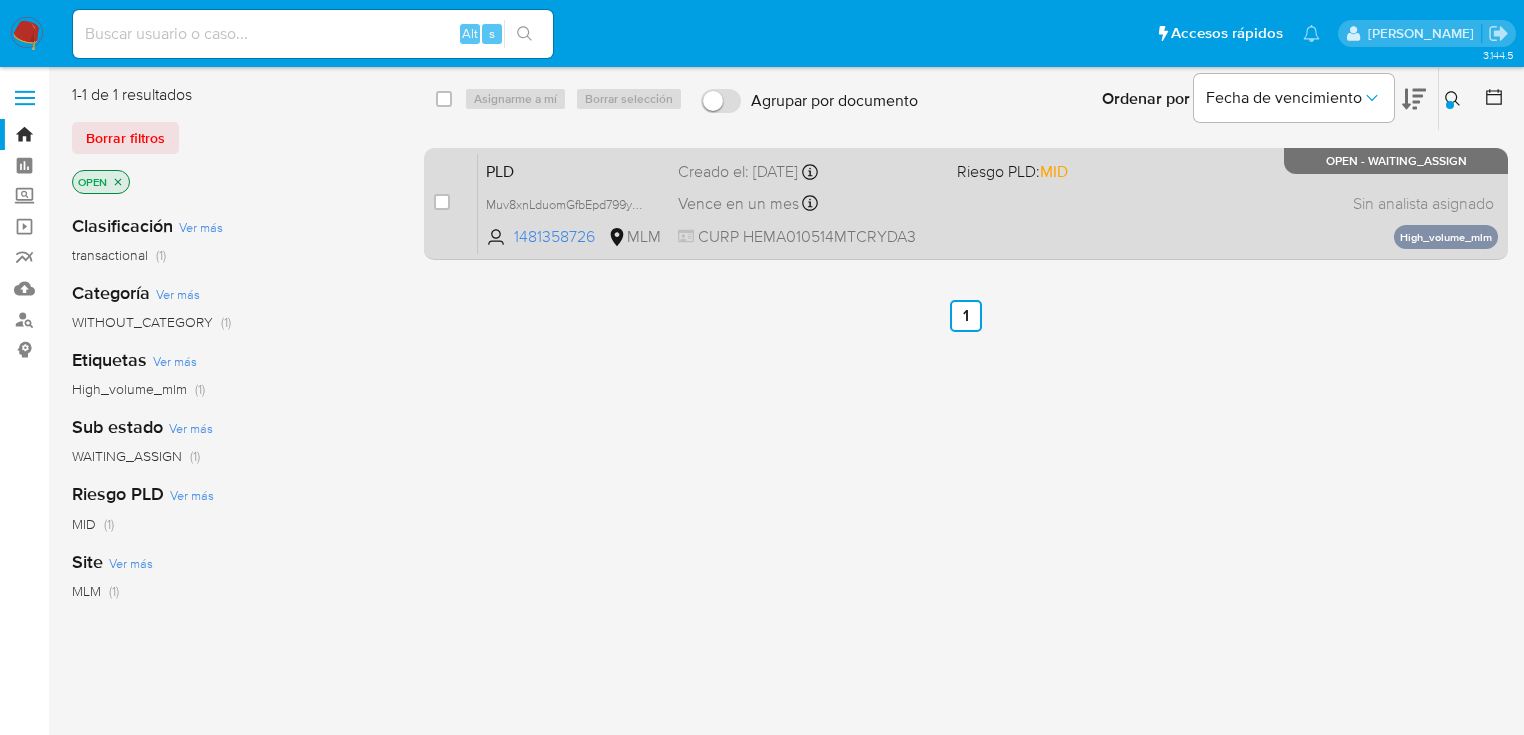 click at bounding box center (442, 202) 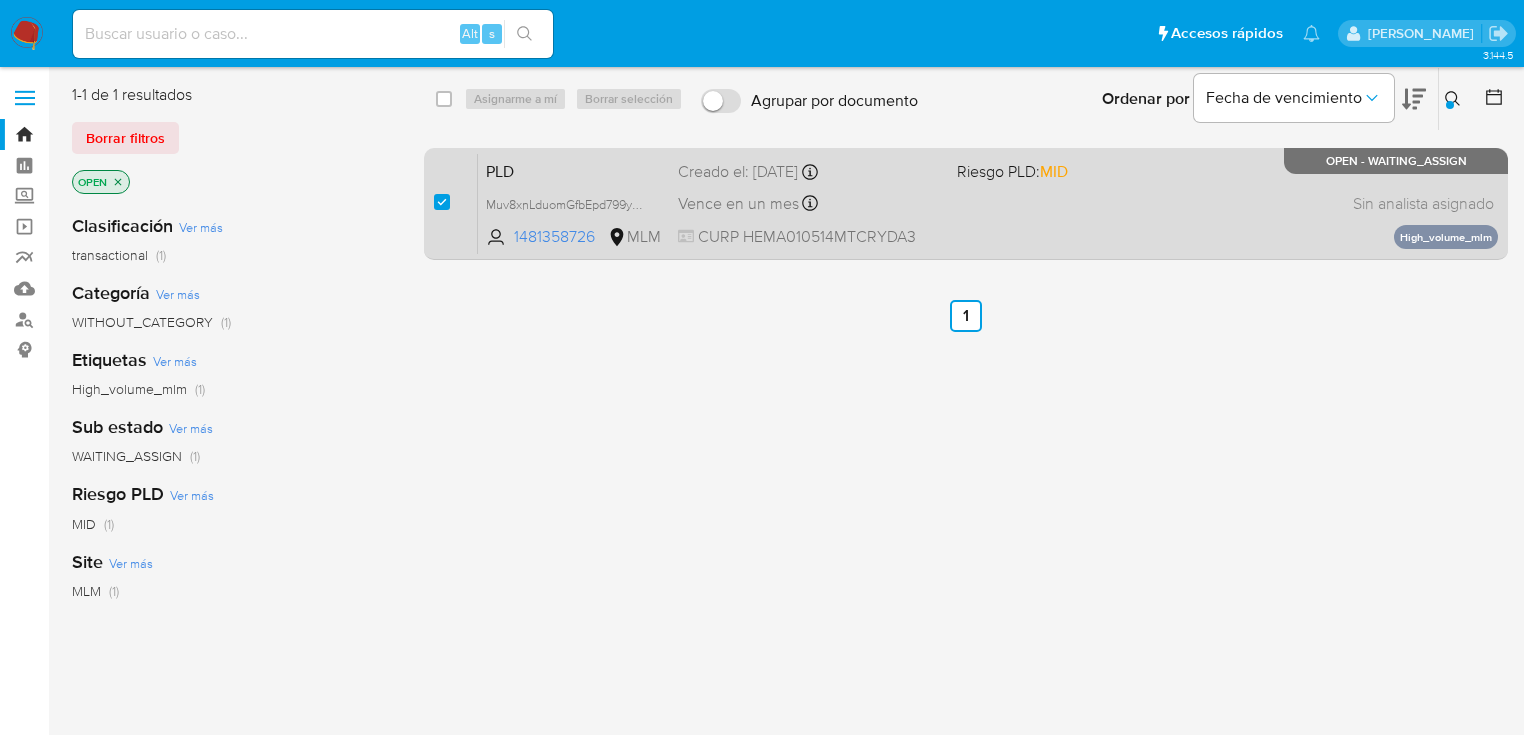 checkbox on "true" 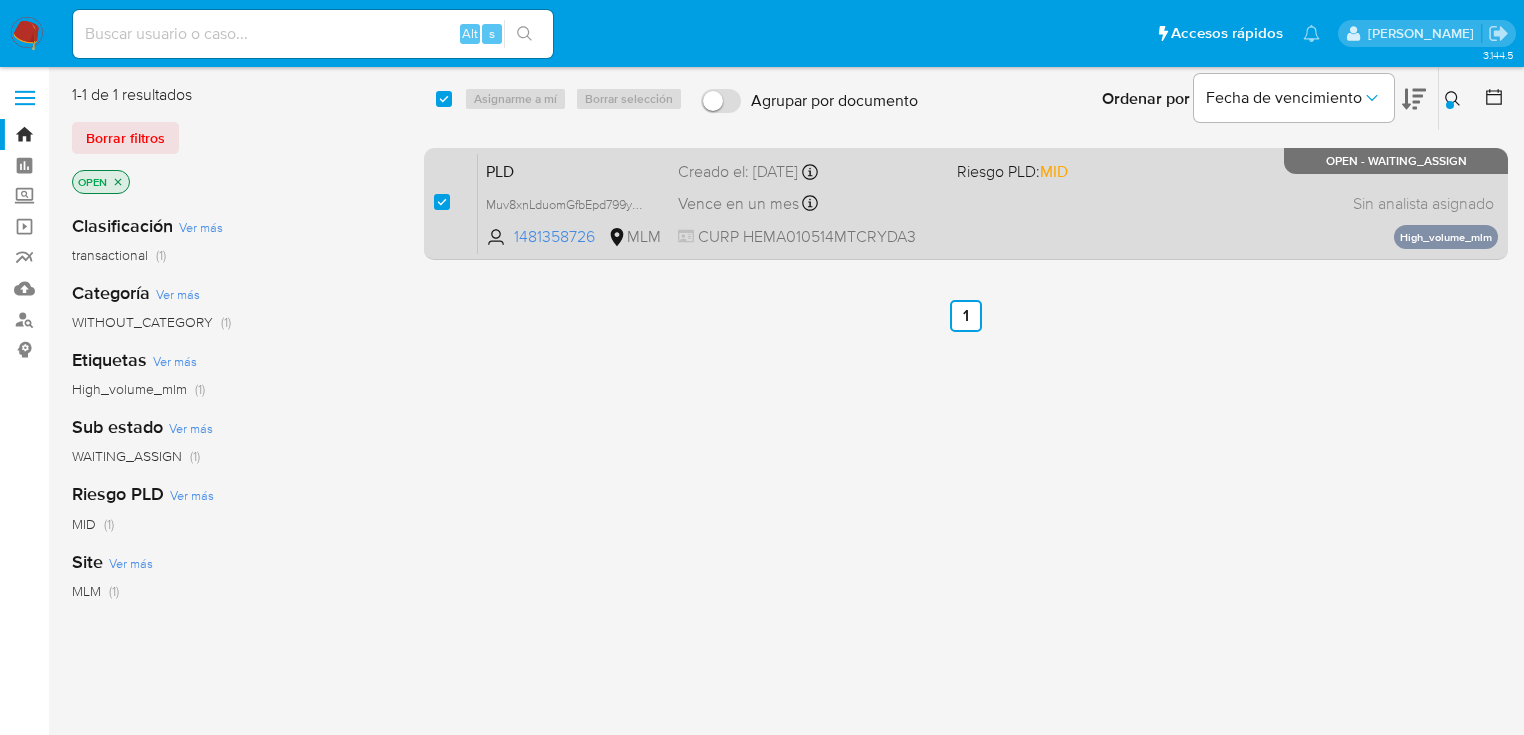 checkbox on "true" 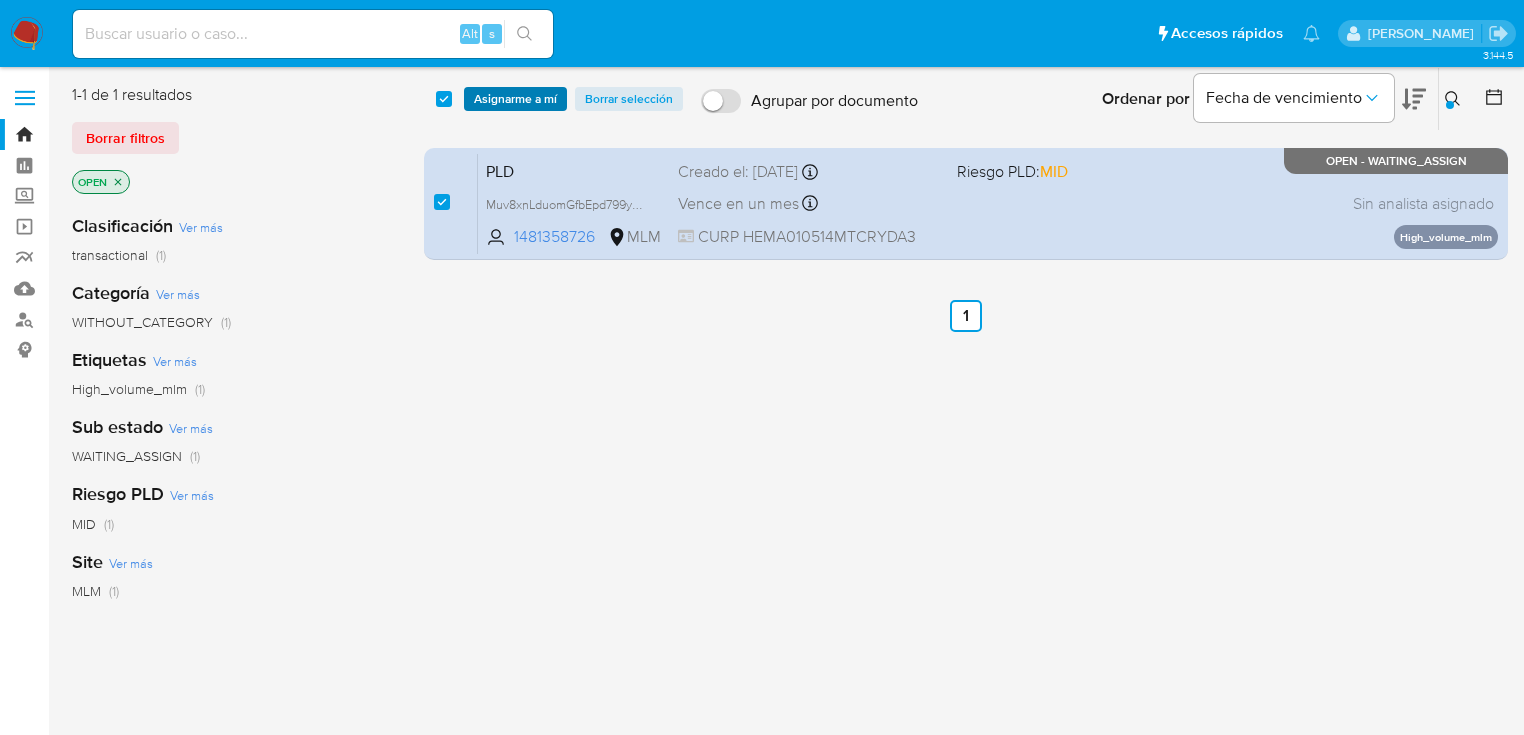 click on "Asignarme a mí" at bounding box center (515, 99) 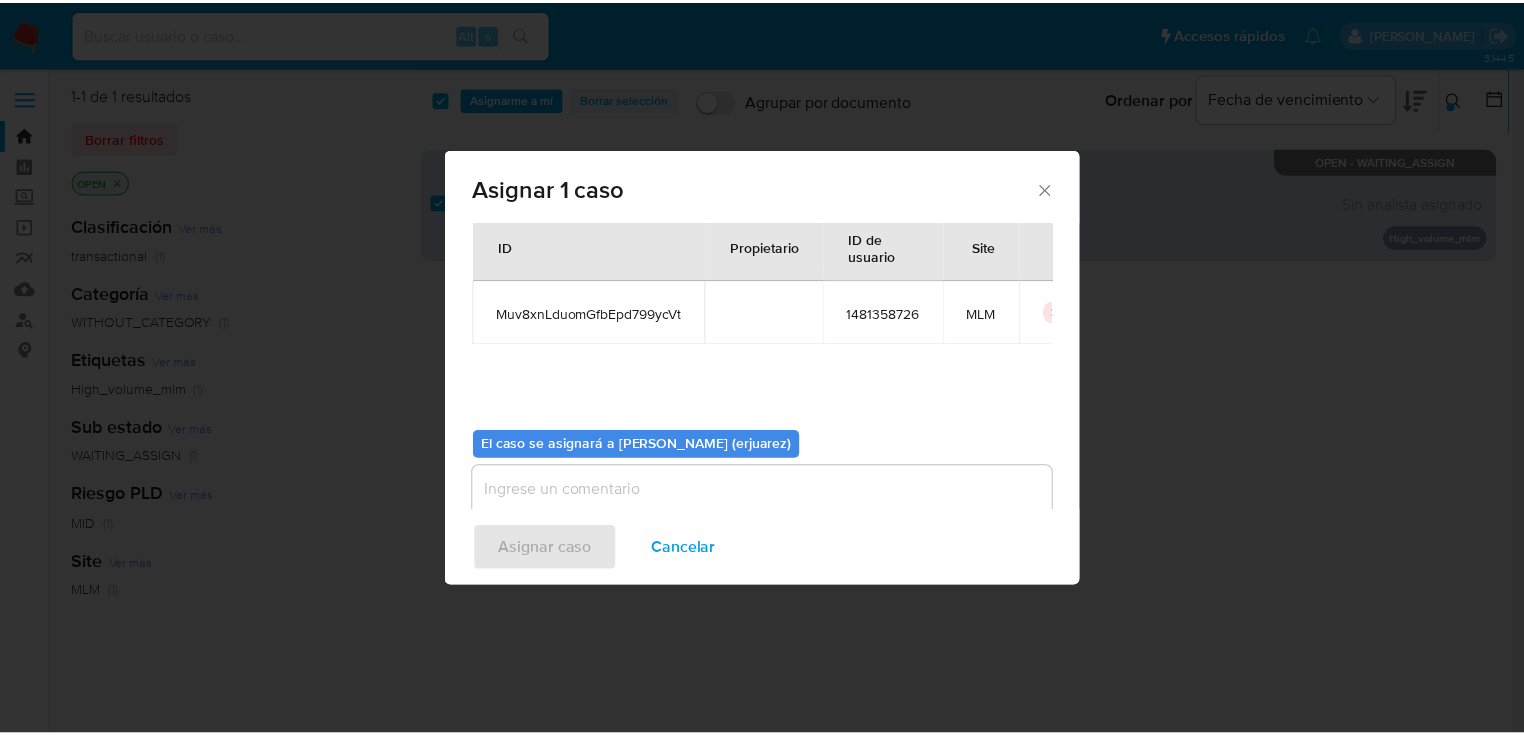 scroll, scrollTop: 103, scrollLeft: 0, axis: vertical 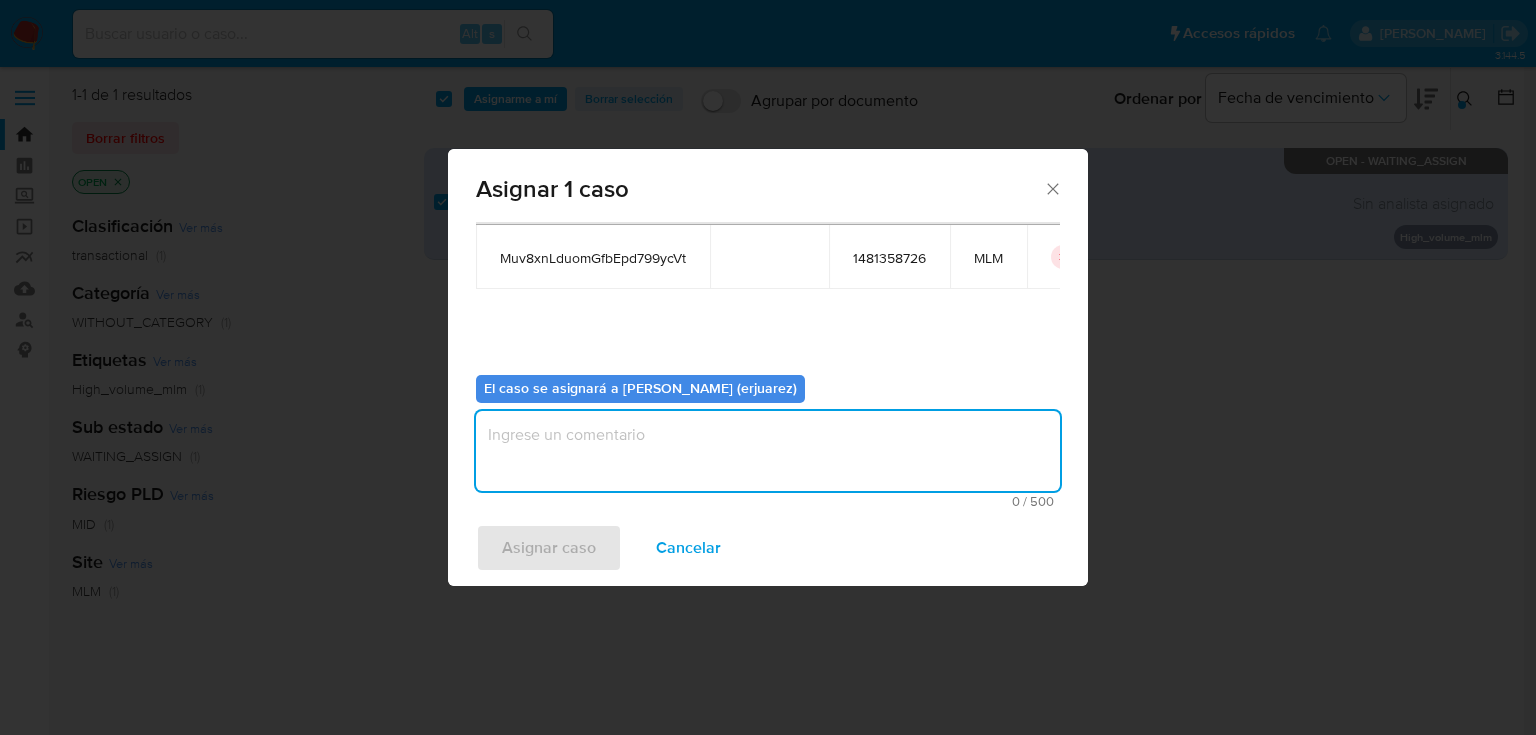 click at bounding box center (768, 451) 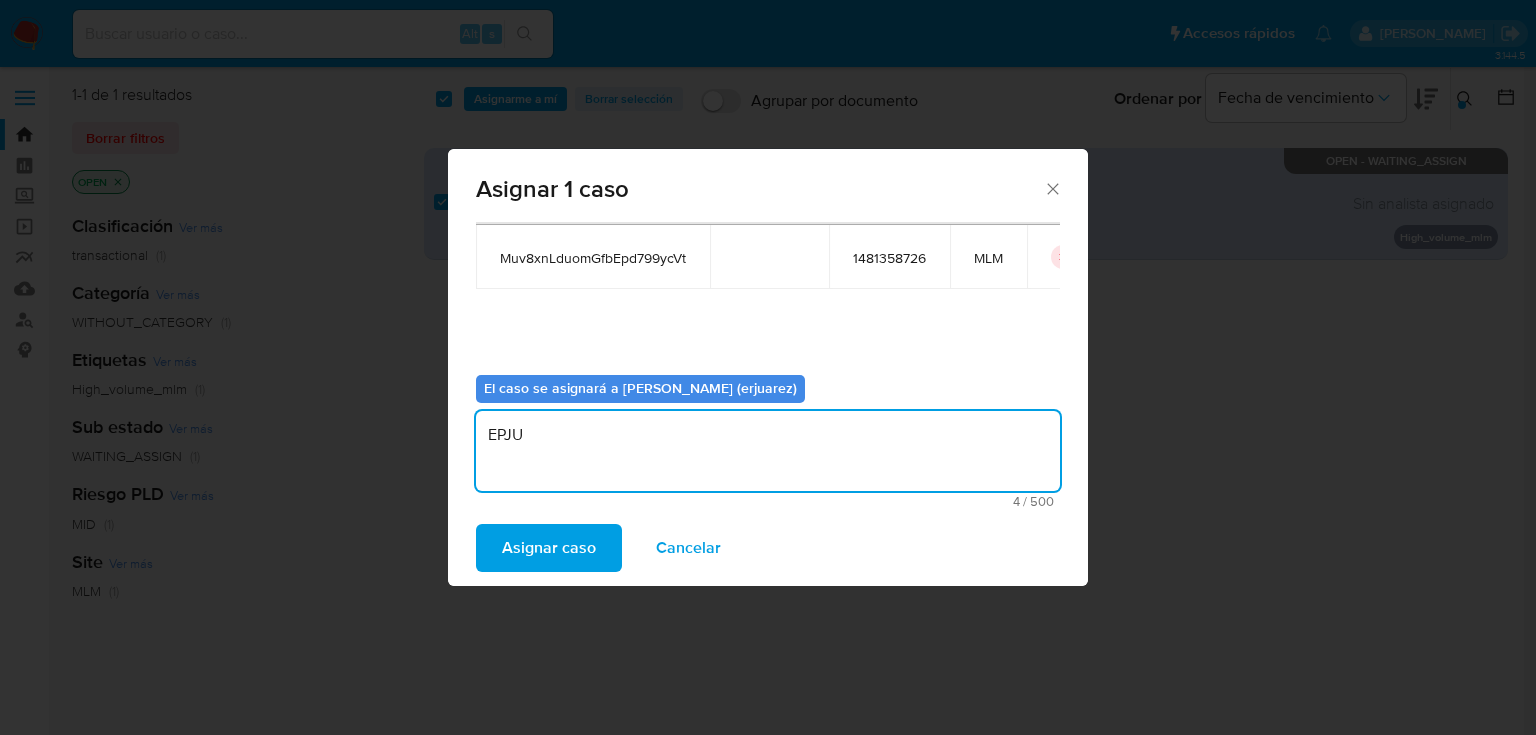 type on "EPJU" 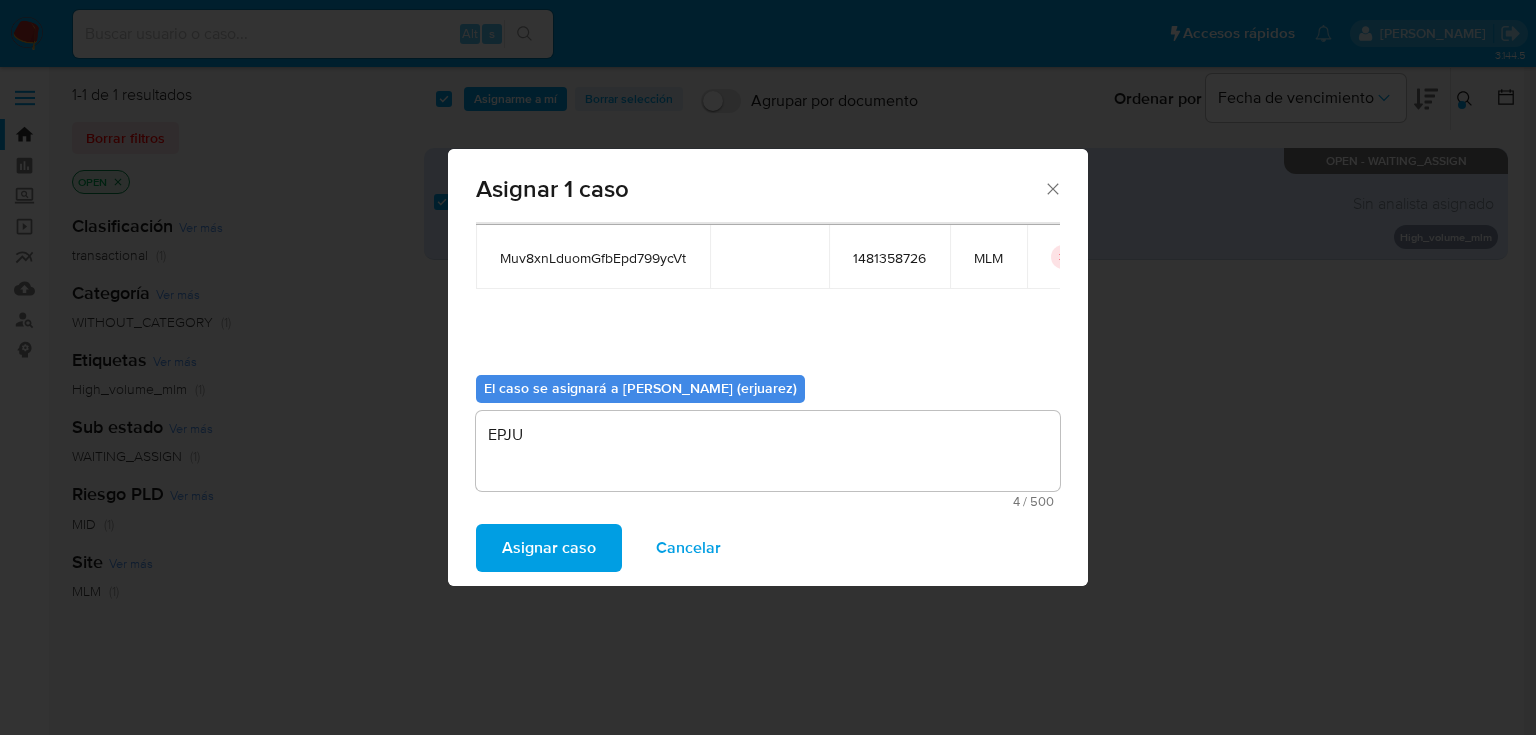 click on "Asignar caso" at bounding box center [549, 548] 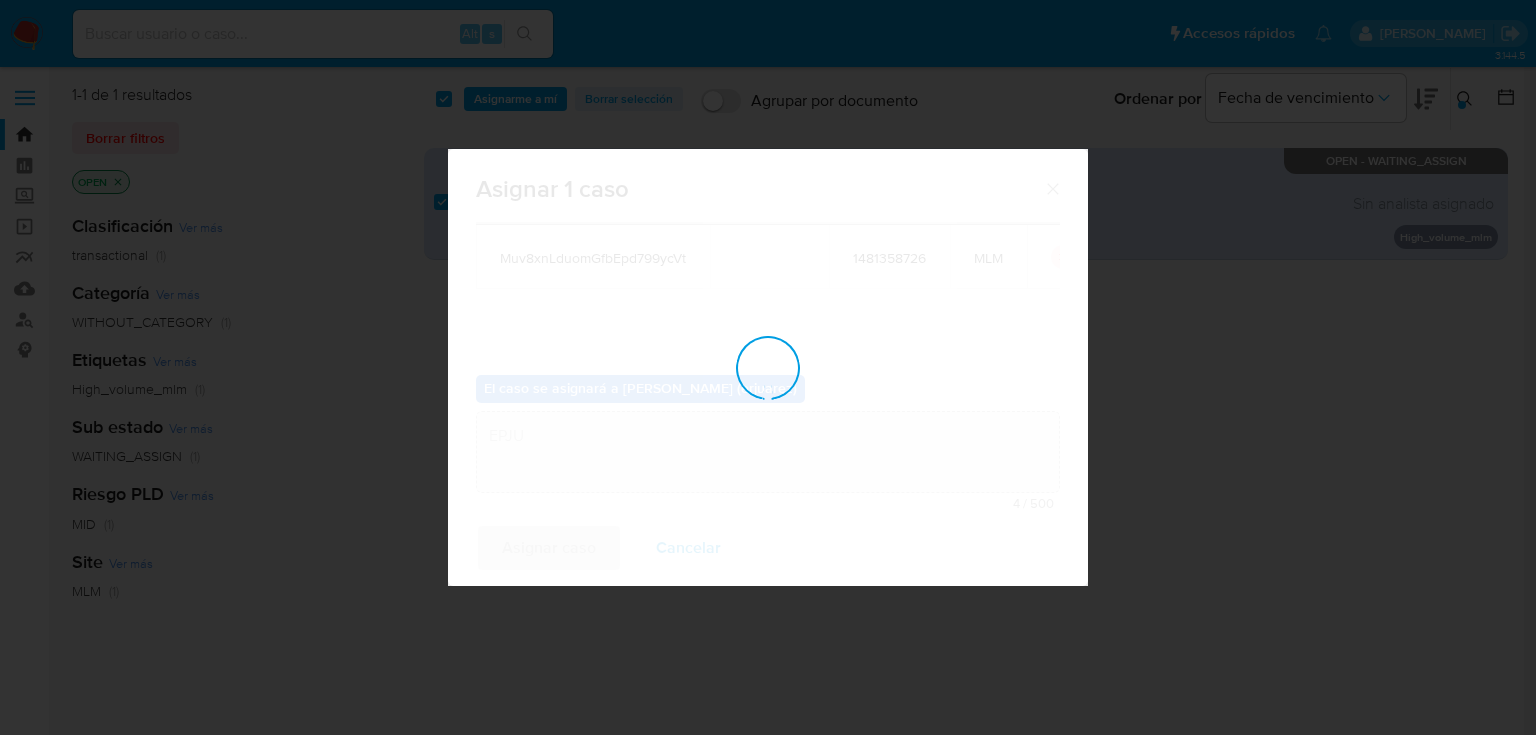 type 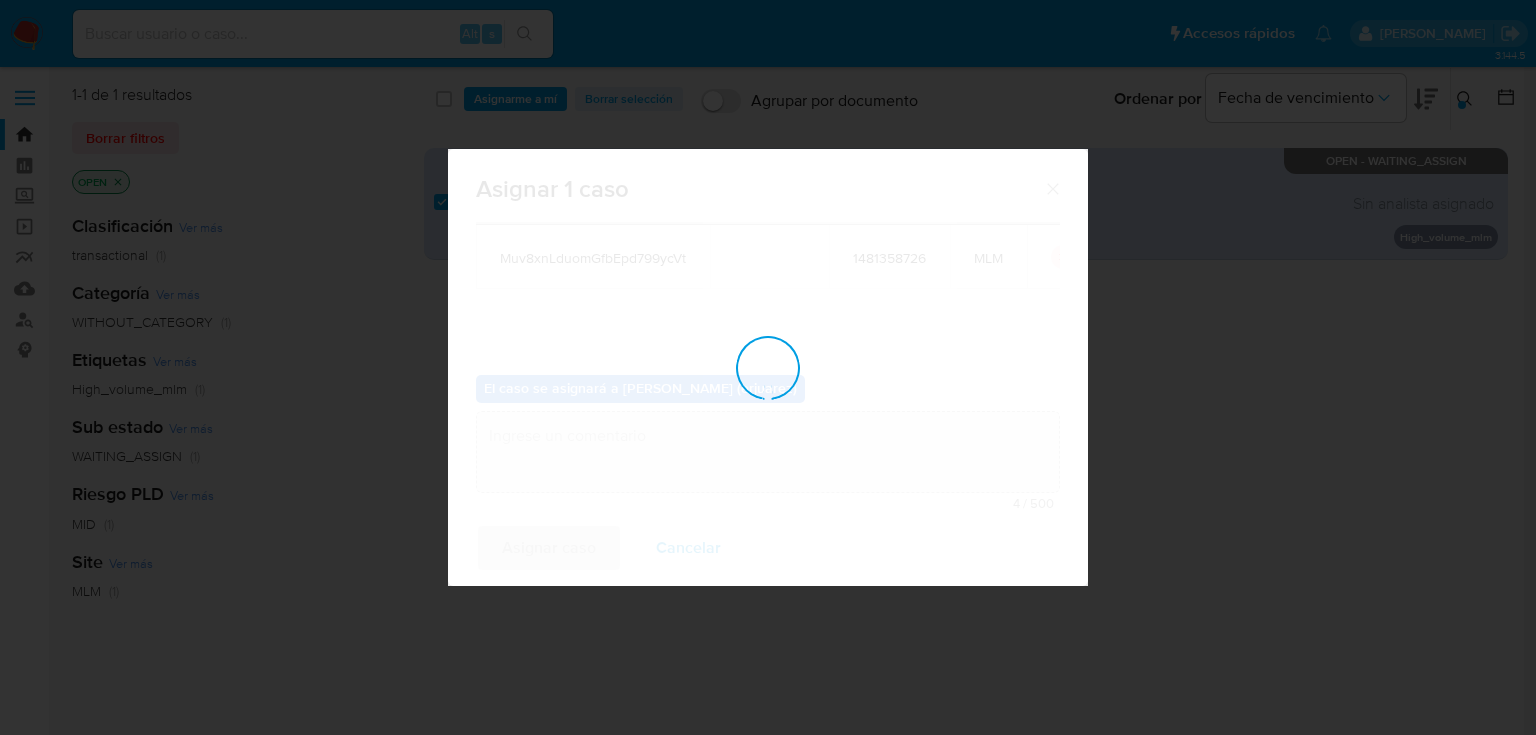 checkbox on "false" 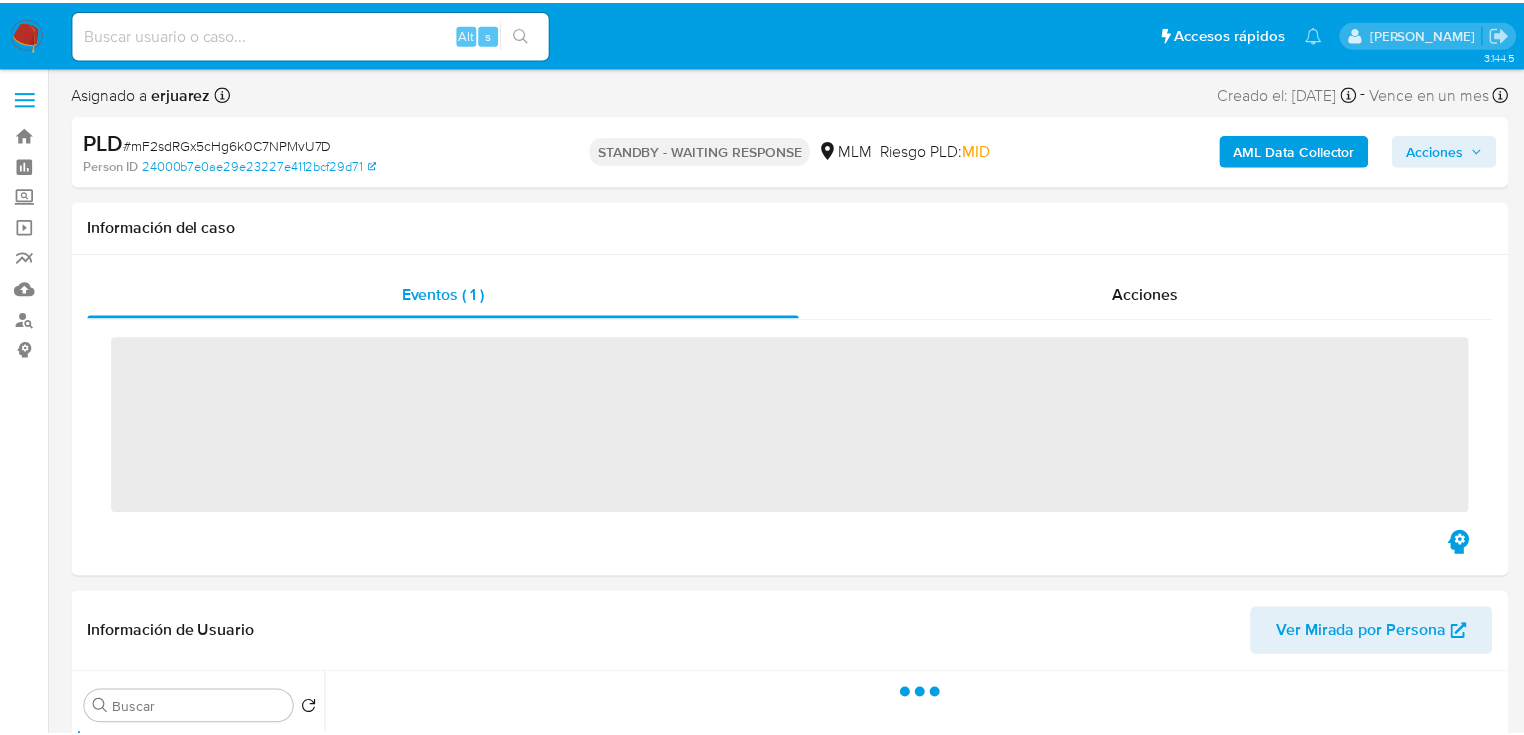 scroll, scrollTop: 0, scrollLeft: 0, axis: both 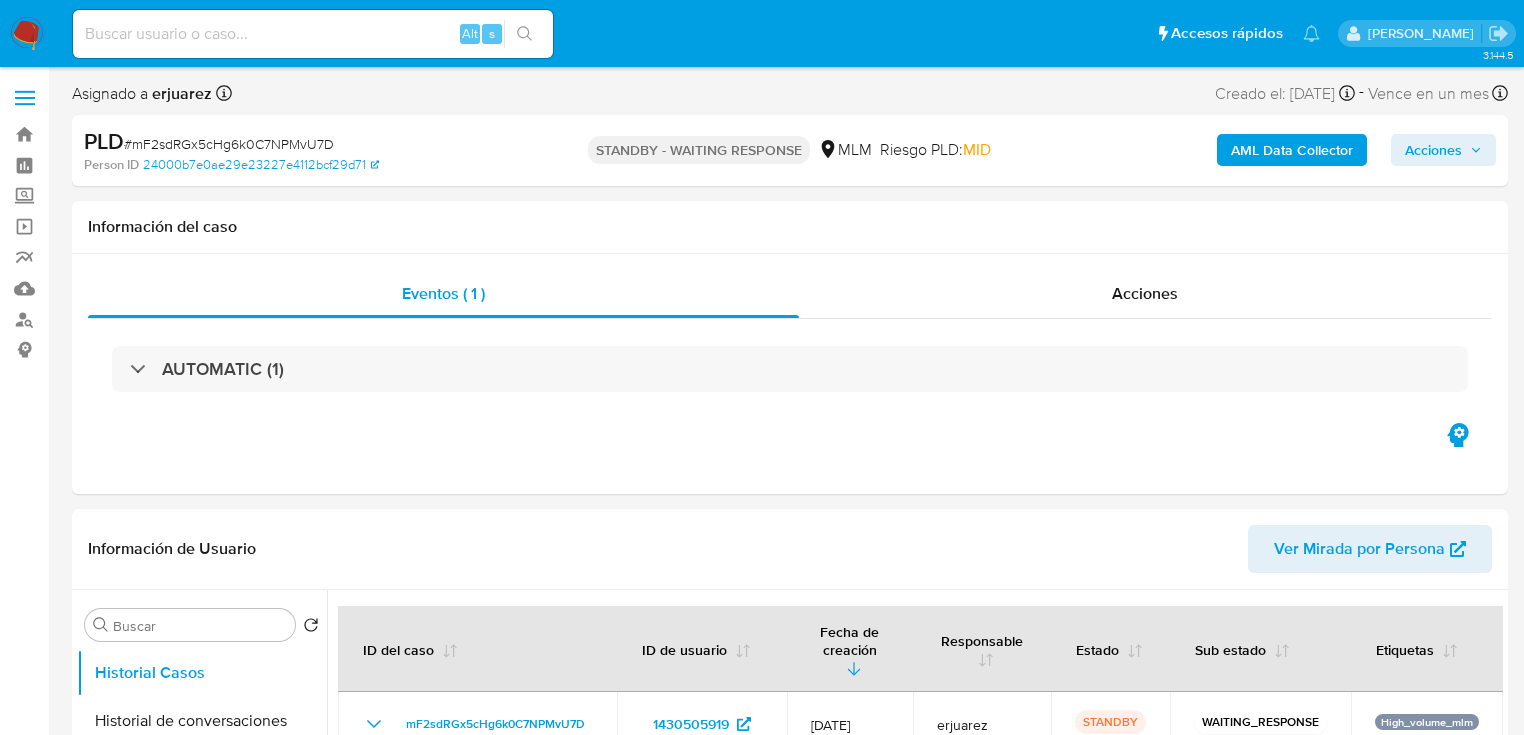 select on "10" 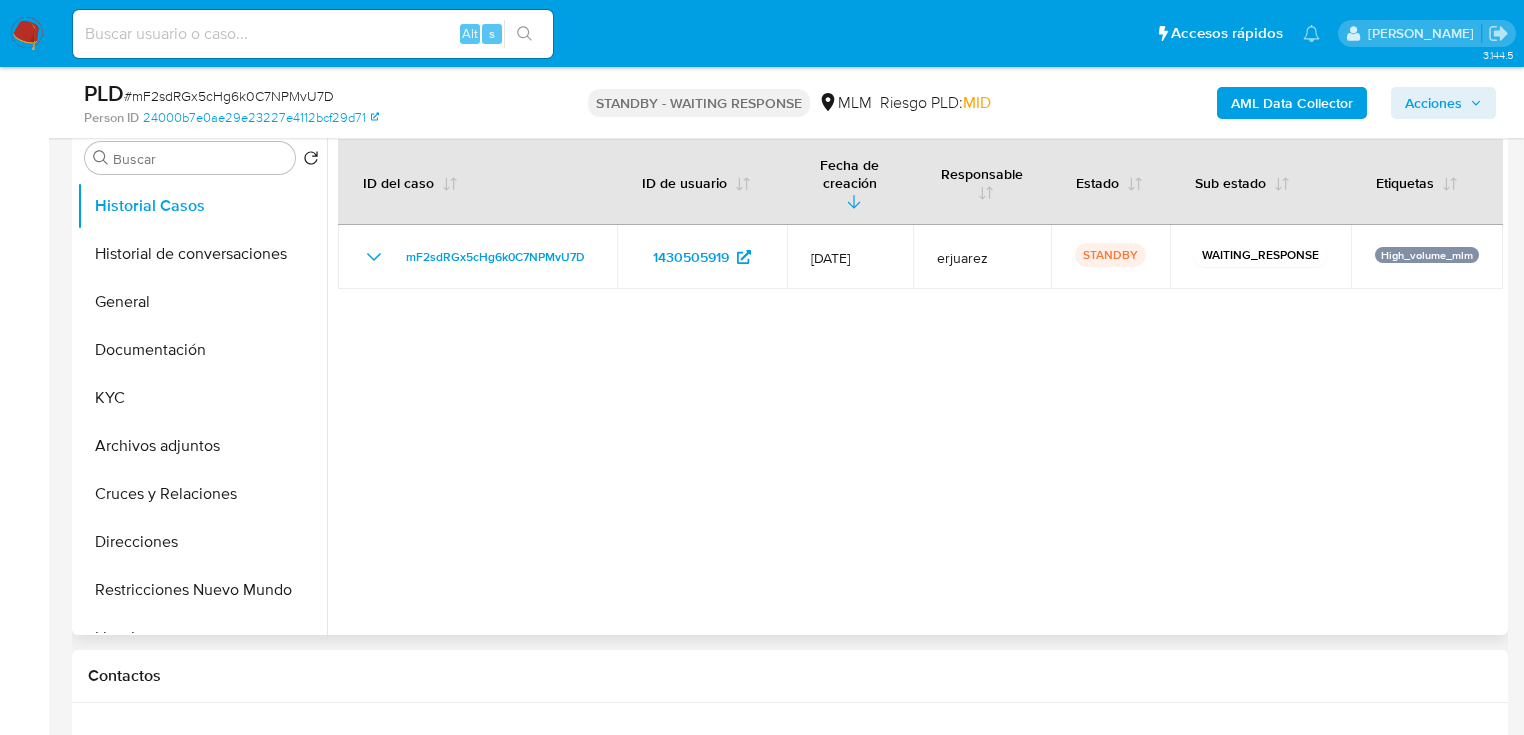 scroll, scrollTop: 400, scrollLeft: 0, axis: vertical 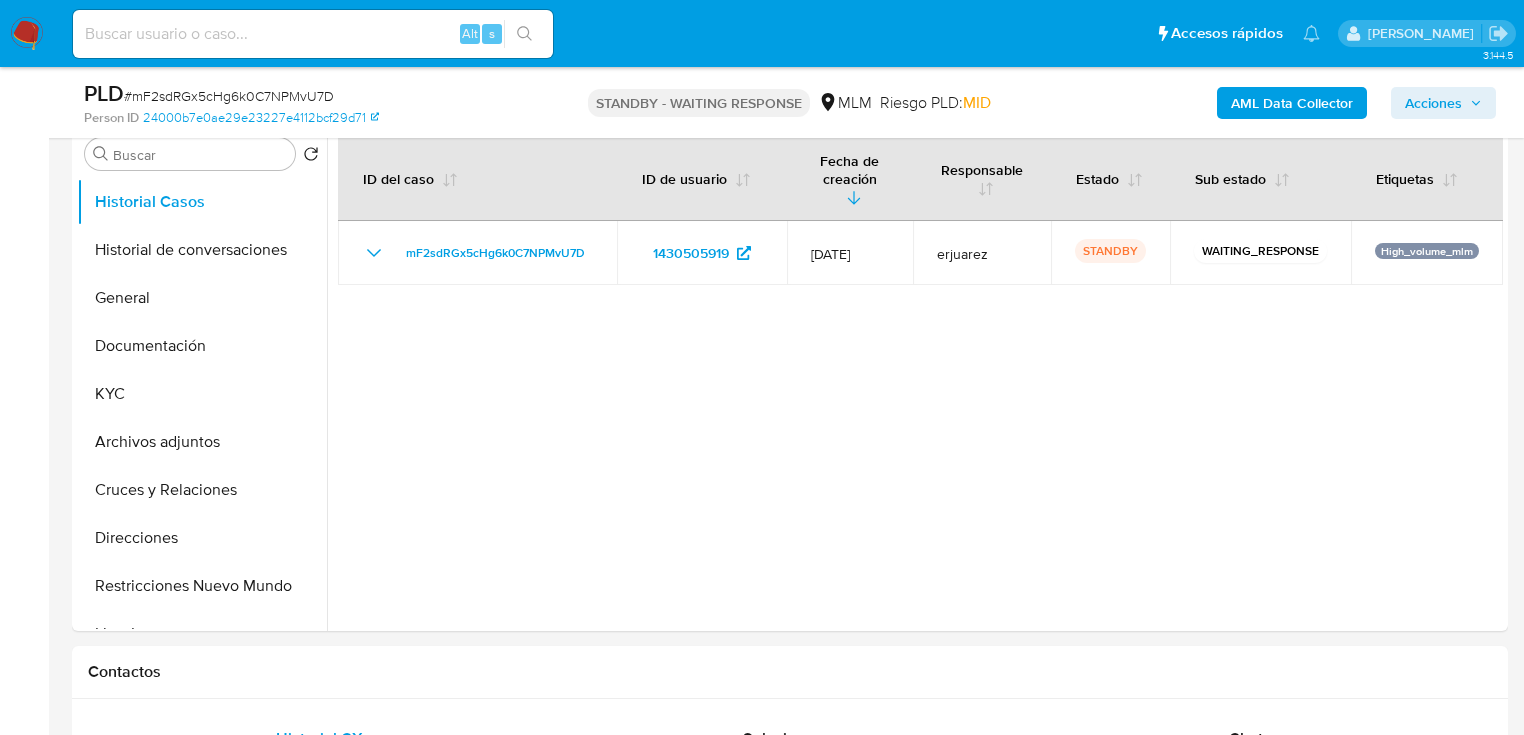 click at bounding box center (27, 34) 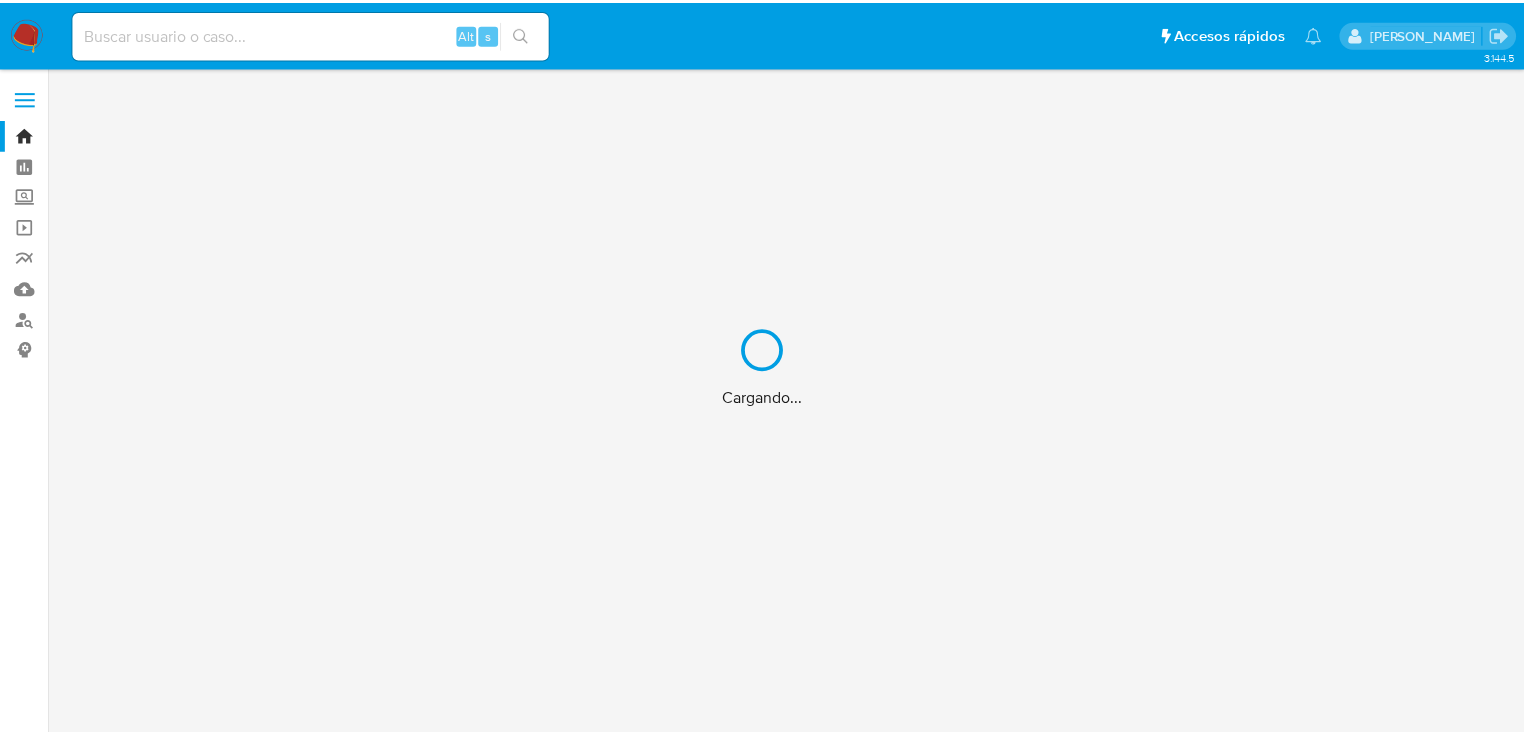 scroll, scrollTop: 0, scrollLeft: 0, axis: both 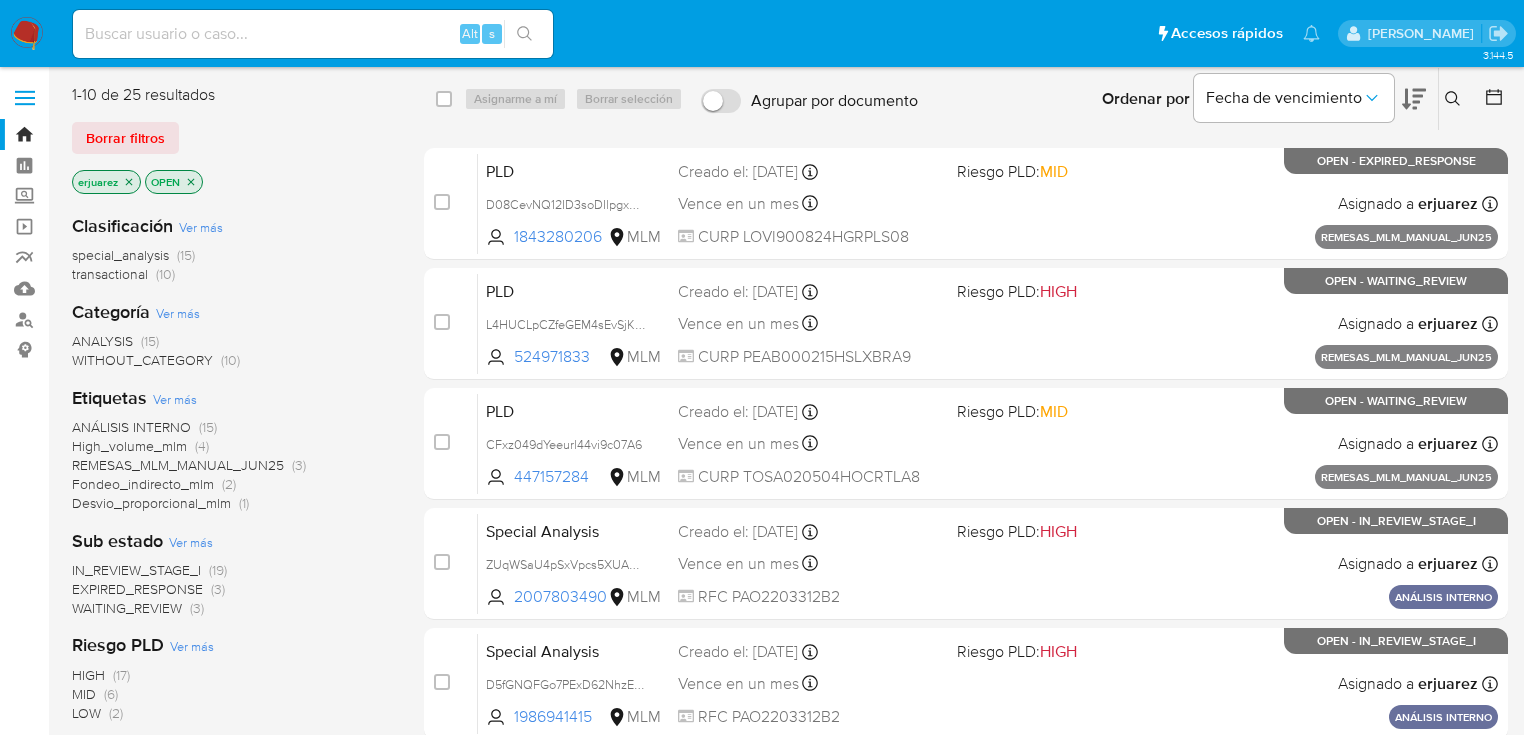click 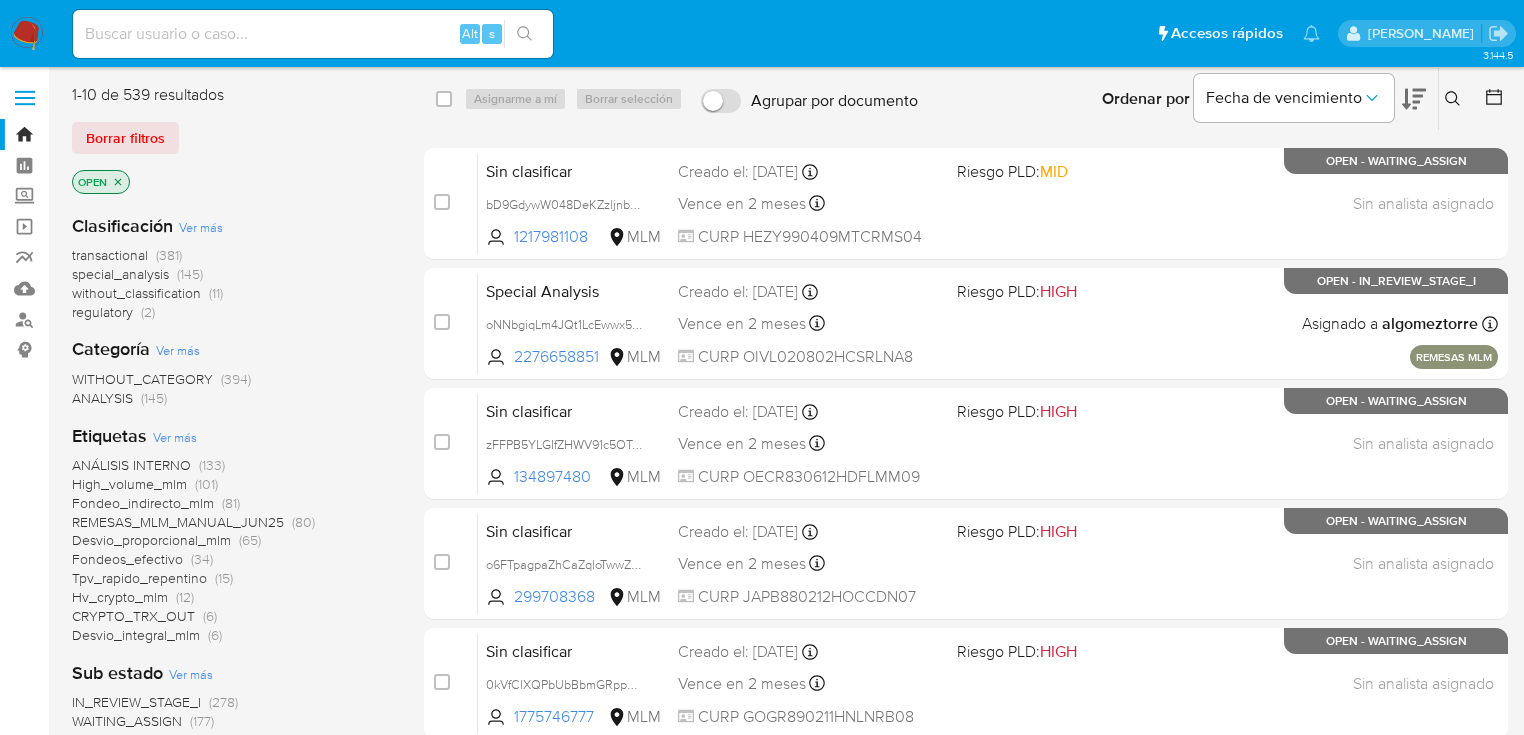 click 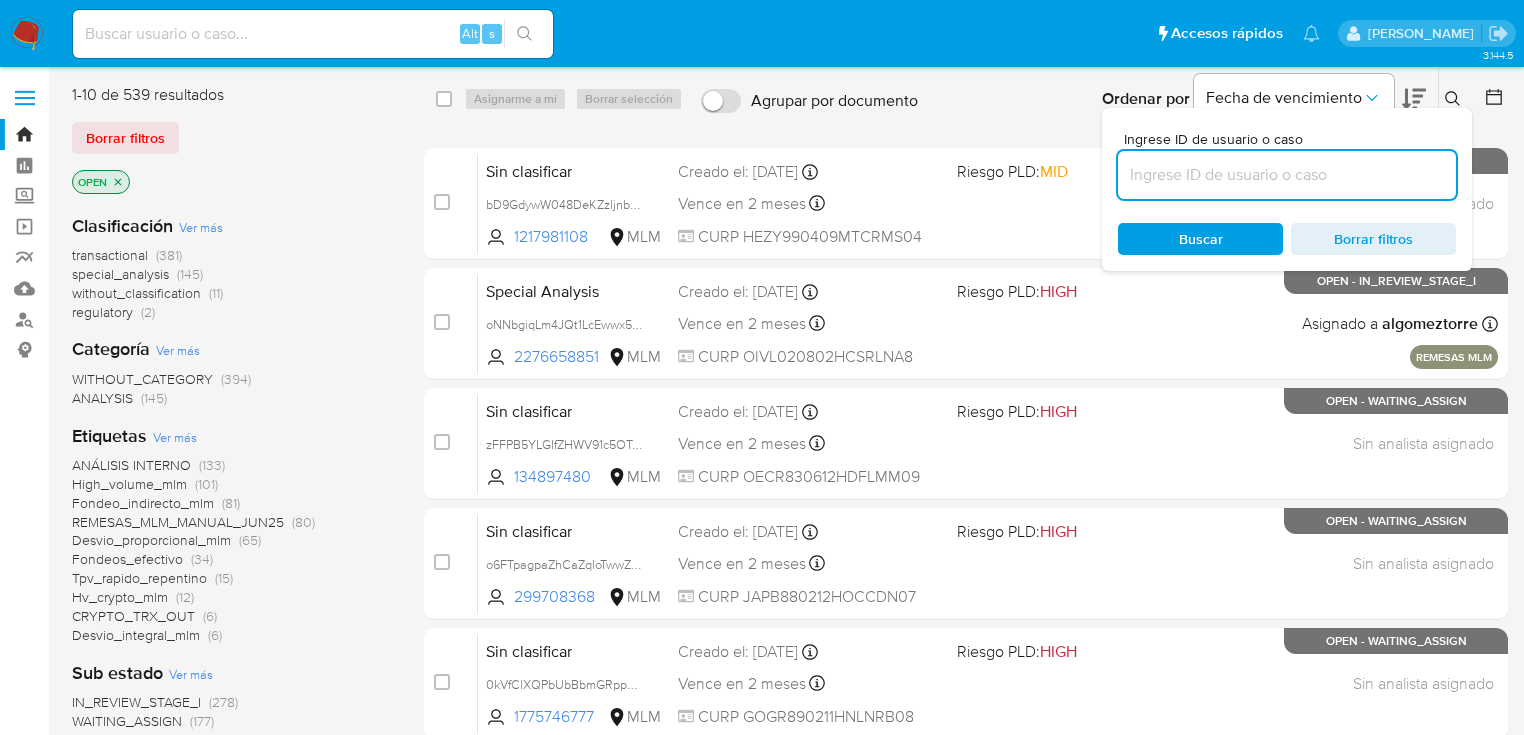 click at bounding box center [1287, 175] 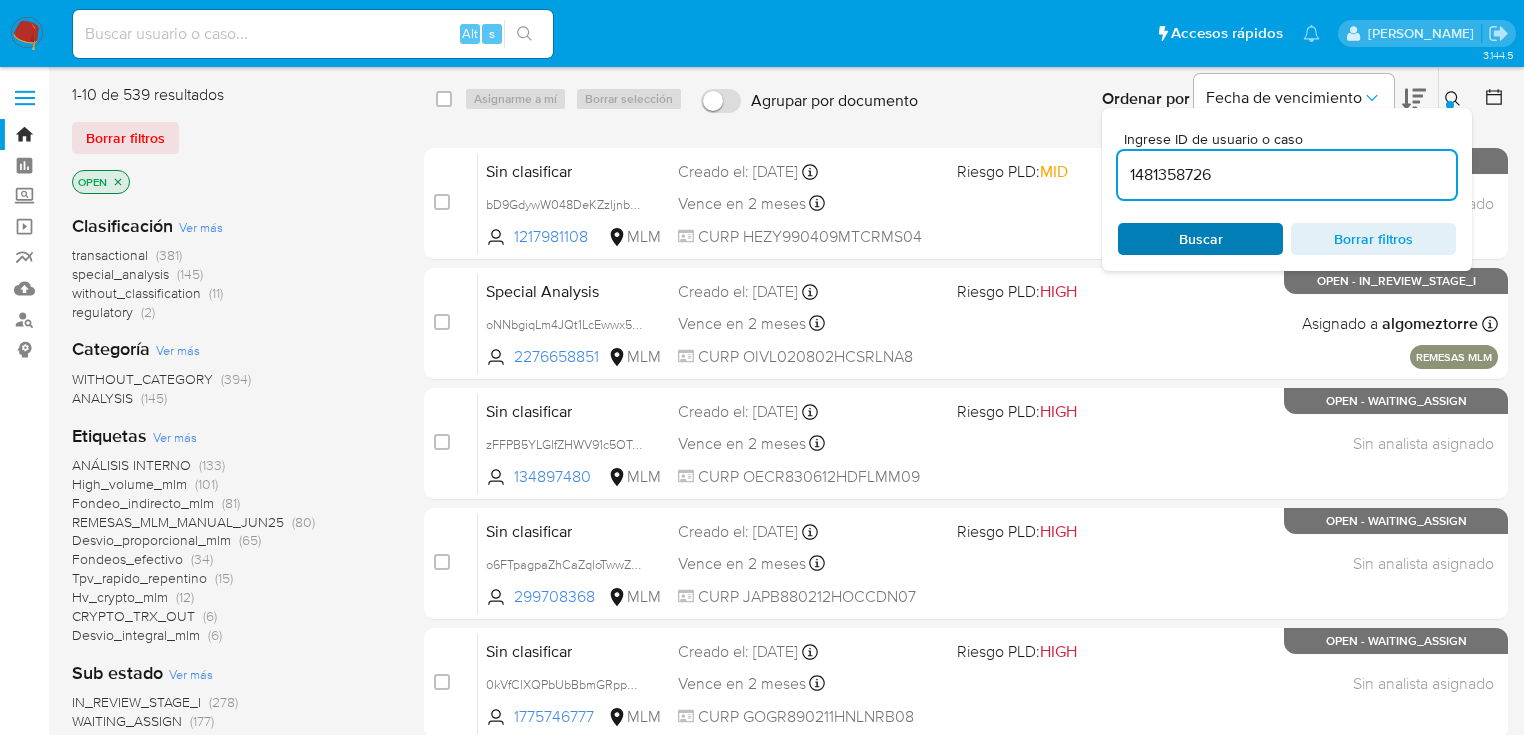 type on "1481358726" 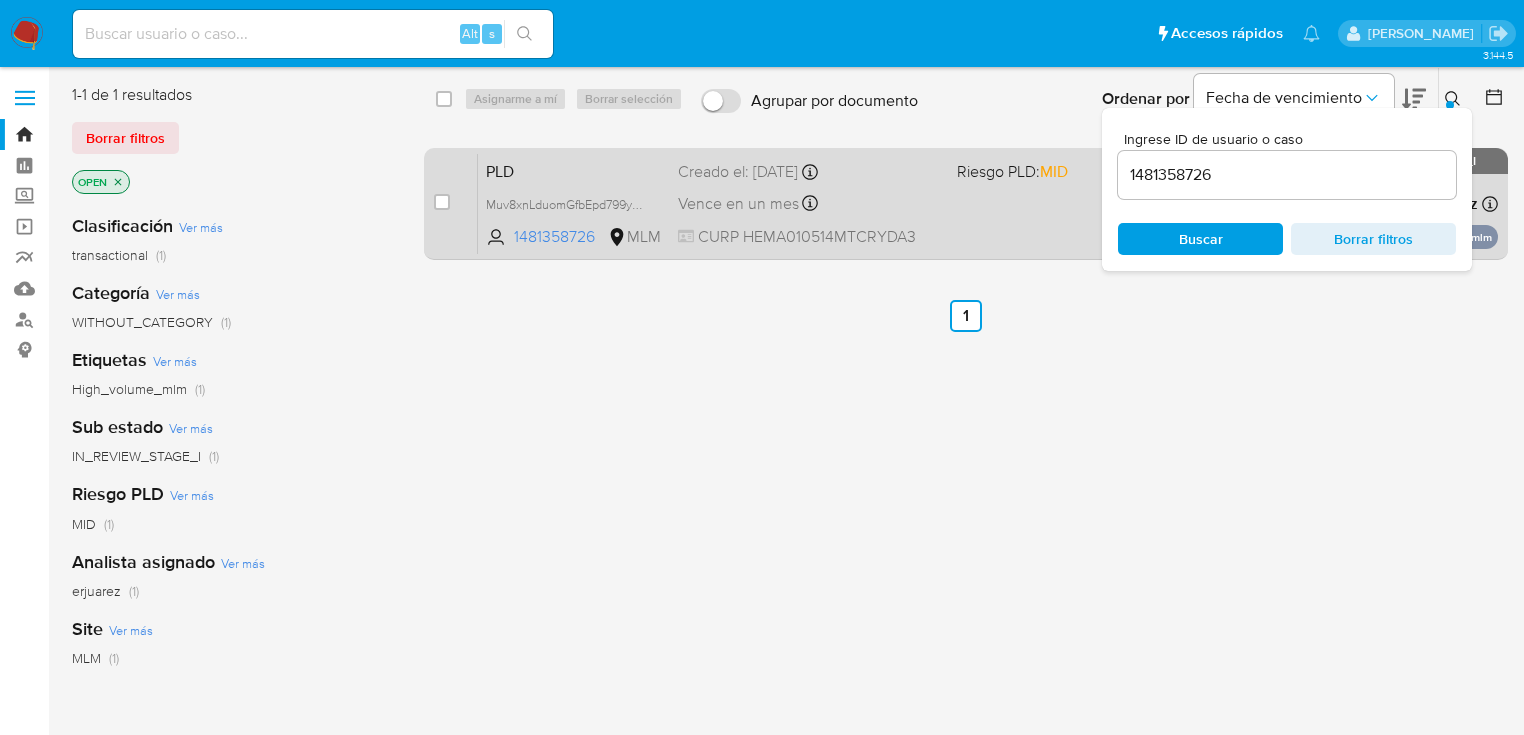 click on "Vence en un mes   Vence el 11/08/2025 02:08:55" at bounding box center [809, 203] 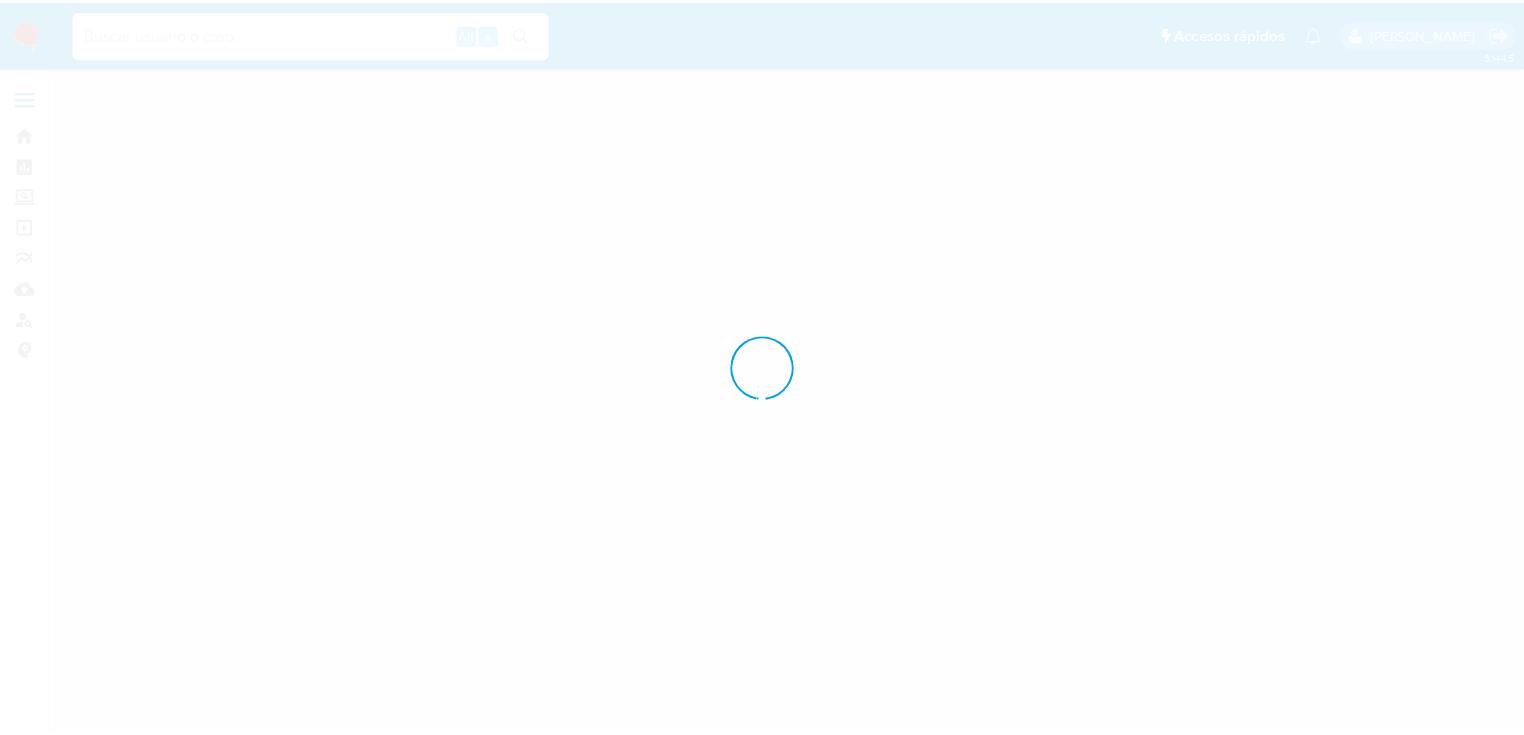 scroll, scrollTop: 0, scrollLeft: 0, axis: both 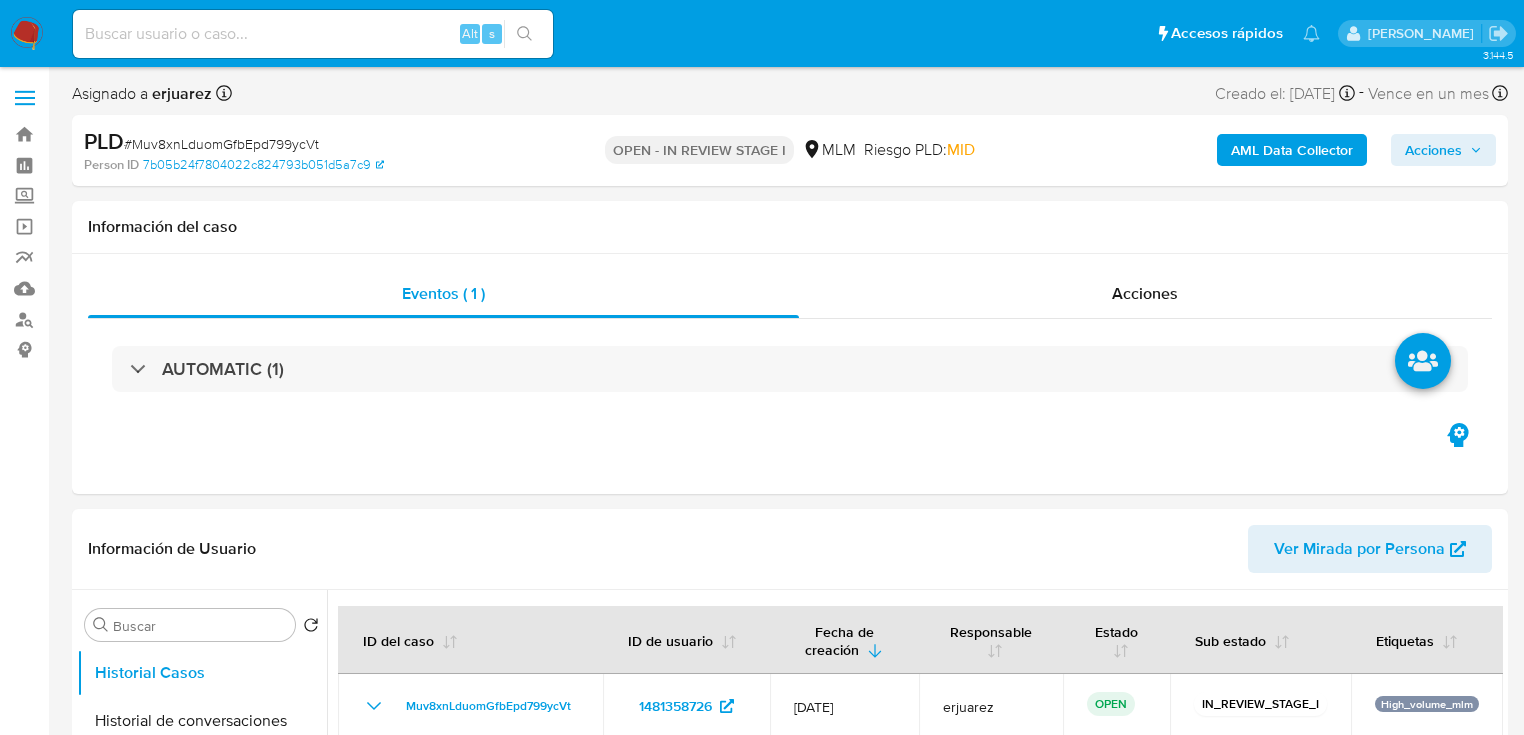 select on "10" 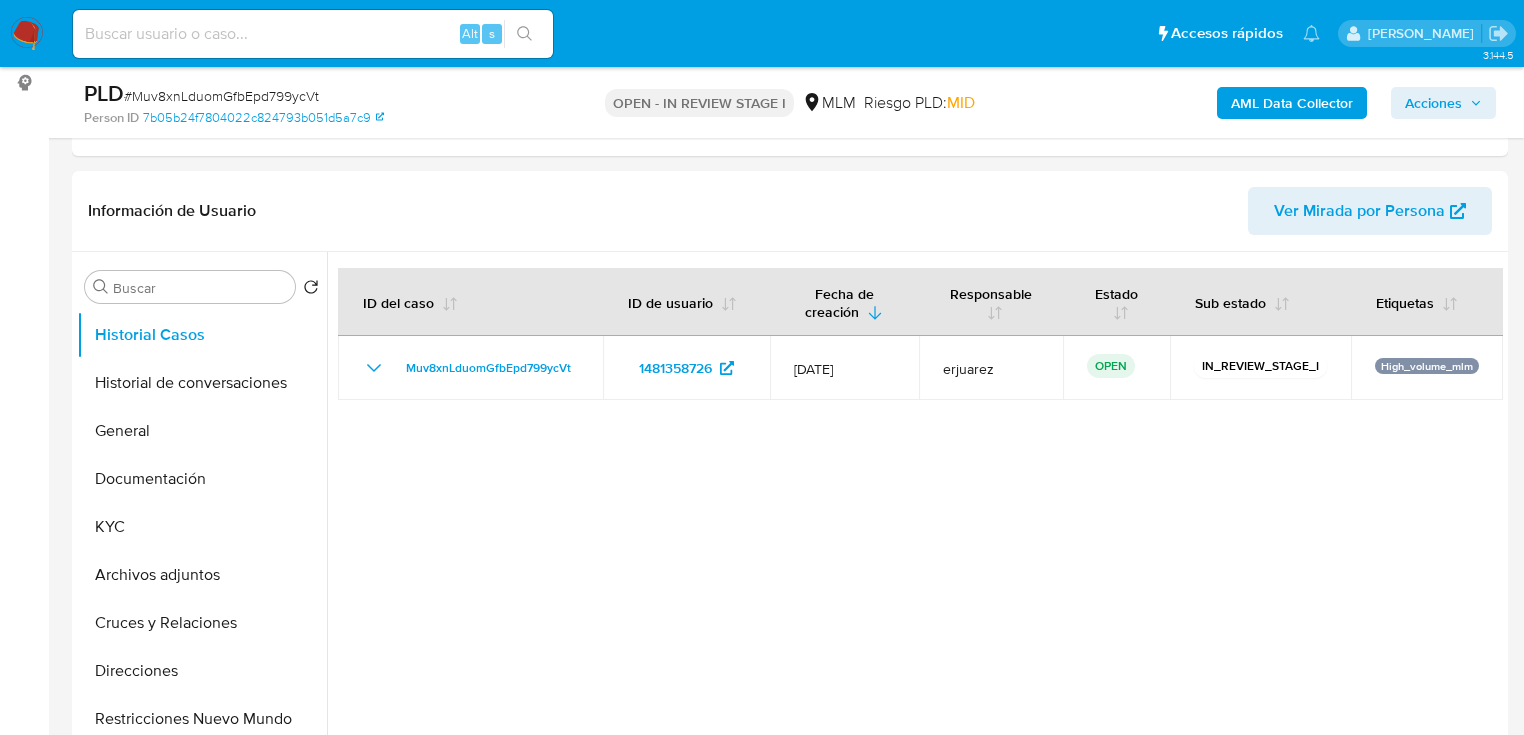 scroll, scrollTop: 320, scrollLeft: 0, axis: vertical 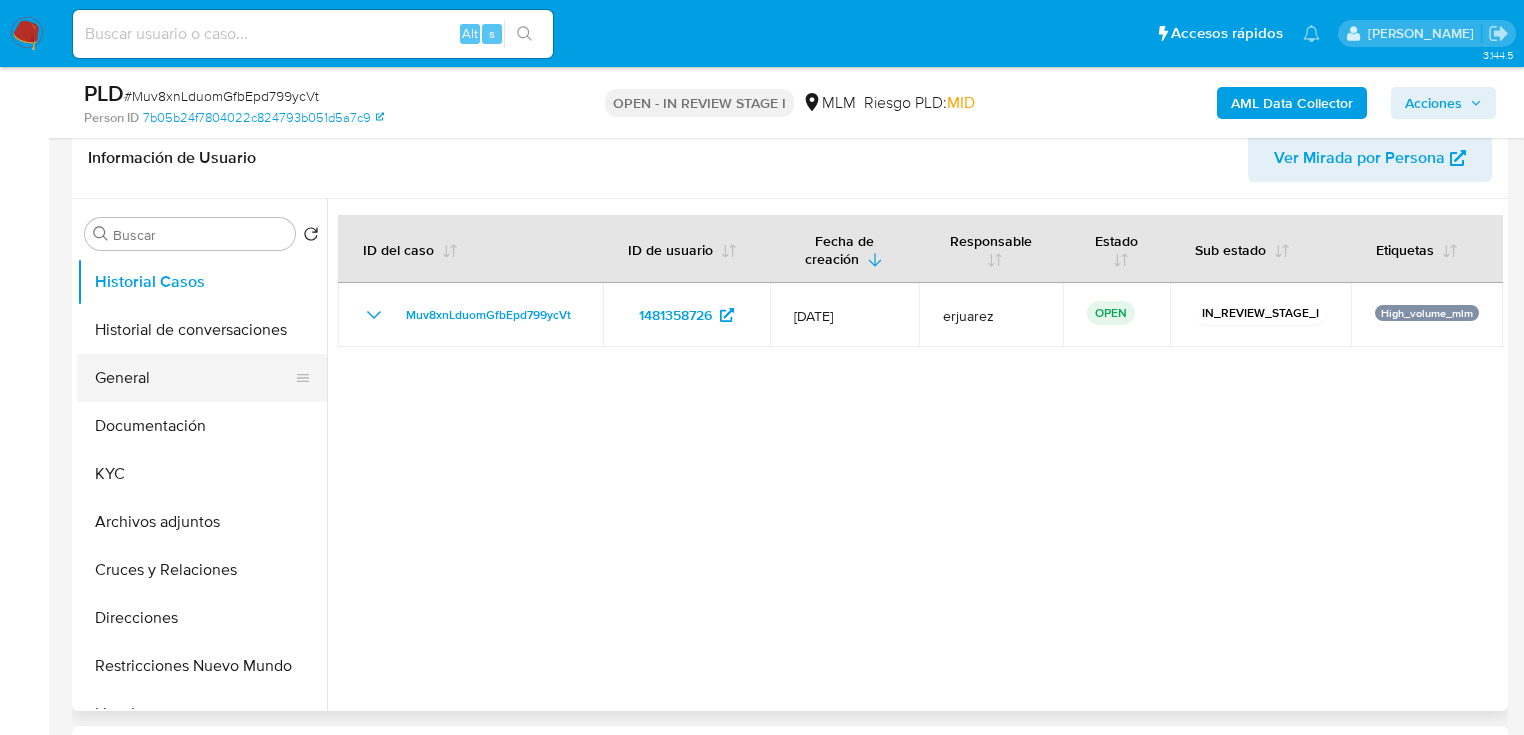 click on "General" at bounding box center [194, 378] 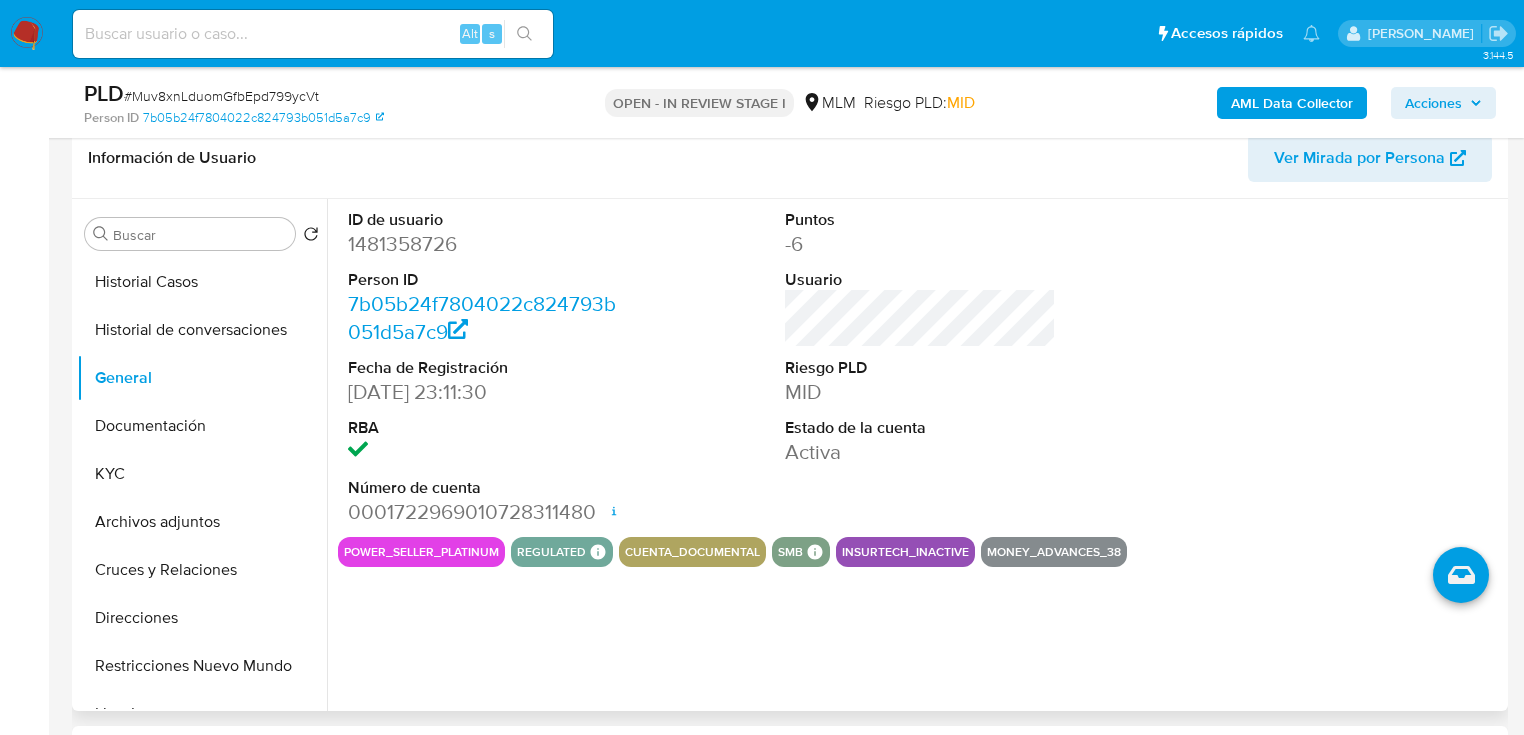type 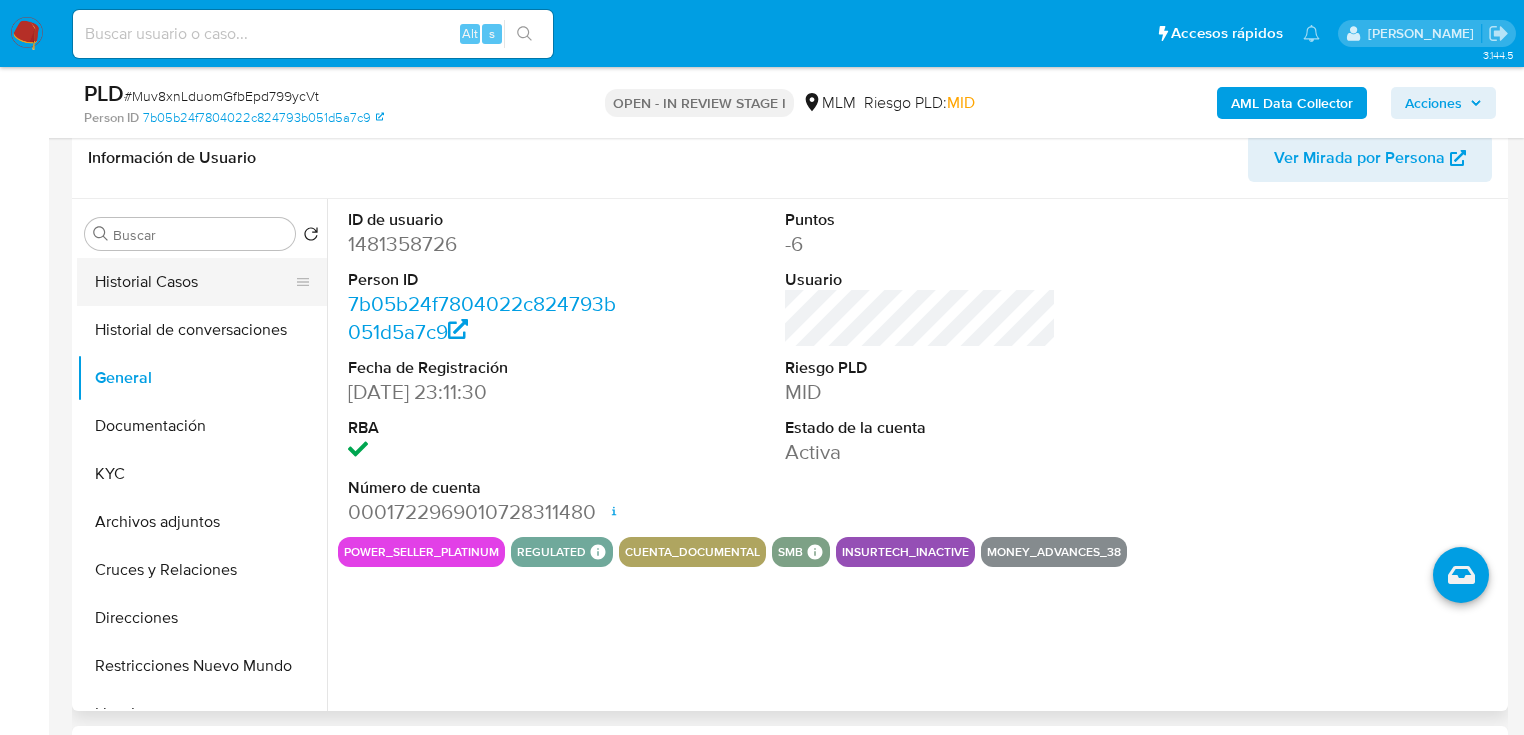 click on "Historial Casos" at bounding box center (194, 282) 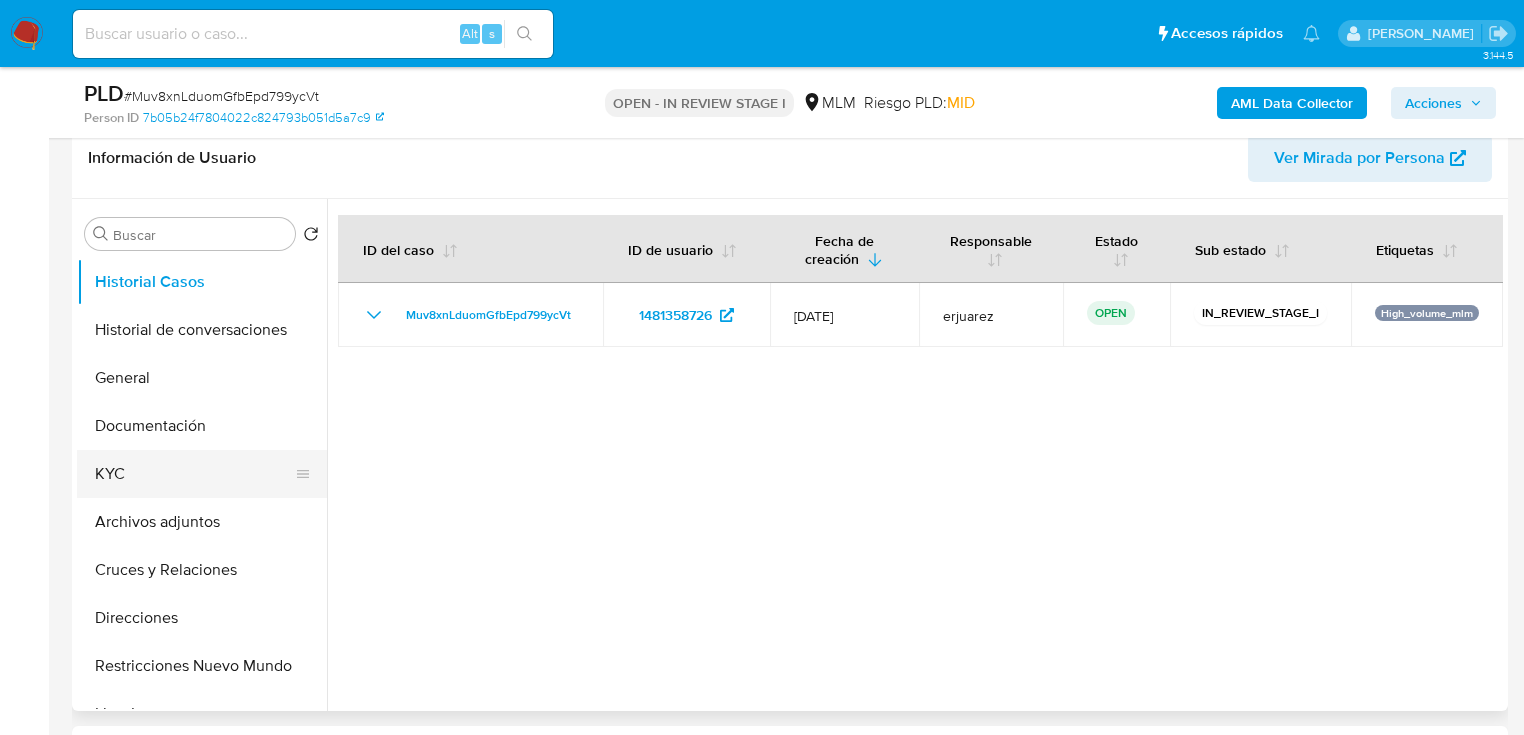 drag, startPoint x: 141, startPoint y: 471, endPoint x: 114, endPoint y: 473, distance: 27.073973 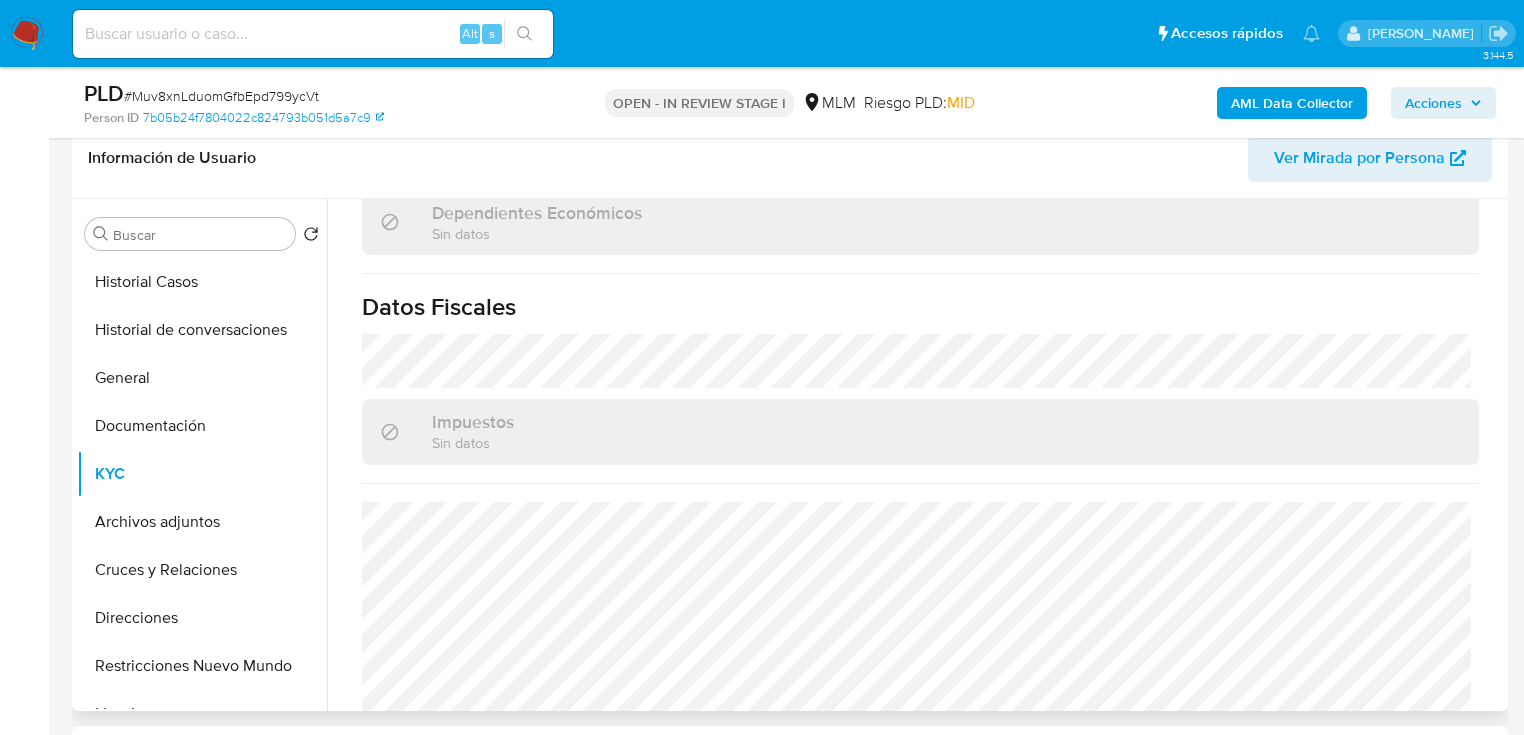 scroll, scrollTop: 1252, scrollLeft: 0, axis: vertical 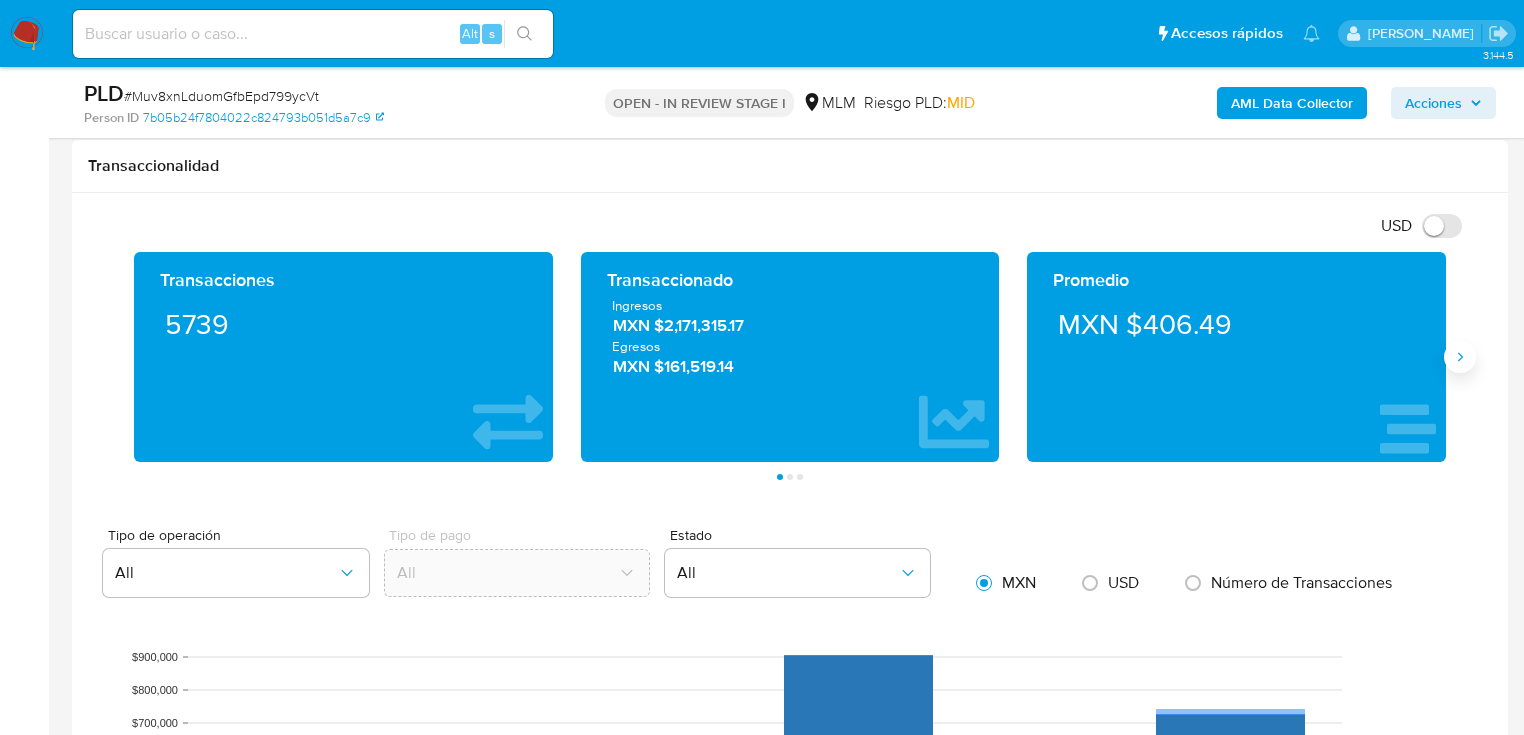 click 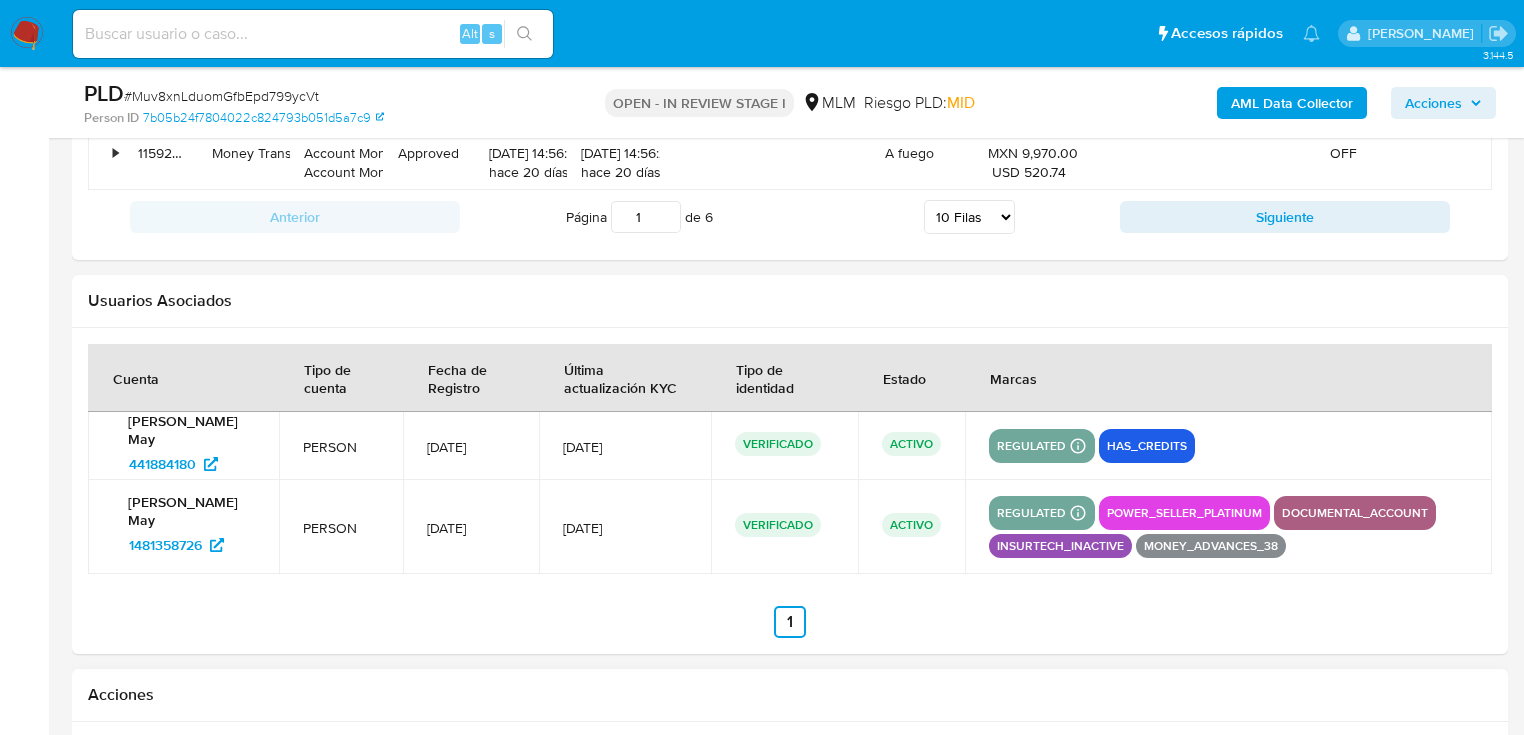 scroll, scrollTop: 2629, scrollLeft: 0, axis: vertical 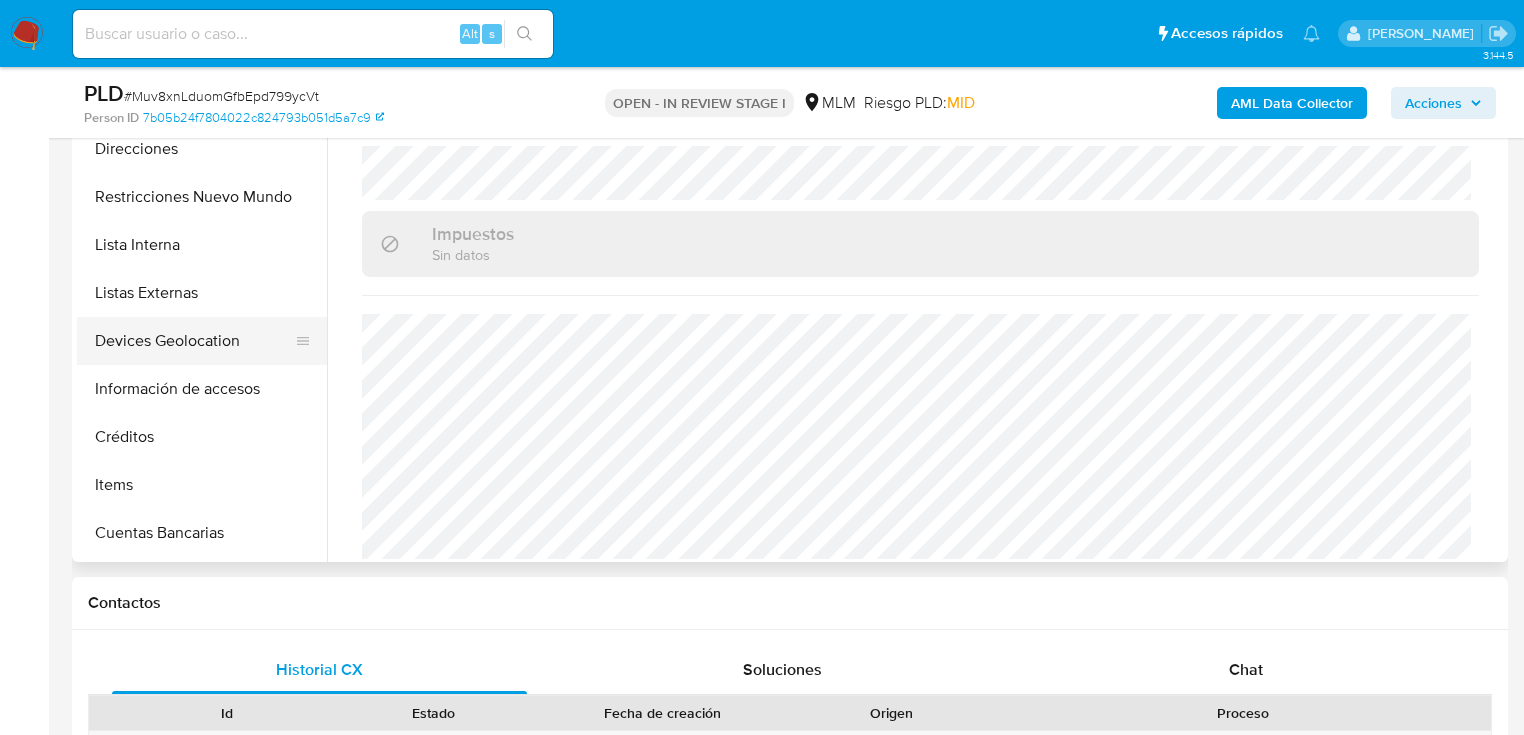 click on "Devices Geolocation" at bounding box center (194, 341) 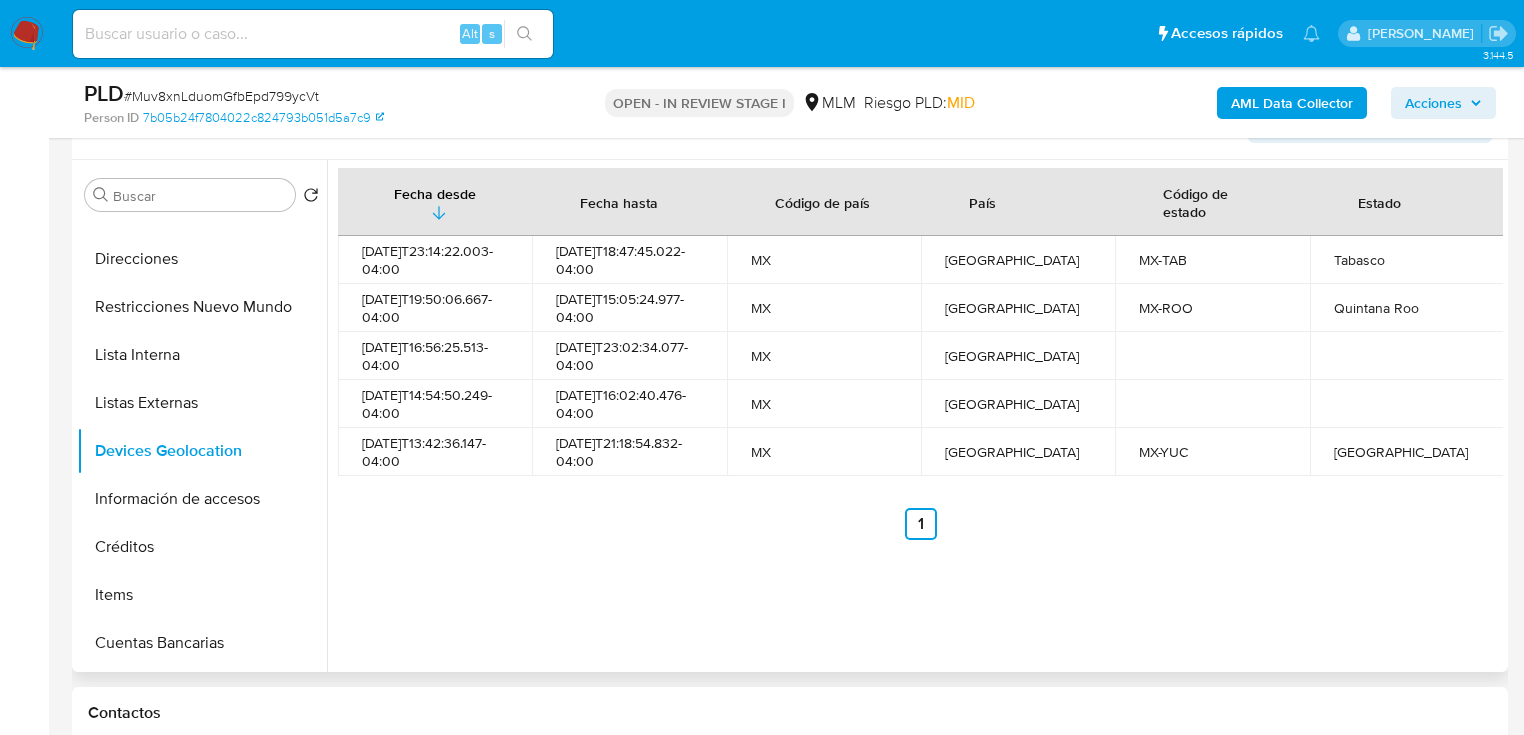 scroll, scrollTop: 309, scrollLeft: 0, axis: vertical 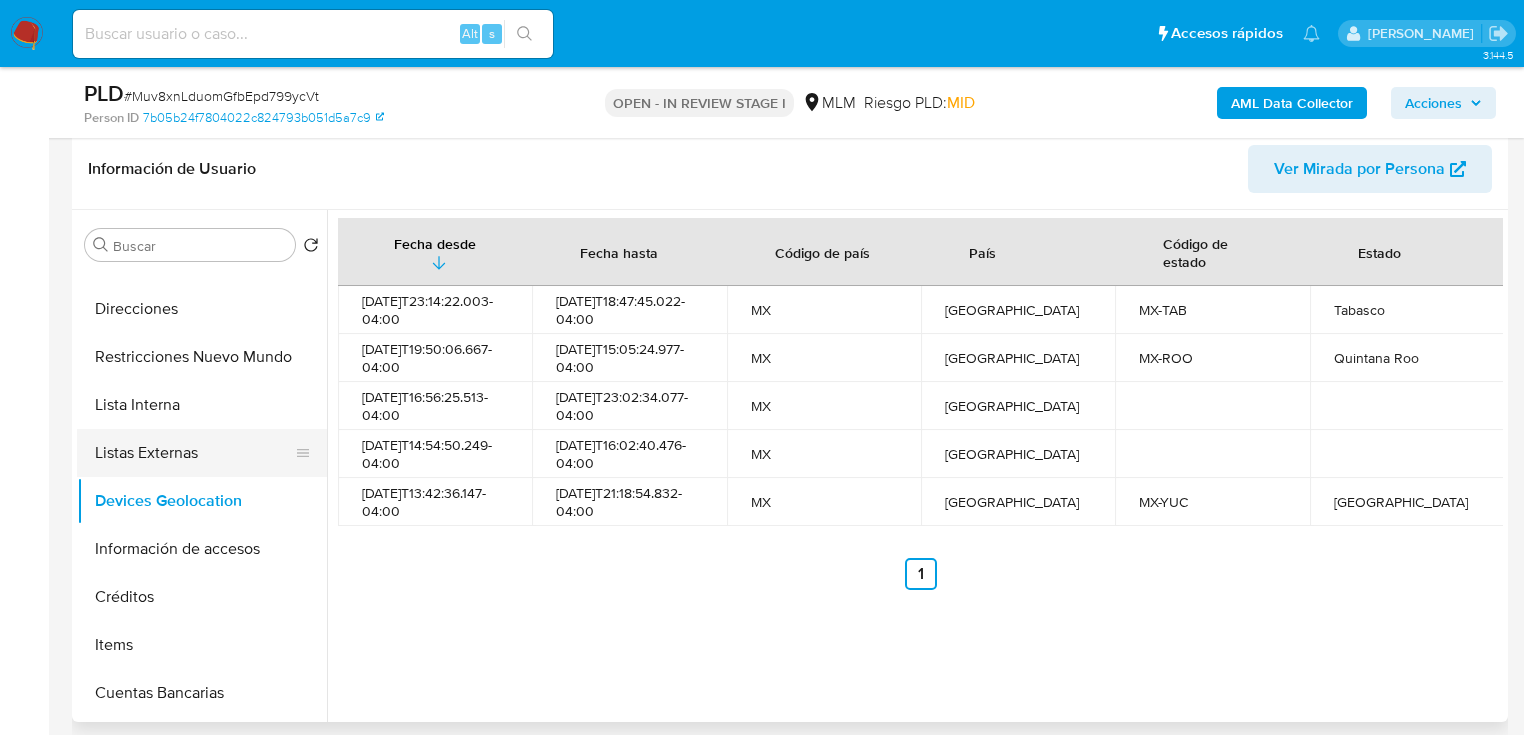 click on "Listas Externas" at bounding box center (194, 453) 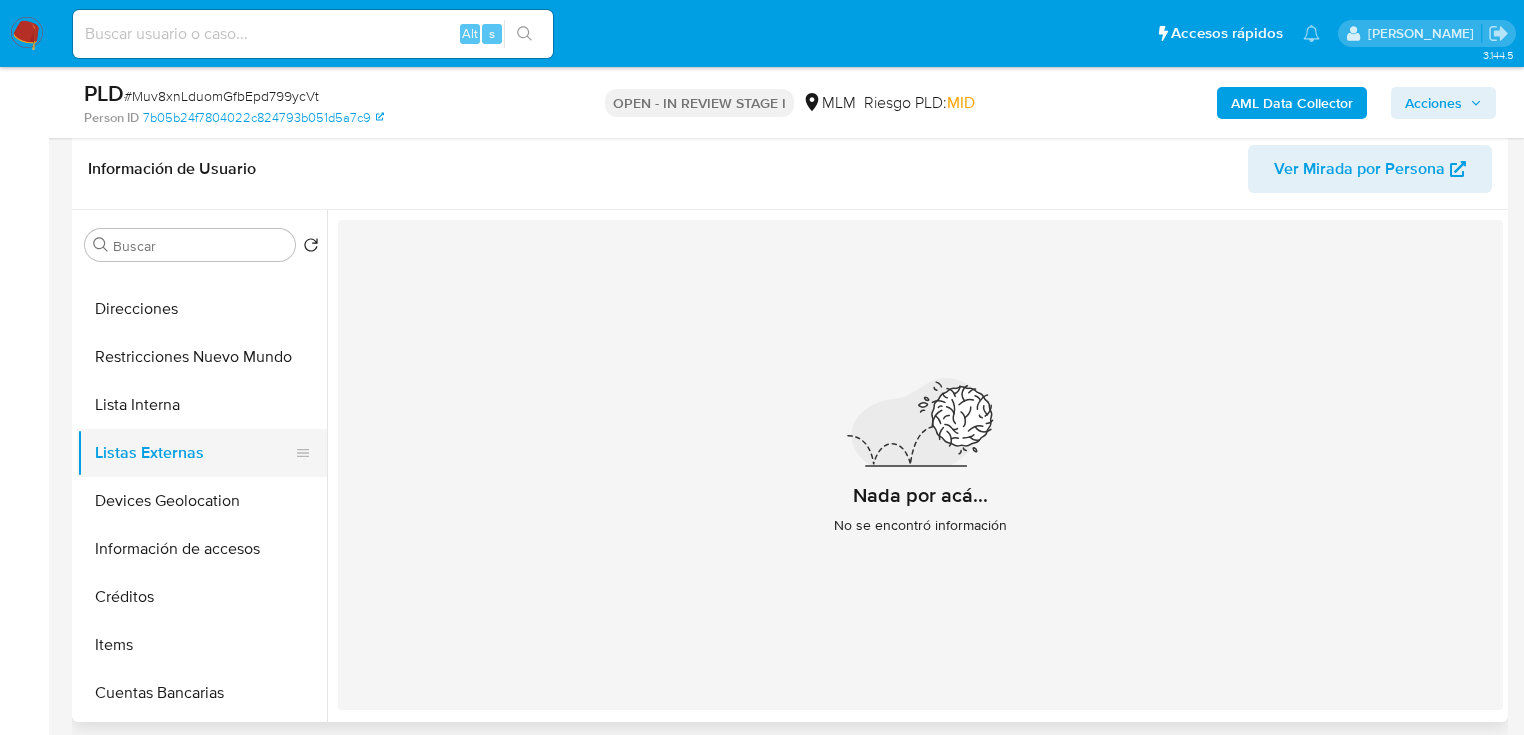 scroll, scrollTop: 0, scrollLeft: 0, axis: both 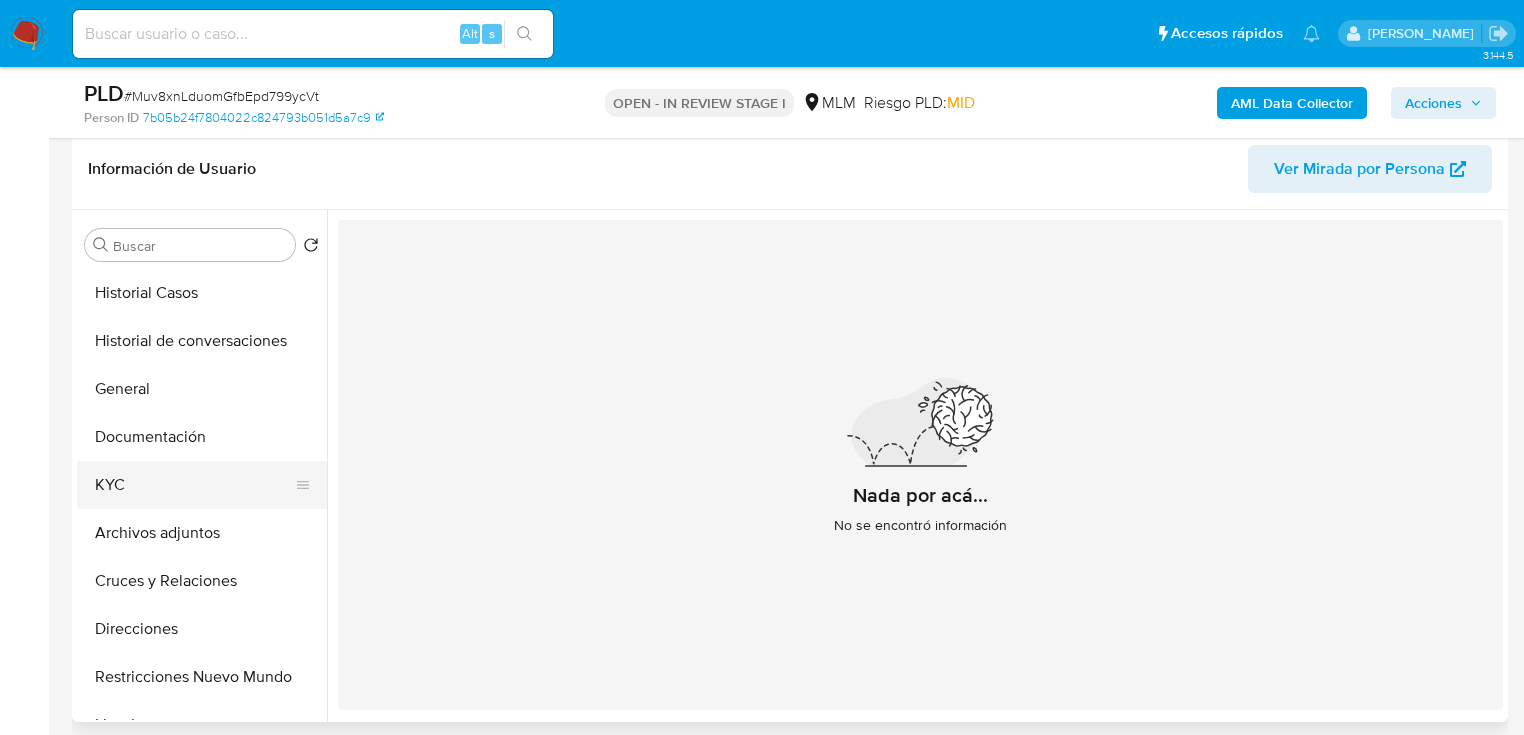click on "KYC" at bounding box center (194, 485) 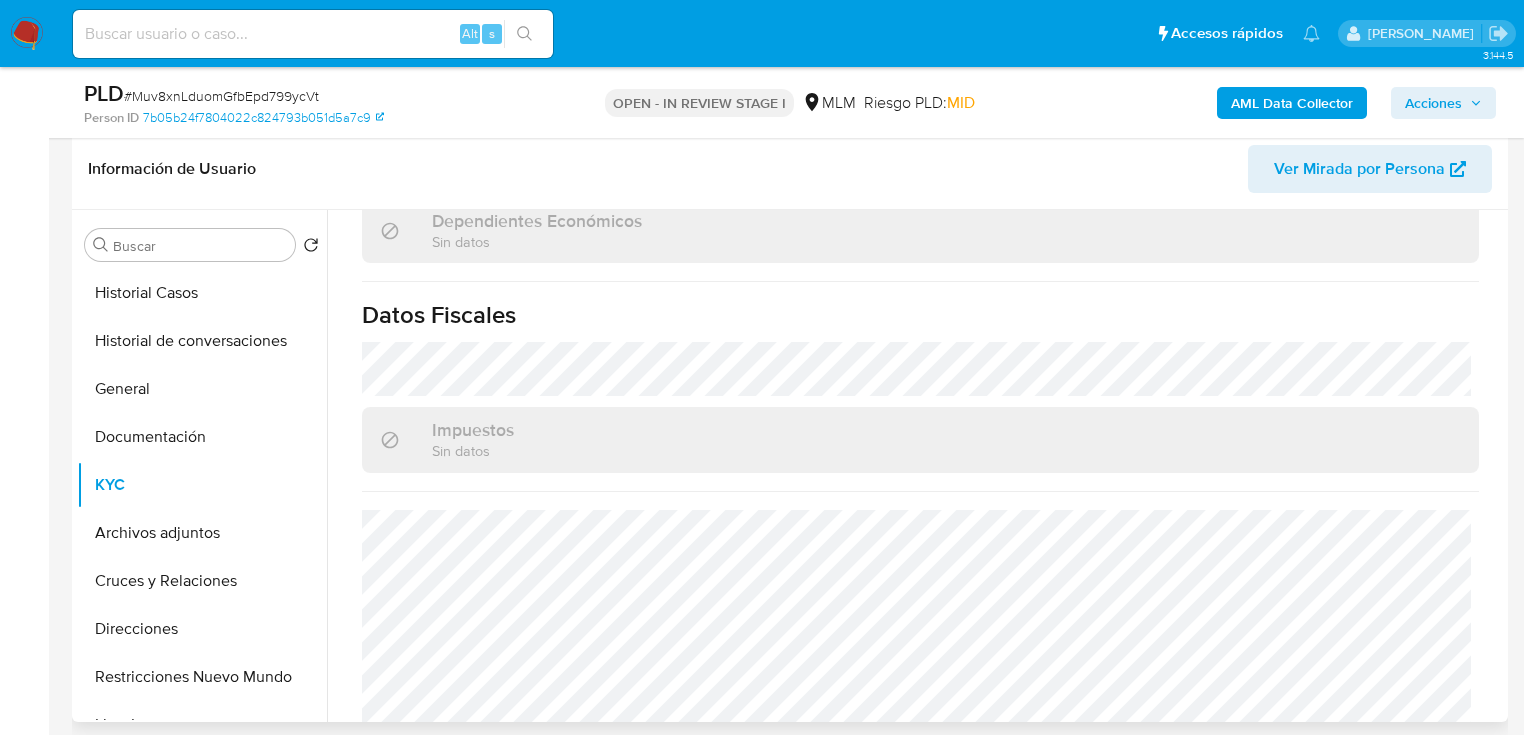 scroll, scrollTop: 1197, scrollLeft: 0, axis: vertical 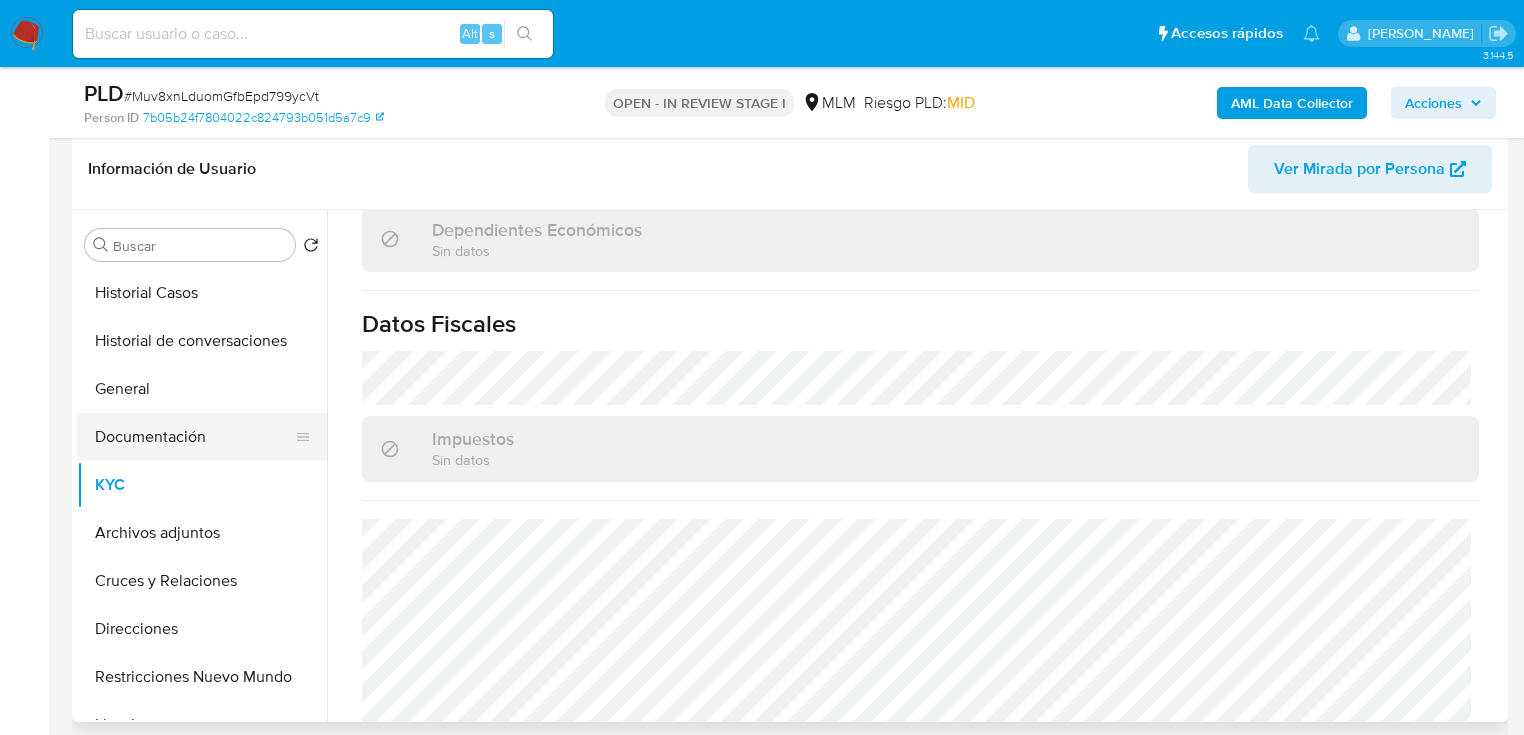 click on "Documentación" at bounding box center (194, 437) 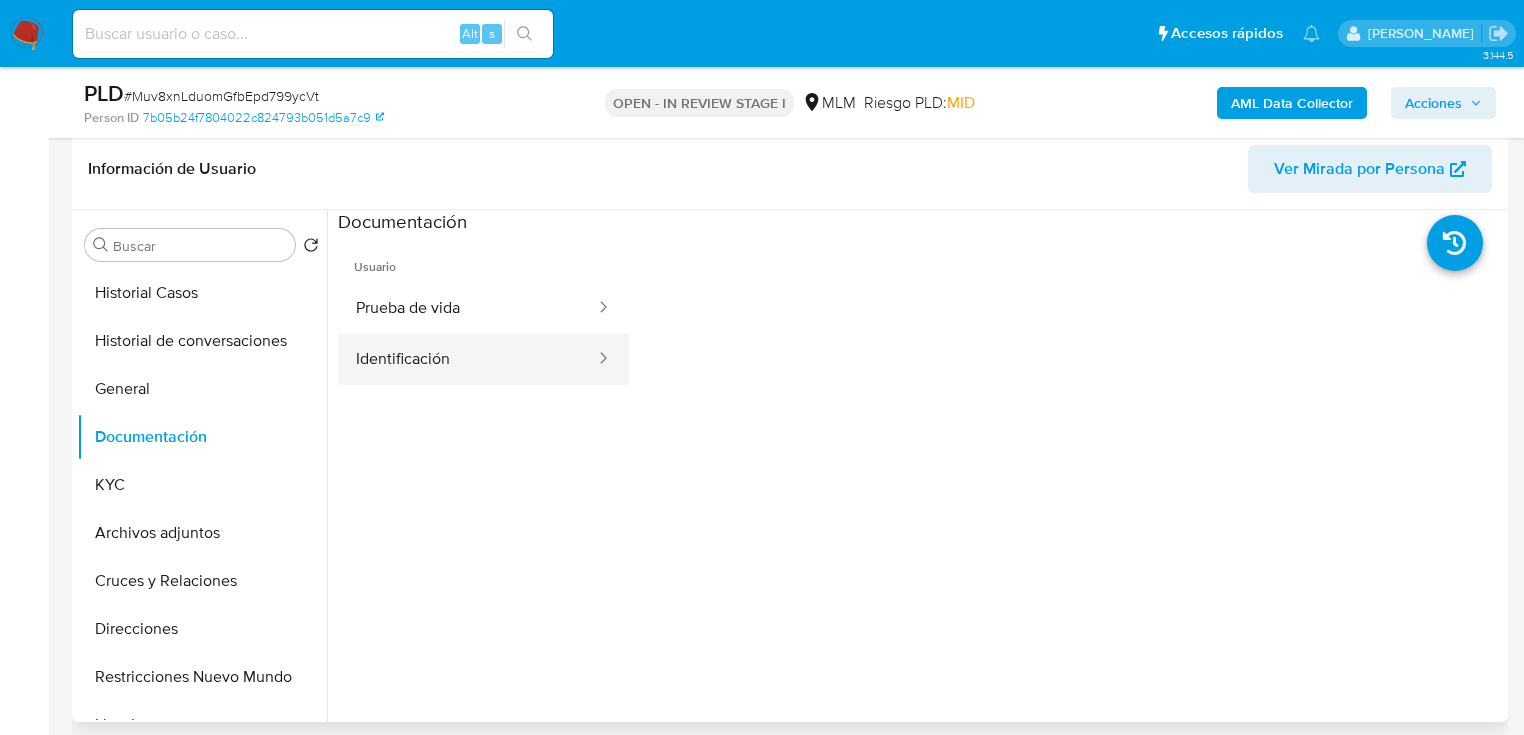 click on "Identificación" at bounding box center [467, 359] 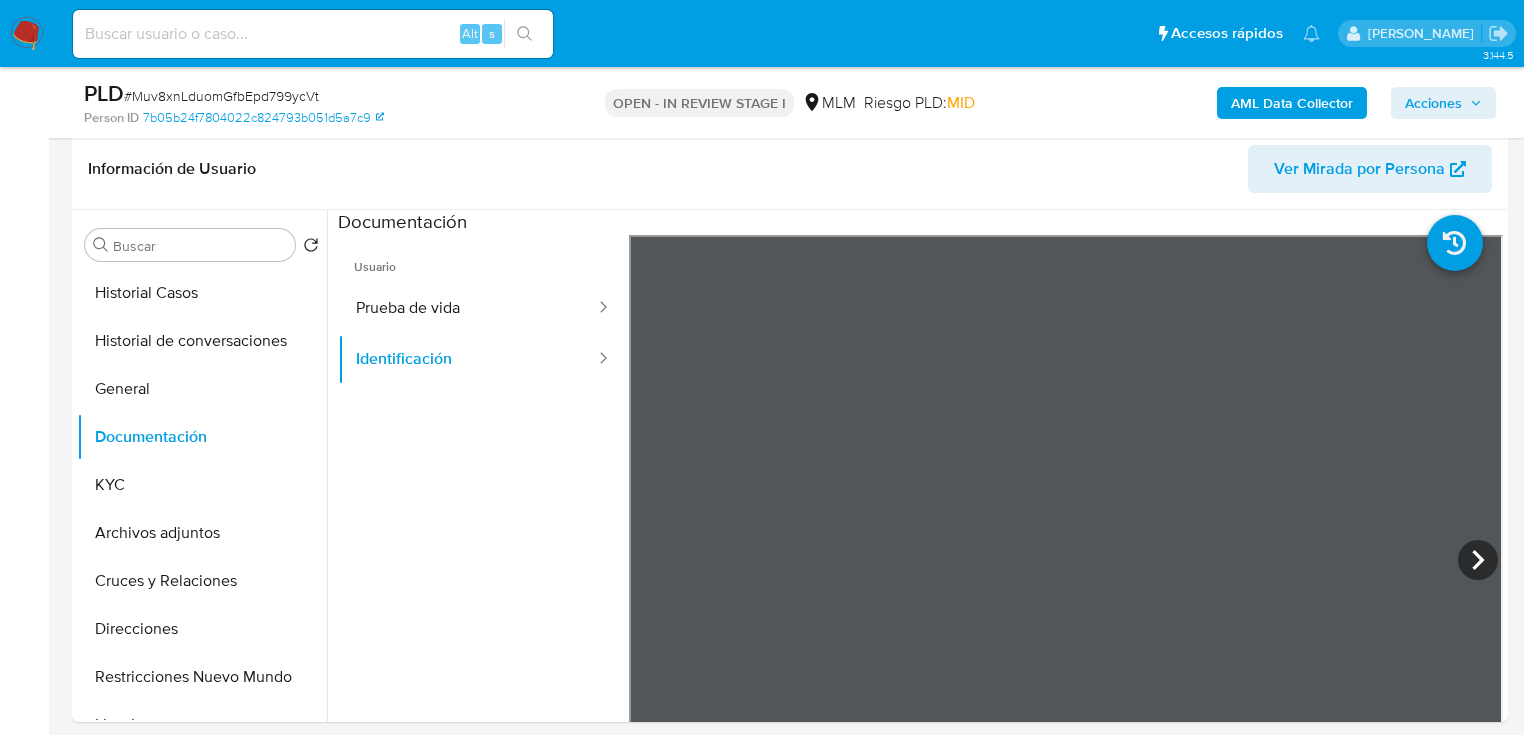 type 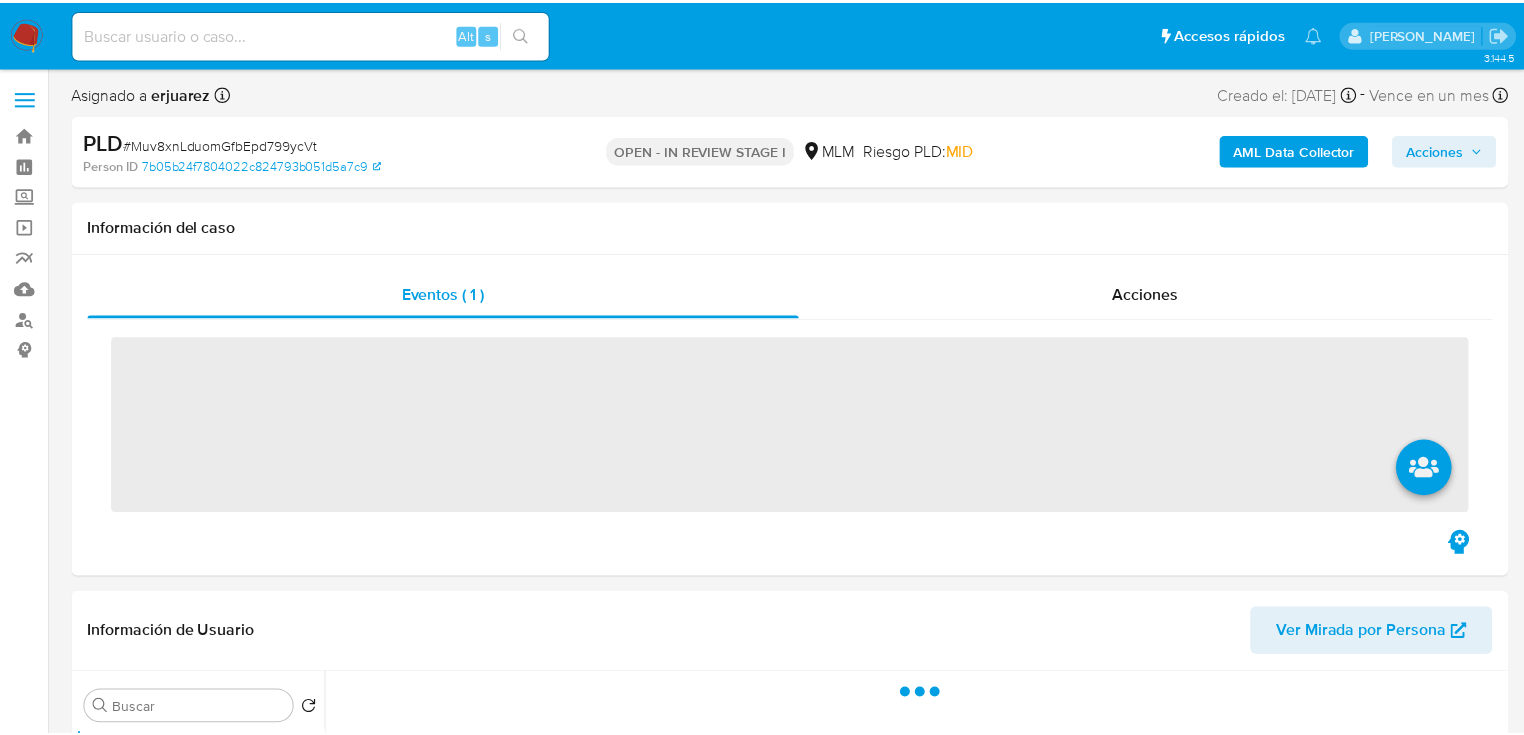 scroll, scrollTop: 0, scrollLeft: 0, axis: both 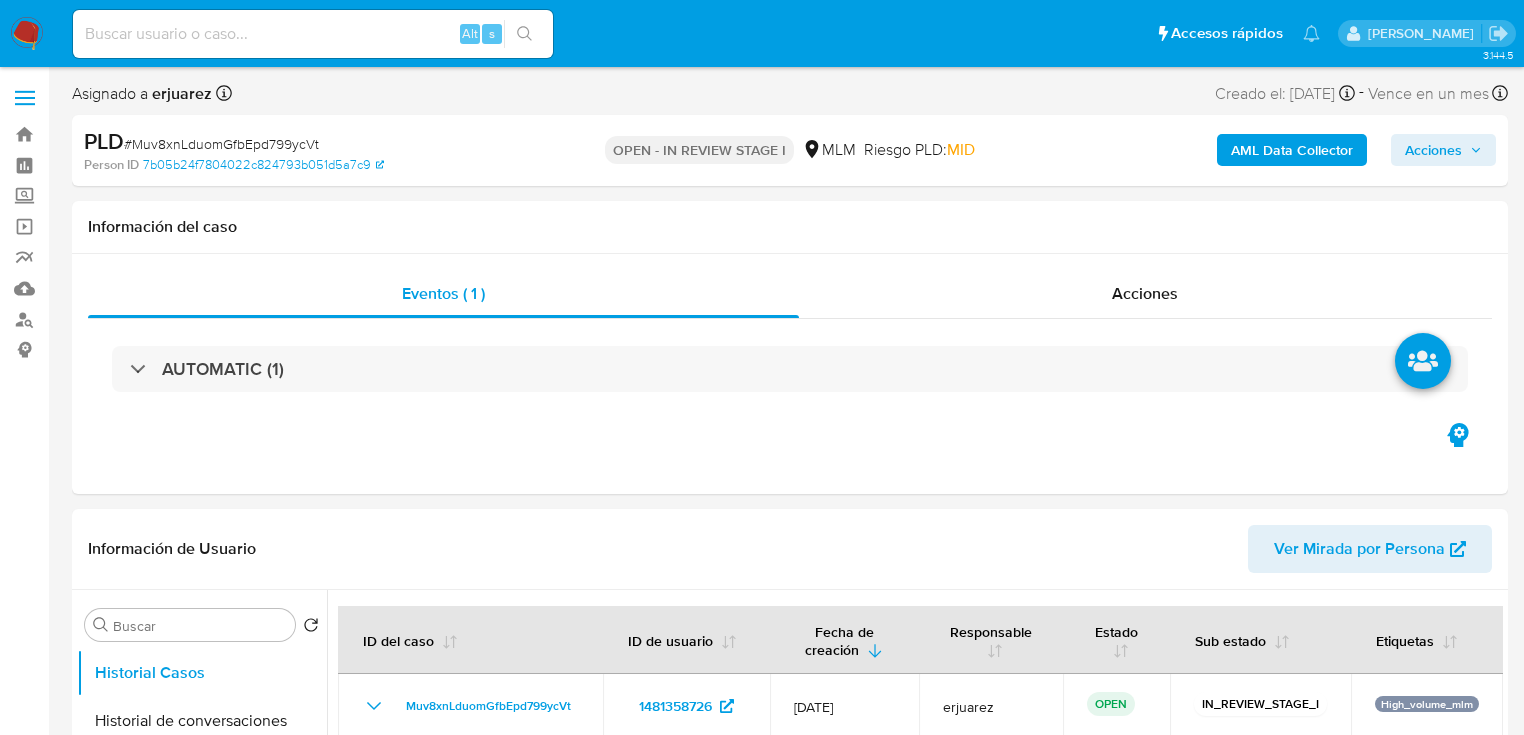 select on "10" 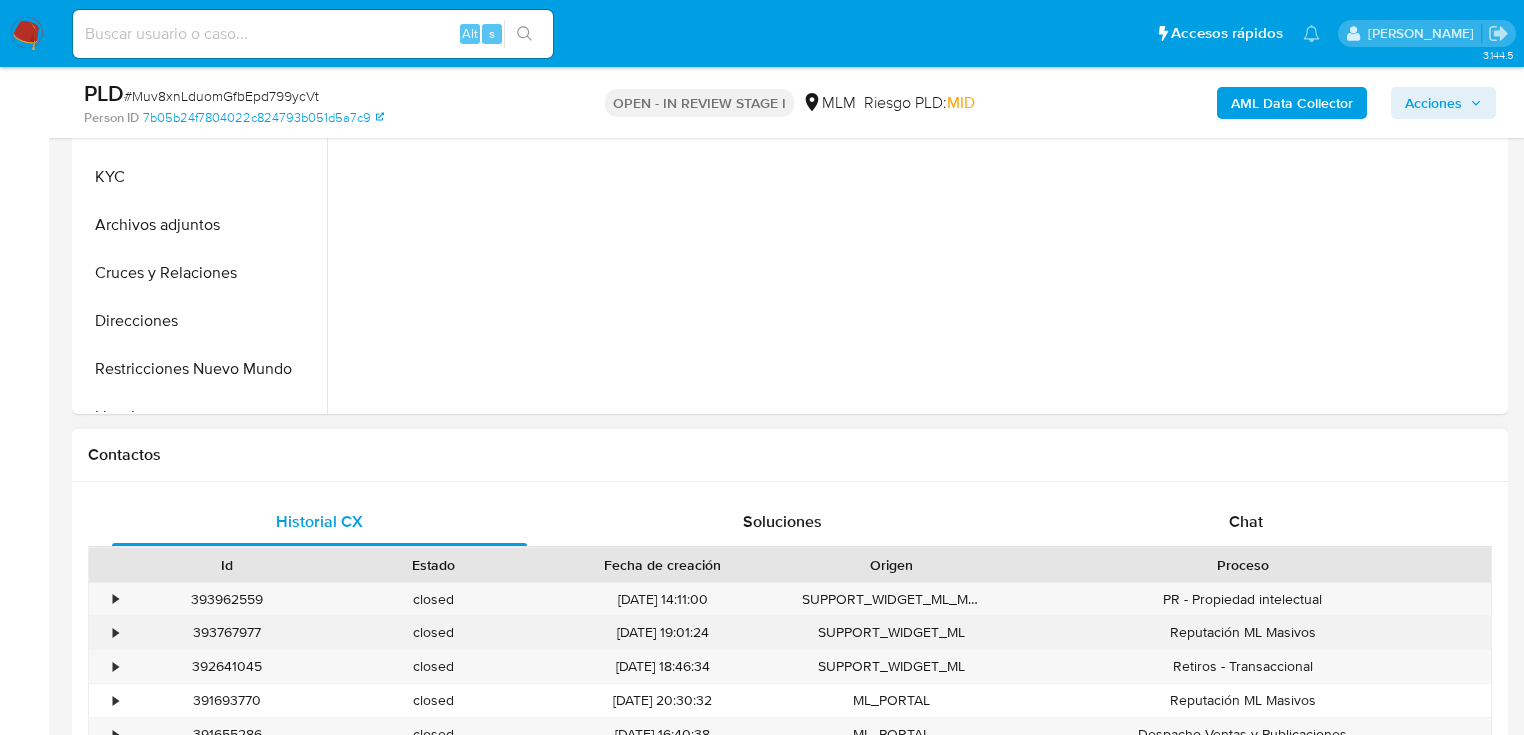 scroll, scrollTop: 640, scrollLeft: 0, axis: vertical 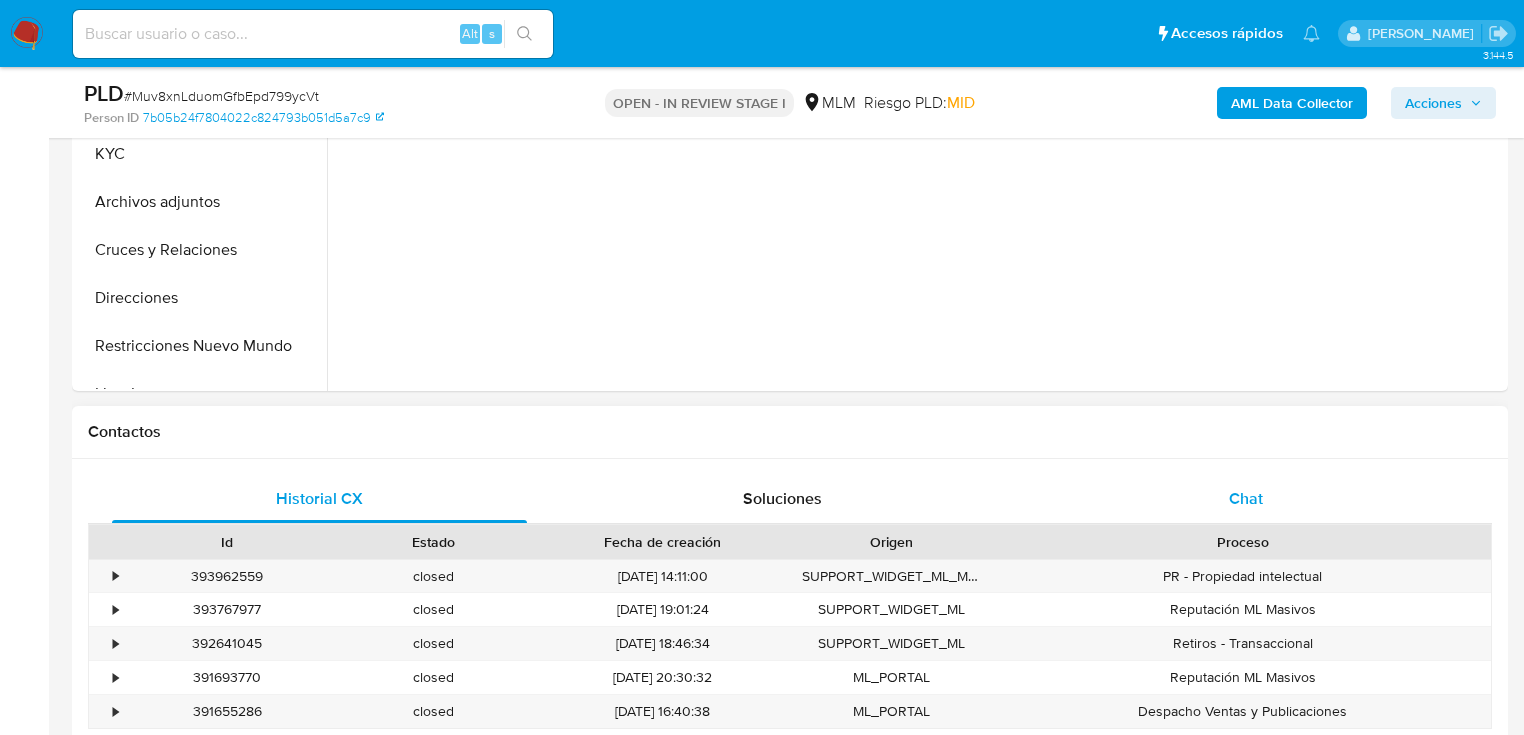 click on "Chat" at bounding box center (1246, 499) 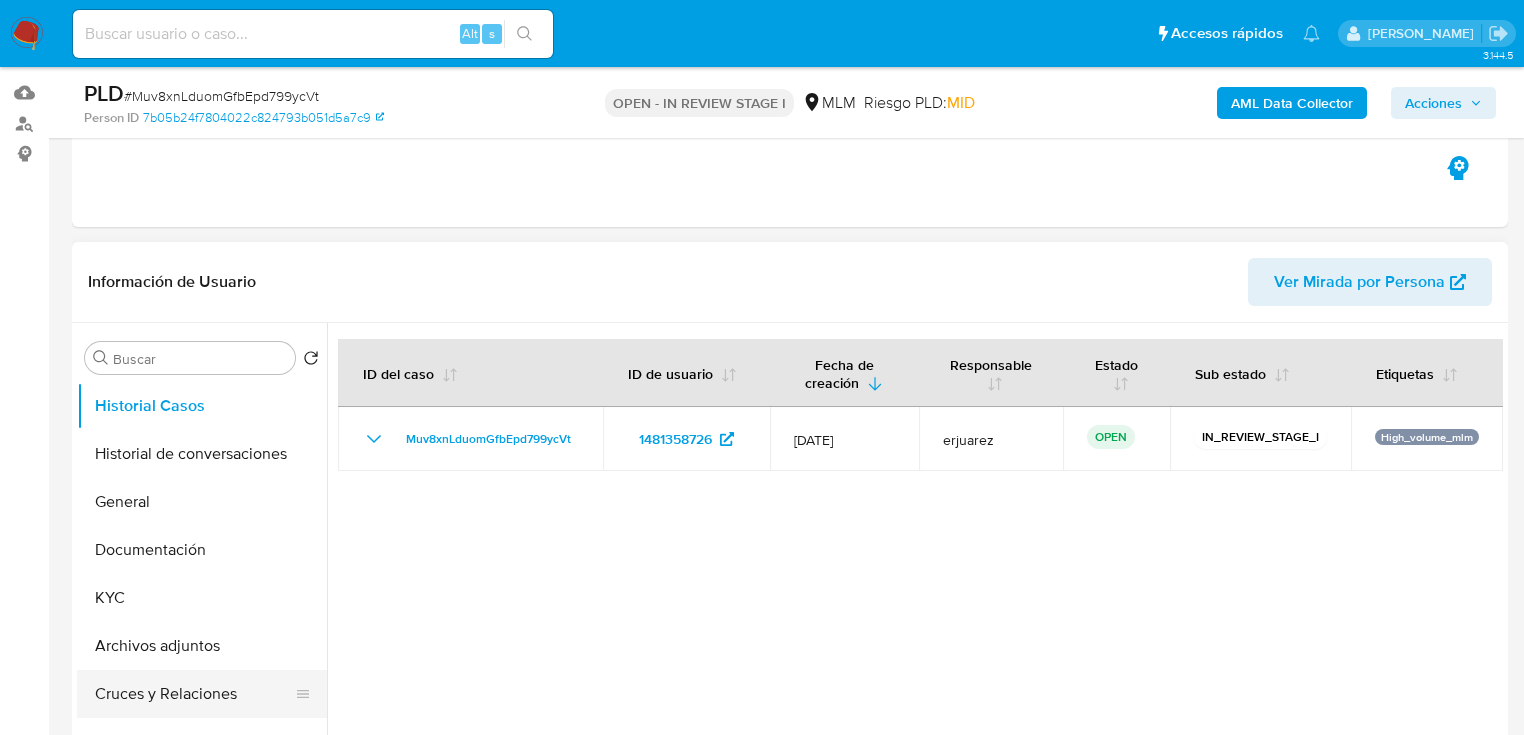 scroll, scrollTop: 400, scrollLeft: 0, axis: vertical 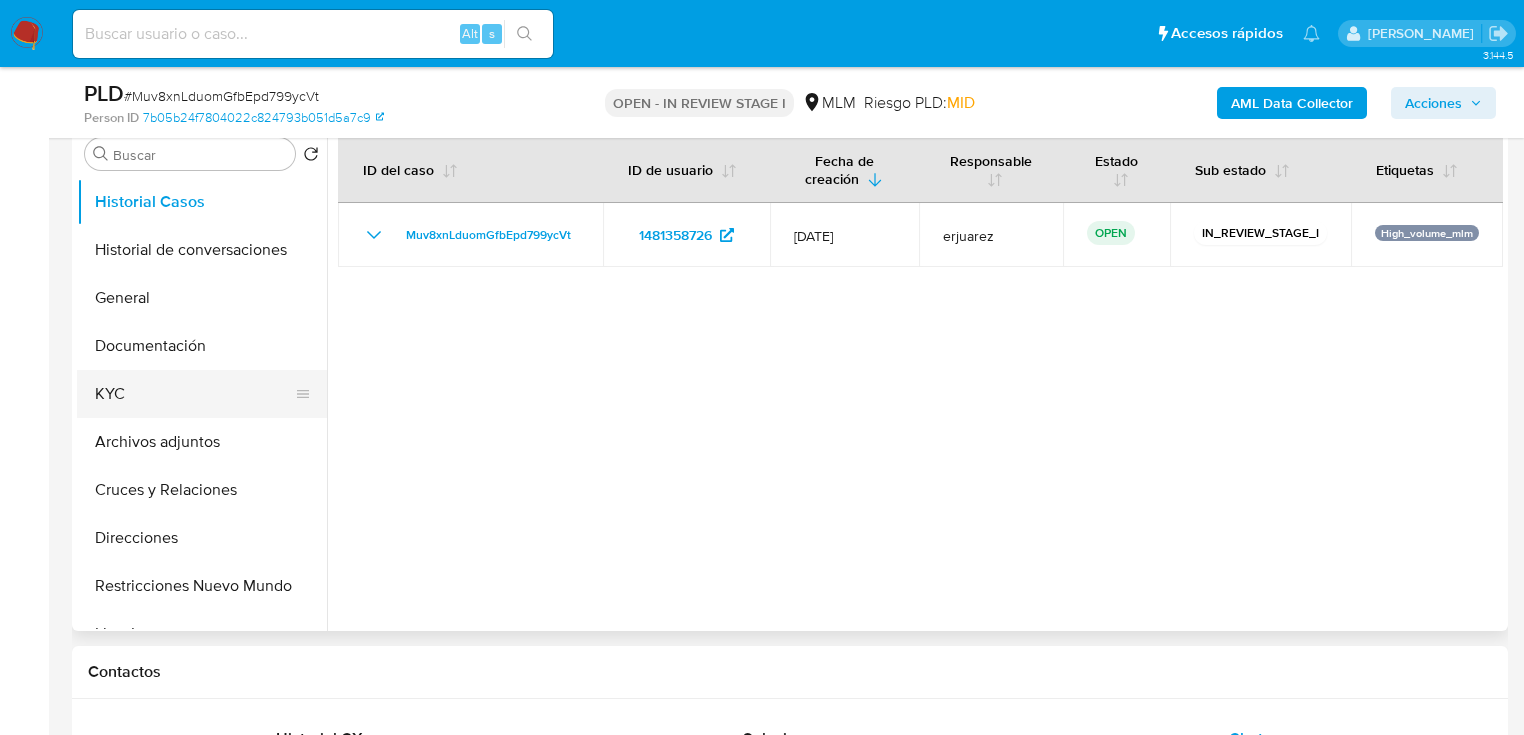 click on "KYC" at bounding box center (194, 394) 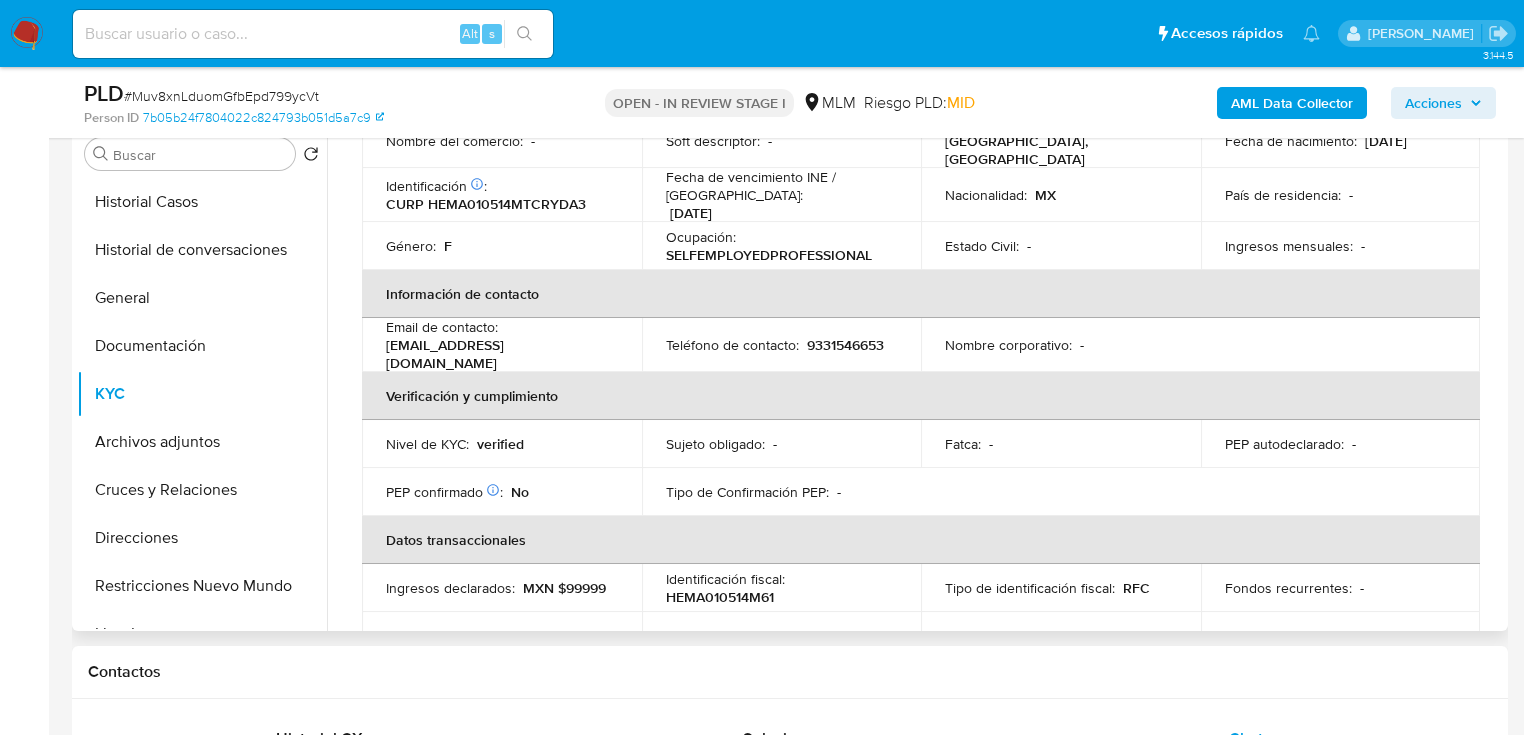 scroll, scrollTop: 123, scrollLeft: 0, axis: vertical 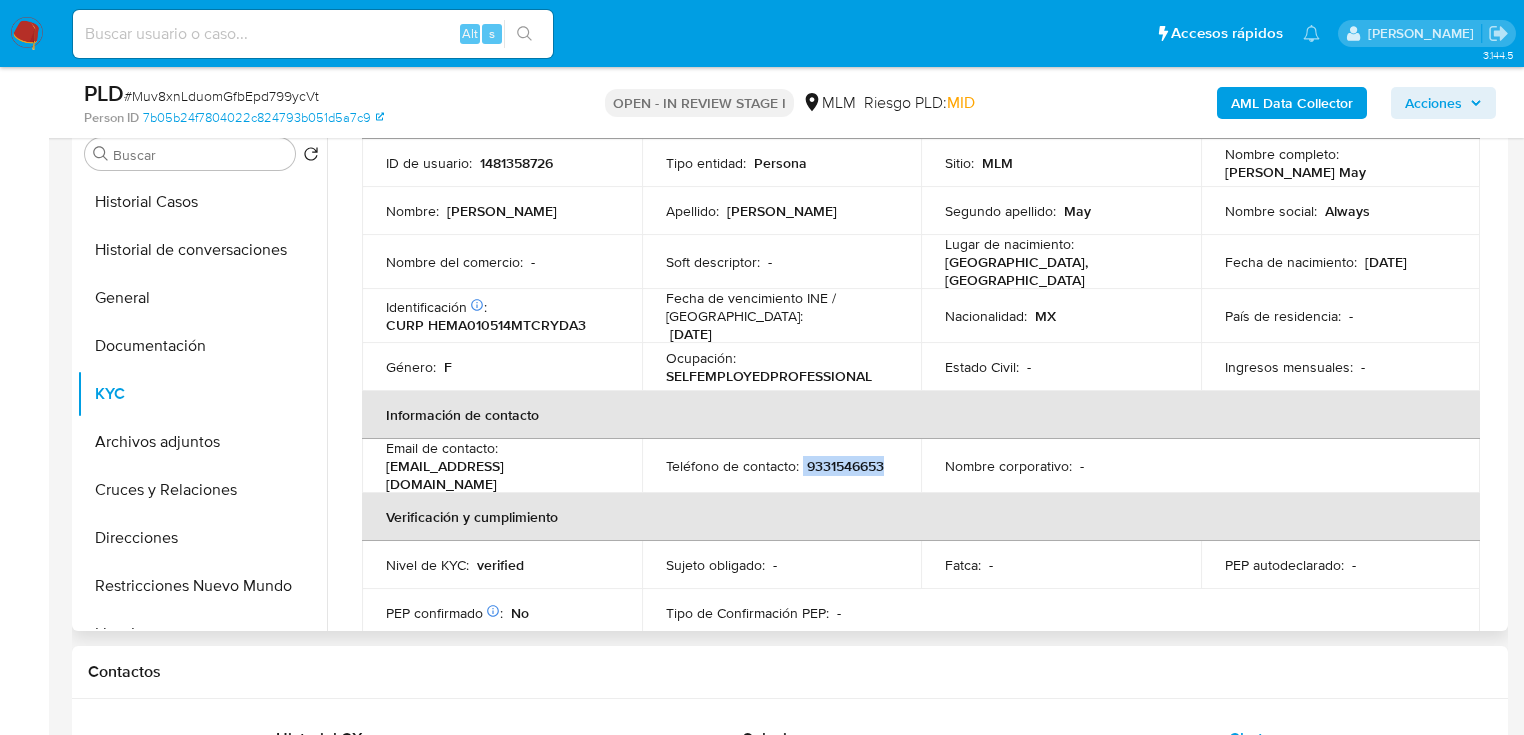drag, startPoint x: 800, startPoint y: 459, endPoint x: 908, endPoint y: 456, distance: 108.04166 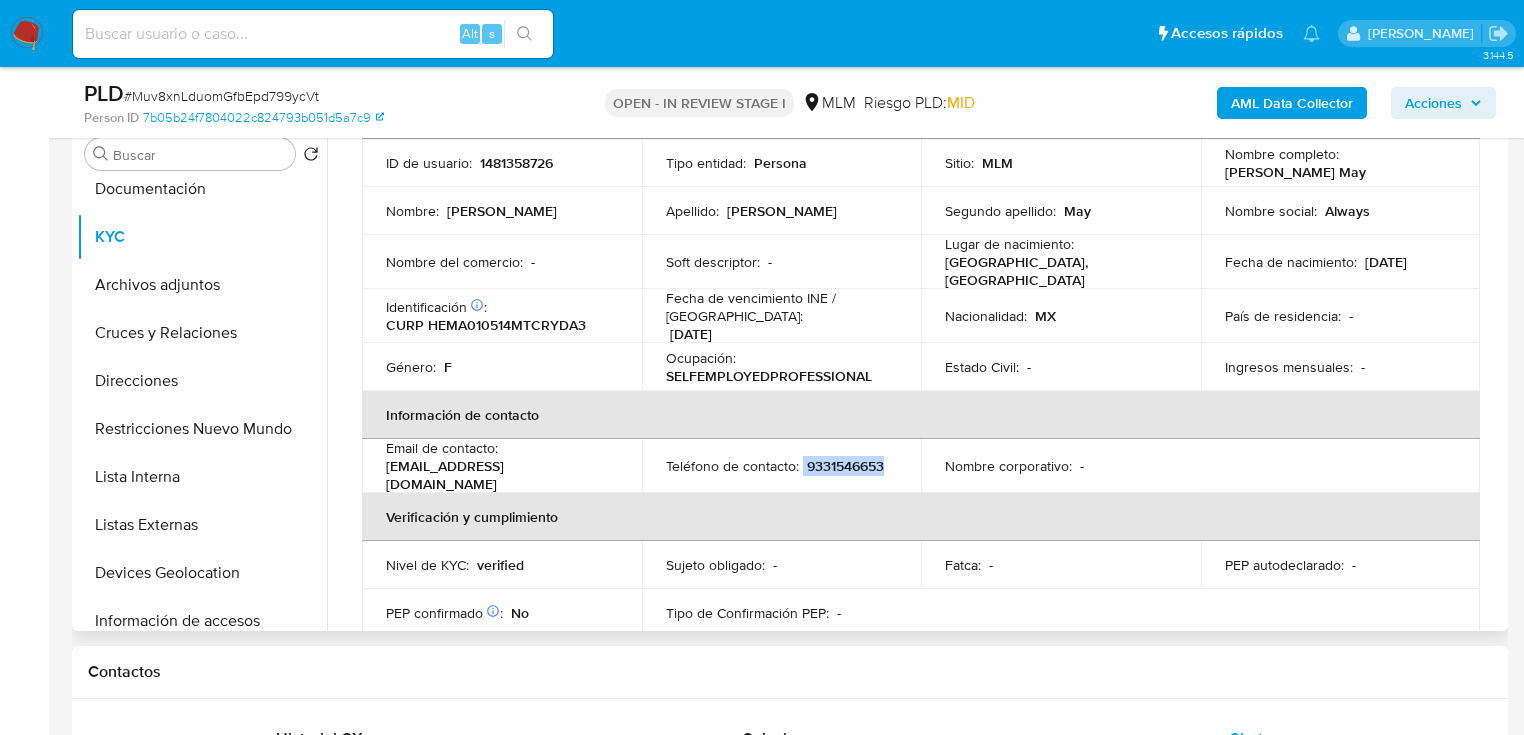 scroll, scrollTop: 400, scrollLeft: 0, axis: vertical 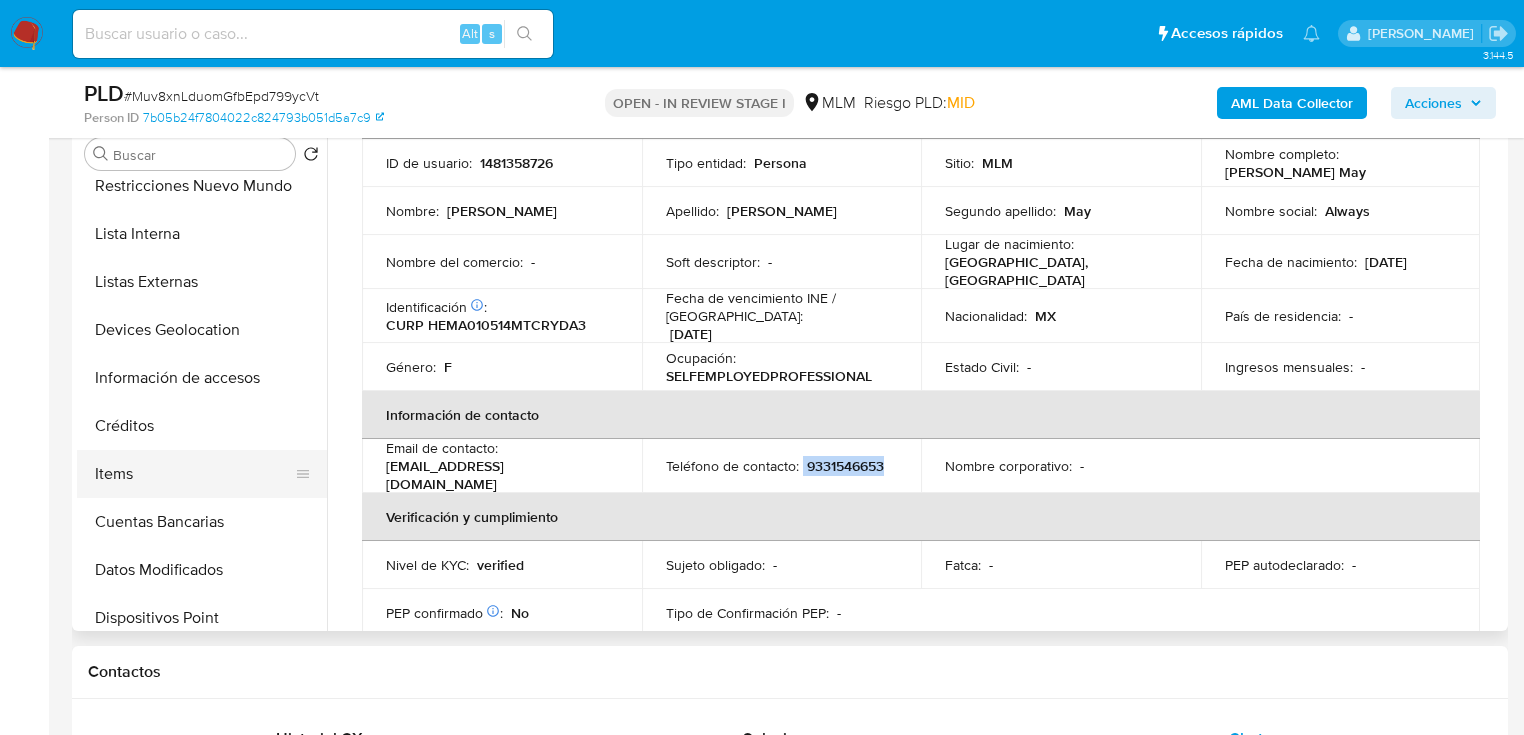 click on "Items" at bounding box center [194, 474] 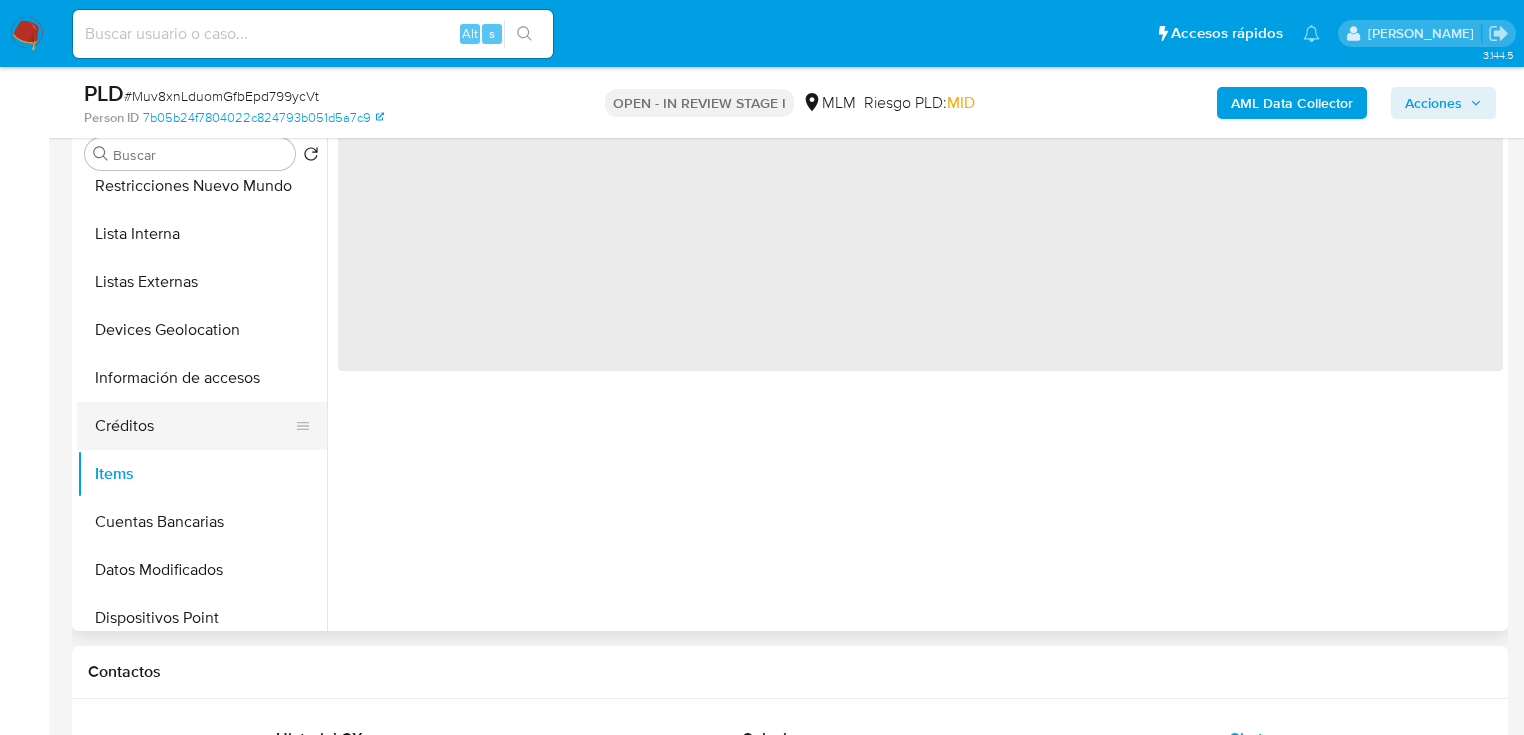 scroll, scrollTop: 0, scrollLeft: 0, axis: both 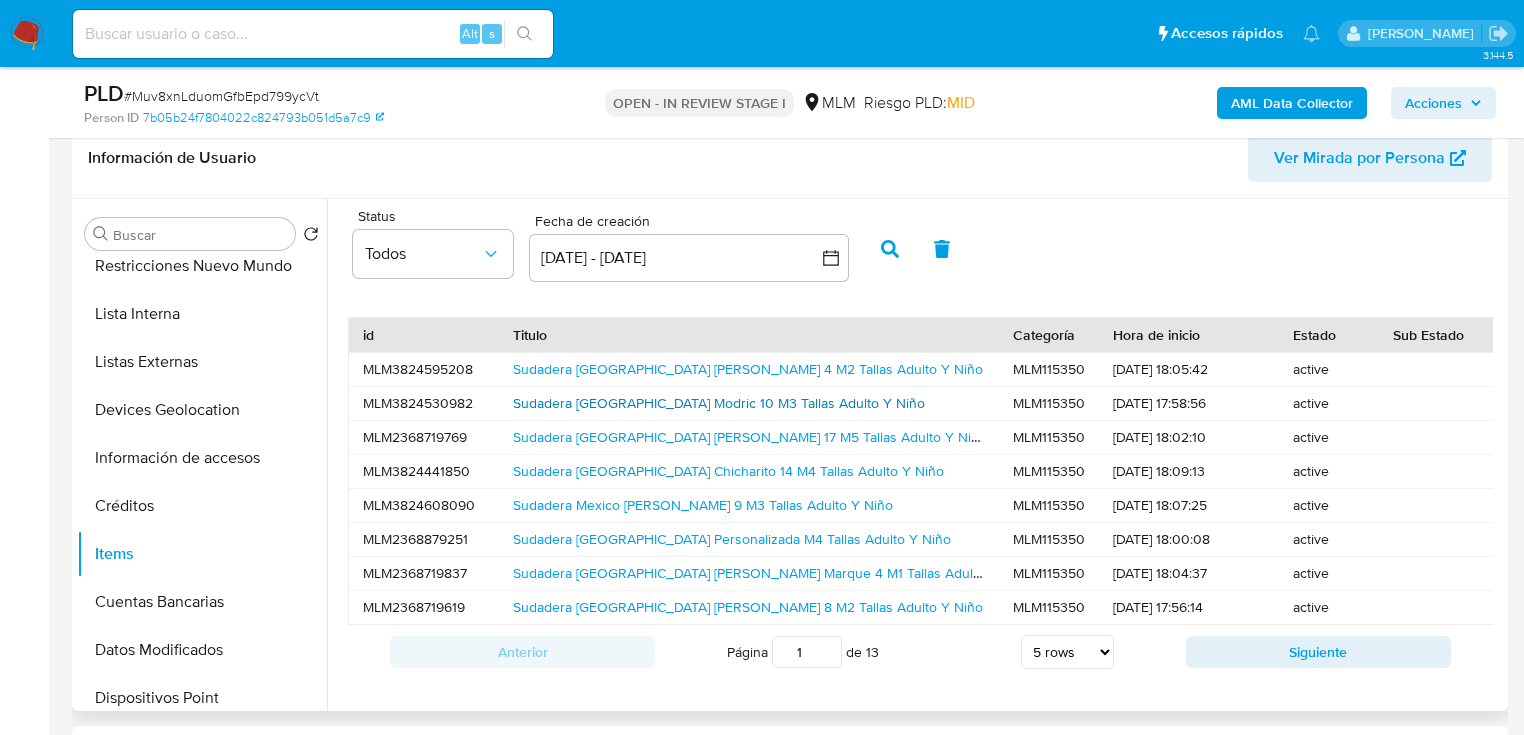 click on "Sudadera [GEOGRAPHIC_DATA] Modric 10 M3 Tallas Adulto Y Niño" at bounding box center (719, 403) 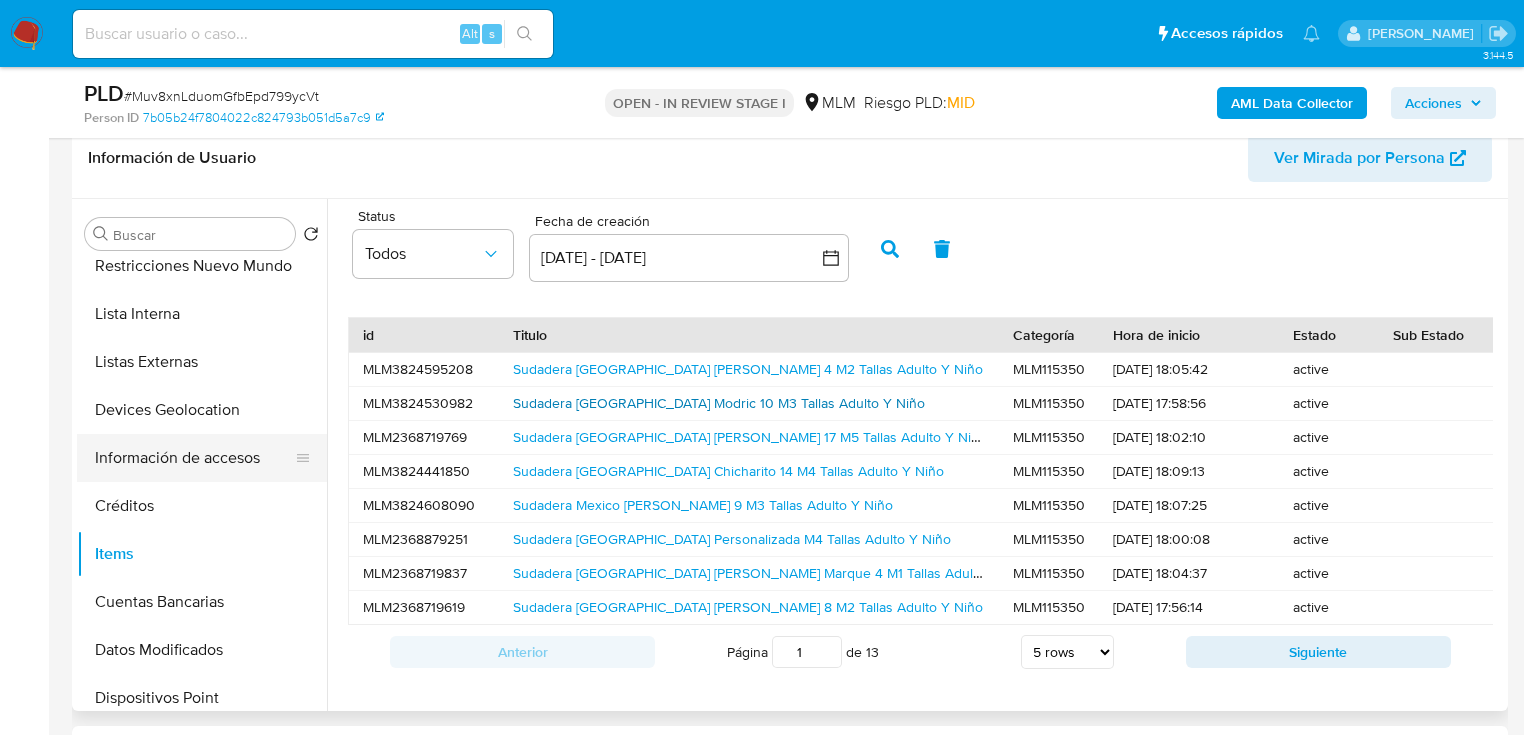 scroll, scrollTop: 0, scrollLeft: 0, axis: both 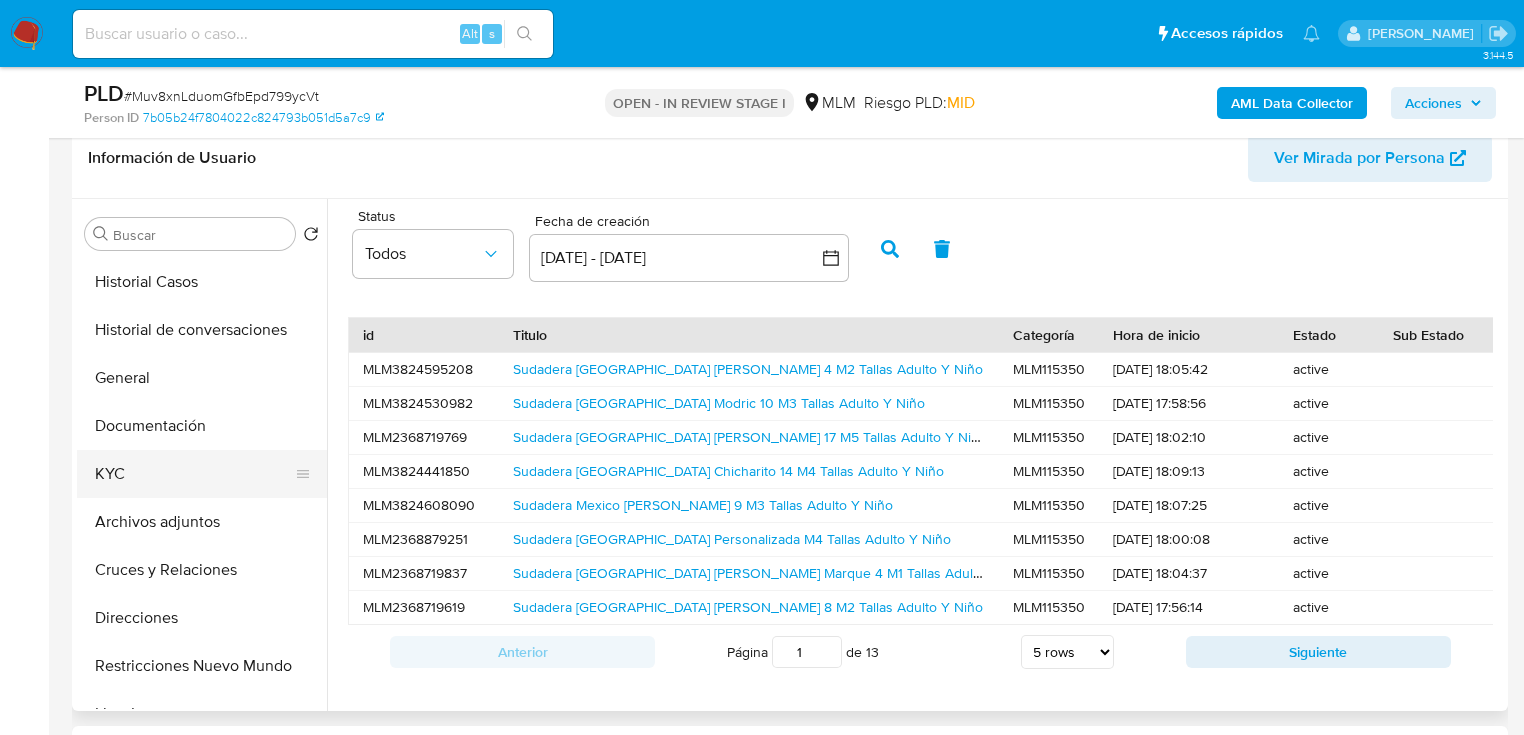 drag, startPoint x: 108, startPoint y: 483, endPoint x: 12, endPoint y: 444, distance: 103.6195 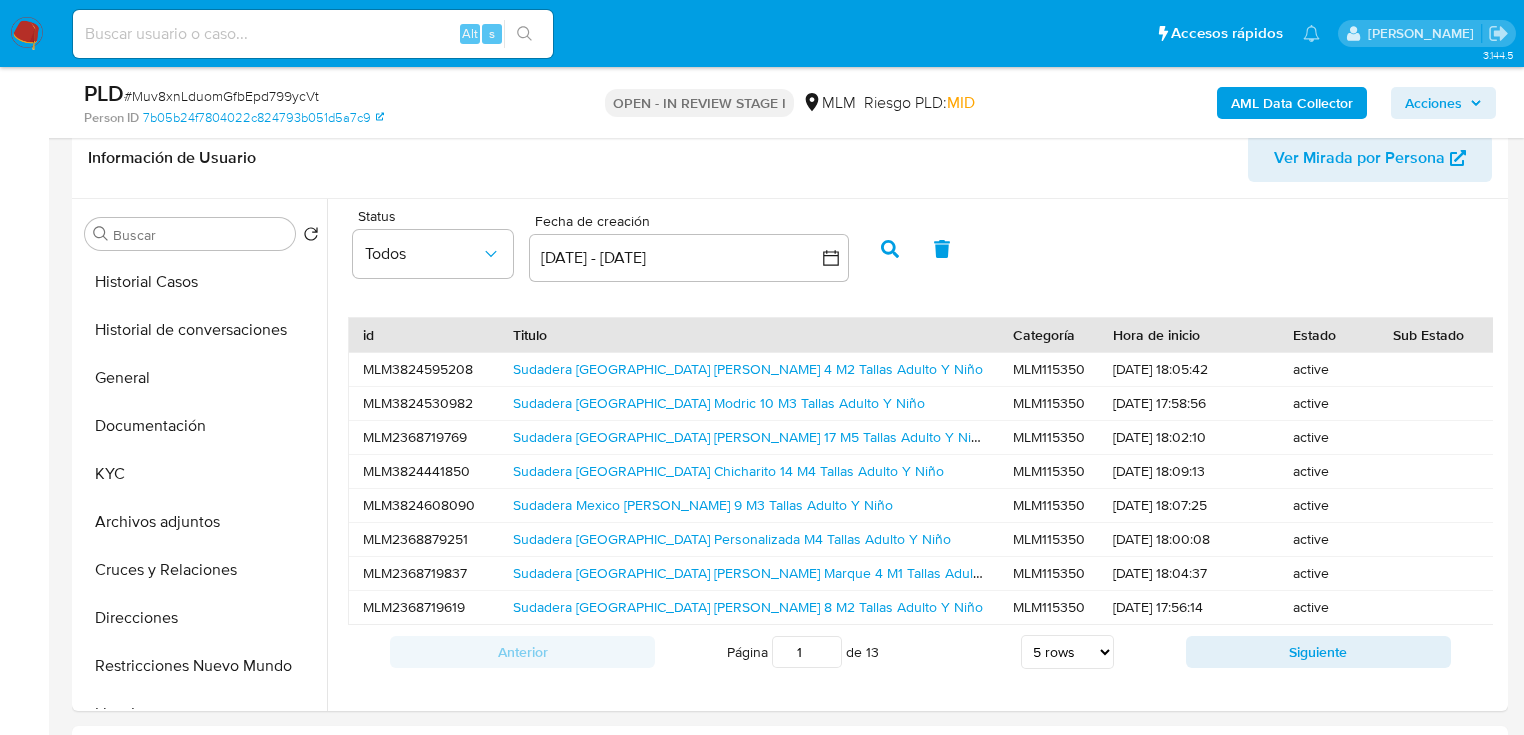 click on "KYC" at bounding box center [202, 474] 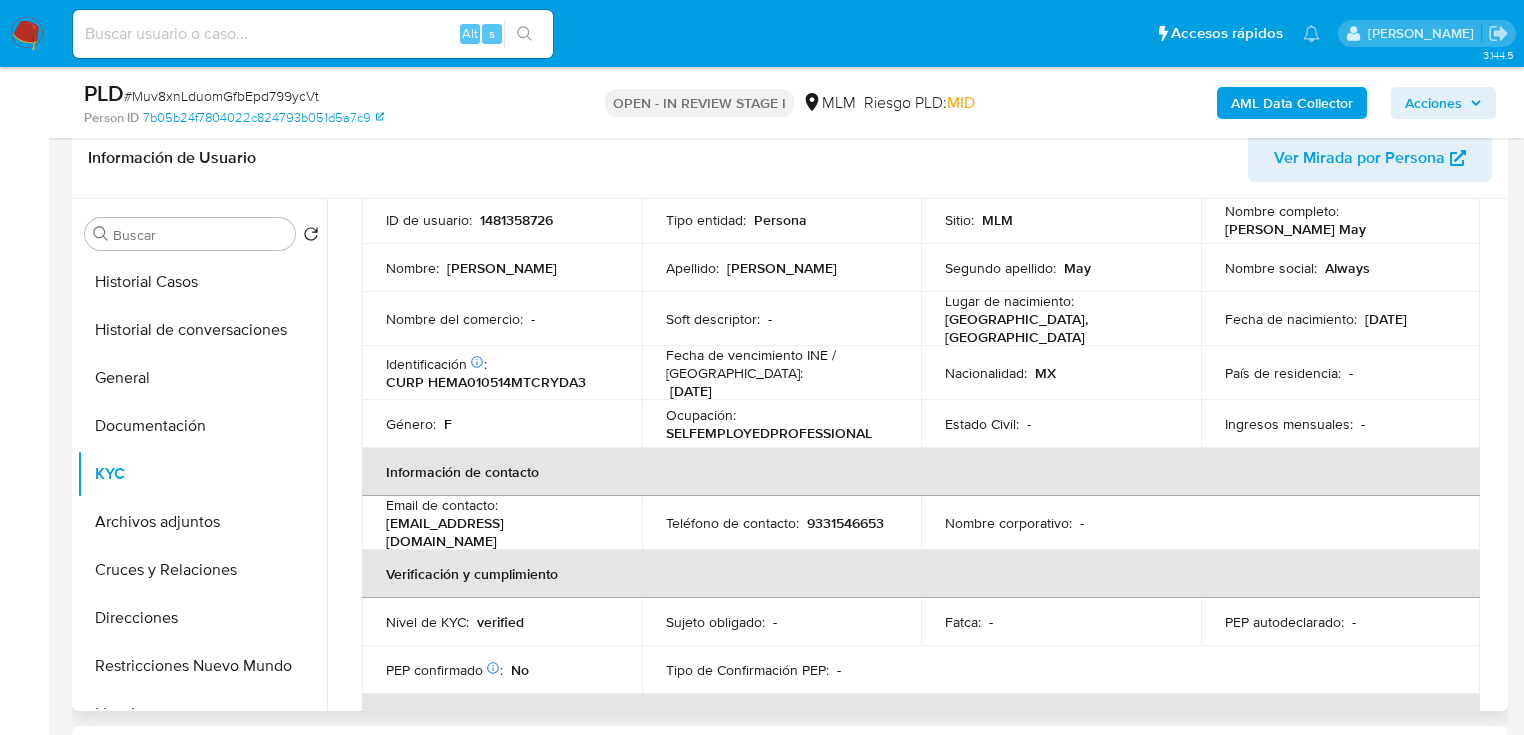 scroll, scrollTop: 320, scrollLeft: 0, axis: vertical 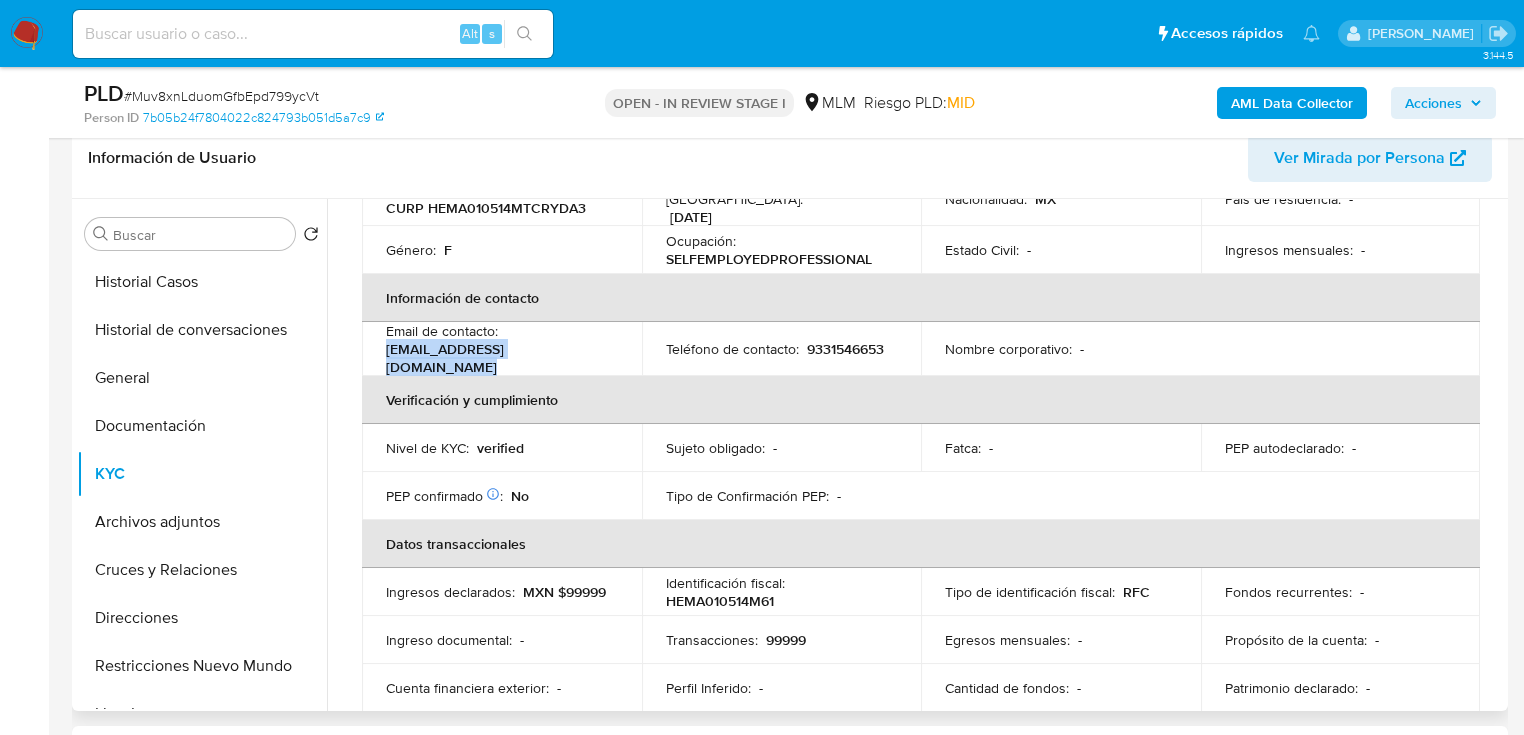 drag, startPoint x: 608, startPoint y: 352, endPoint x: 376, endPoint y: 348, distance: 232.03448 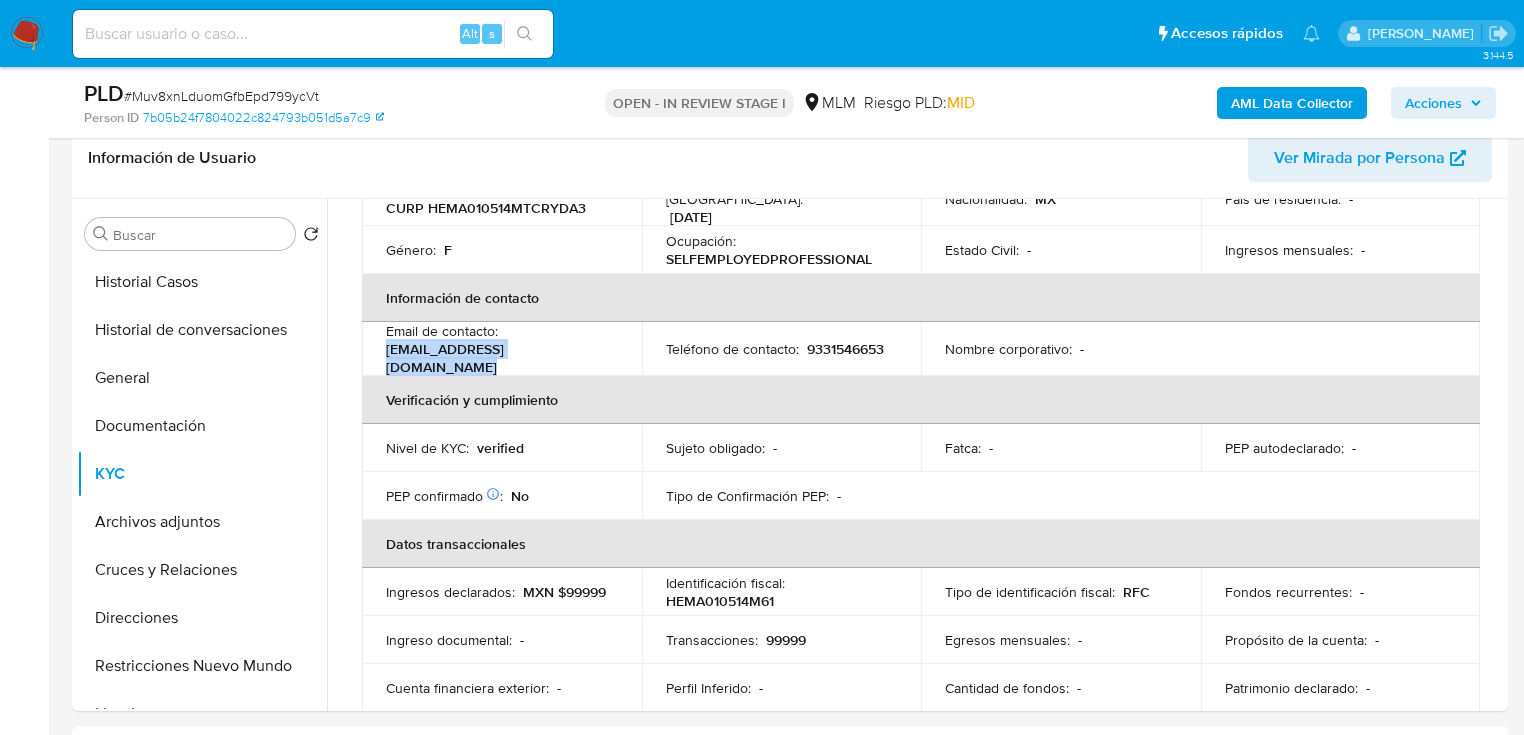 copy on "[EMAIL_ADDRESS][DOMAIN_NAME]" 